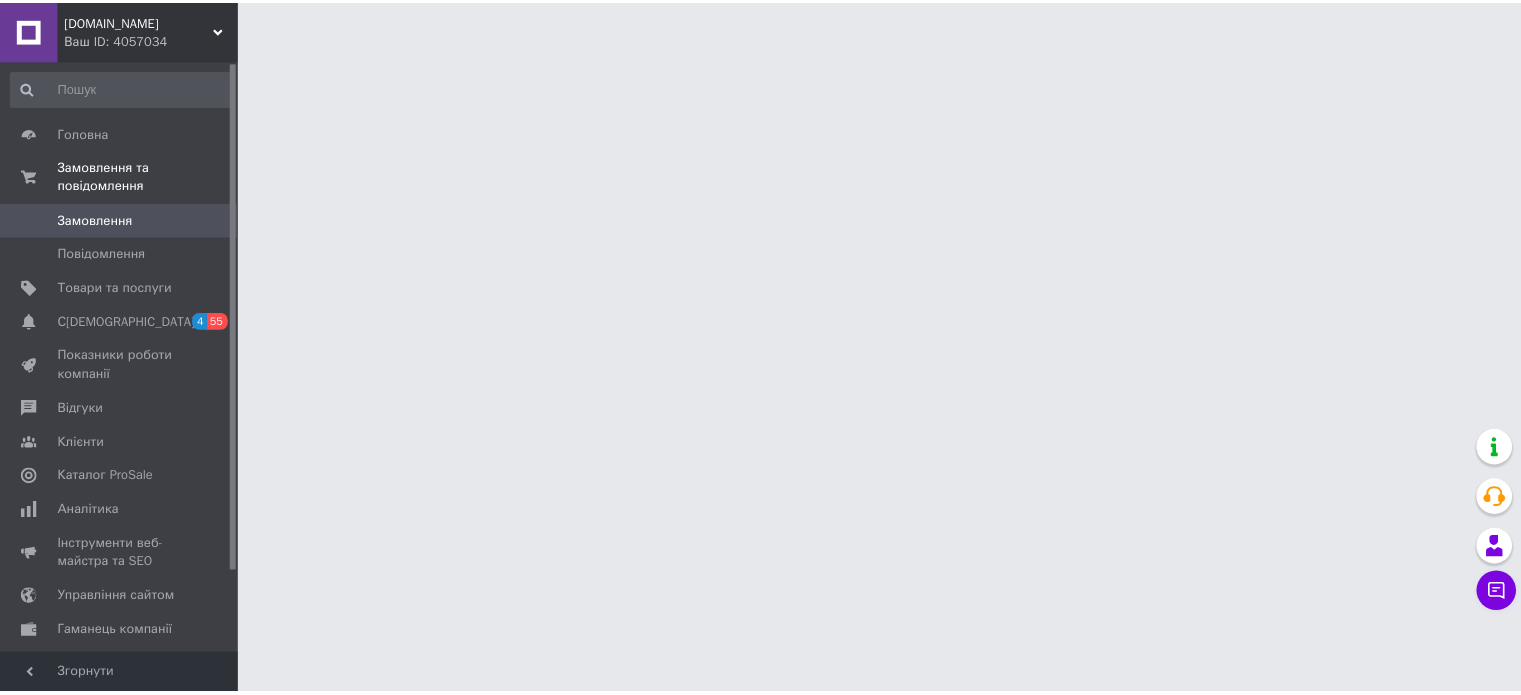 scroll, scrollTop: 0, scrollLeft: 0, axis: both 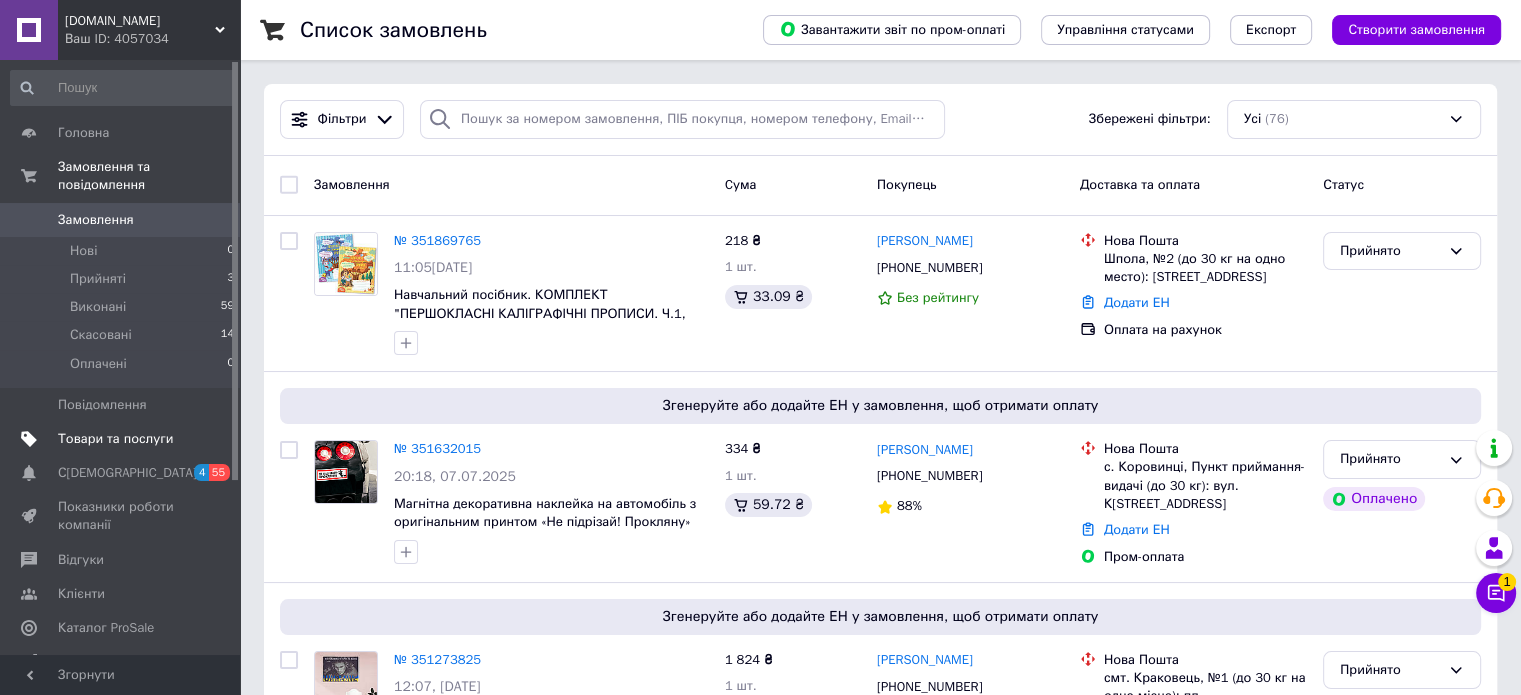 click on "Товари та послуги" at bounding box center [115, 439] 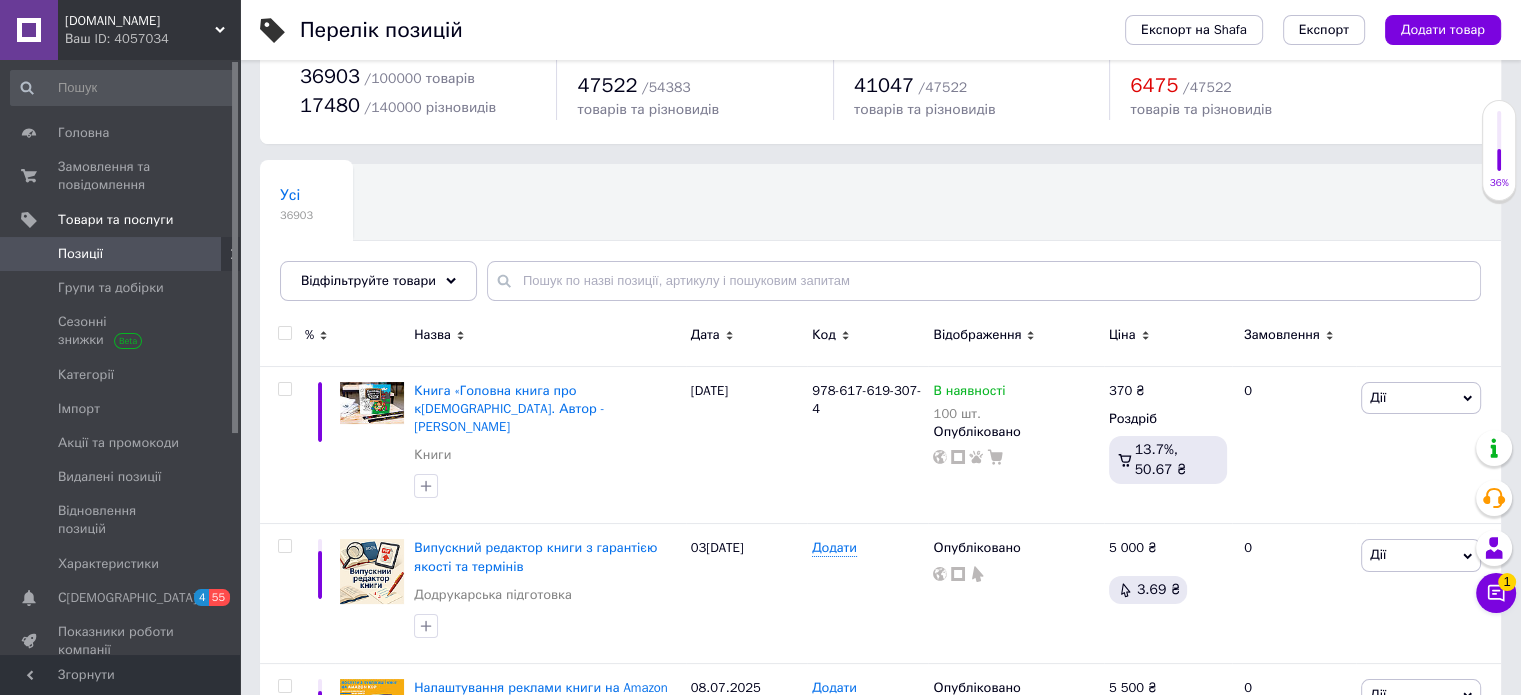 scroll, scrollTop: 100, scrollLeft: 0, axis: vertical 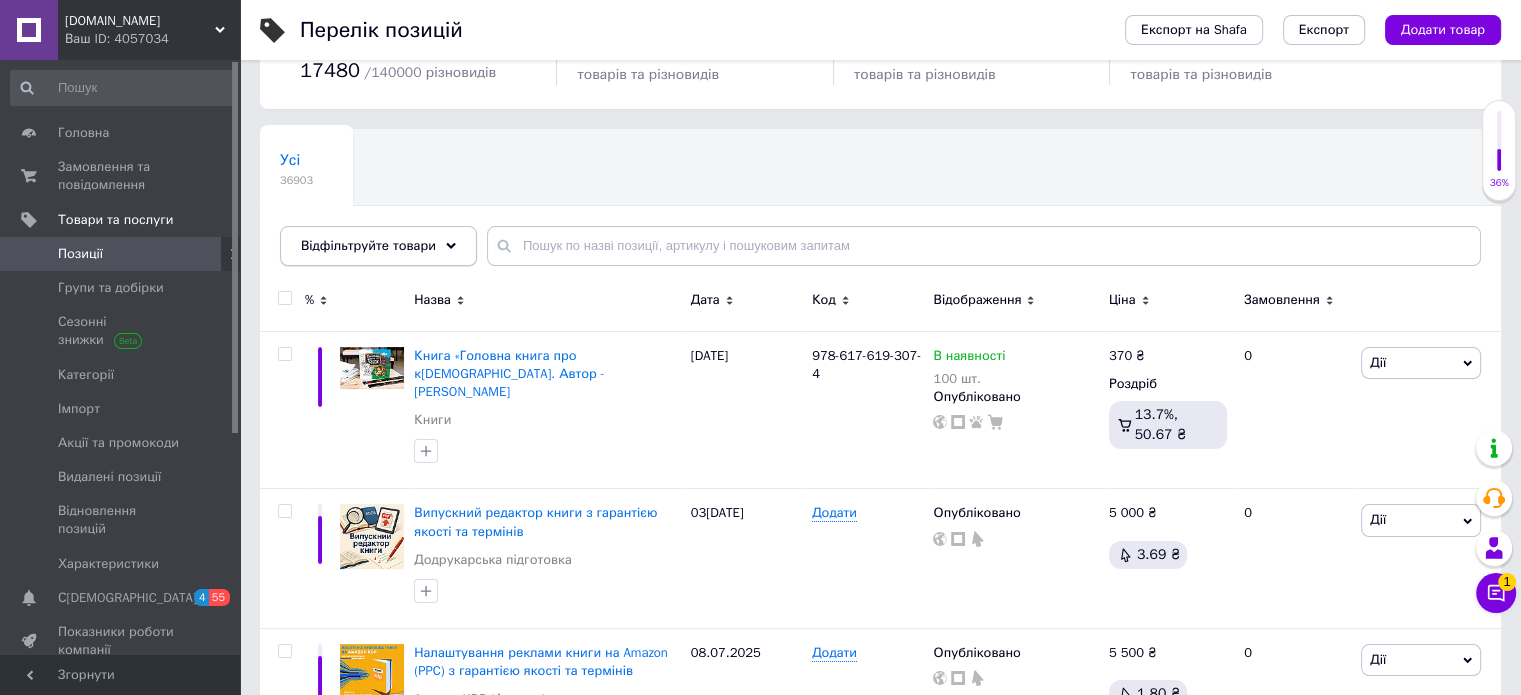 click on "Відфільтруйте товари" at bounding box center [368, 245] 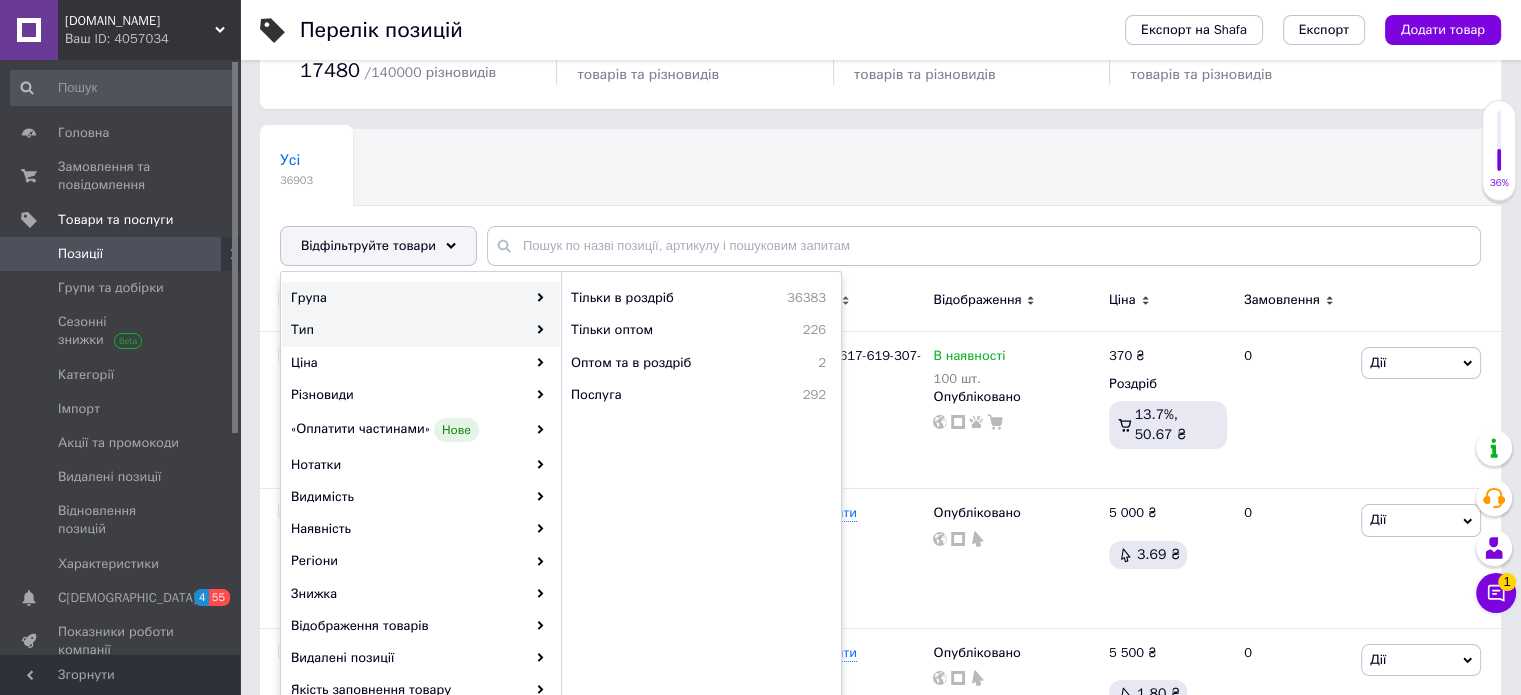 click 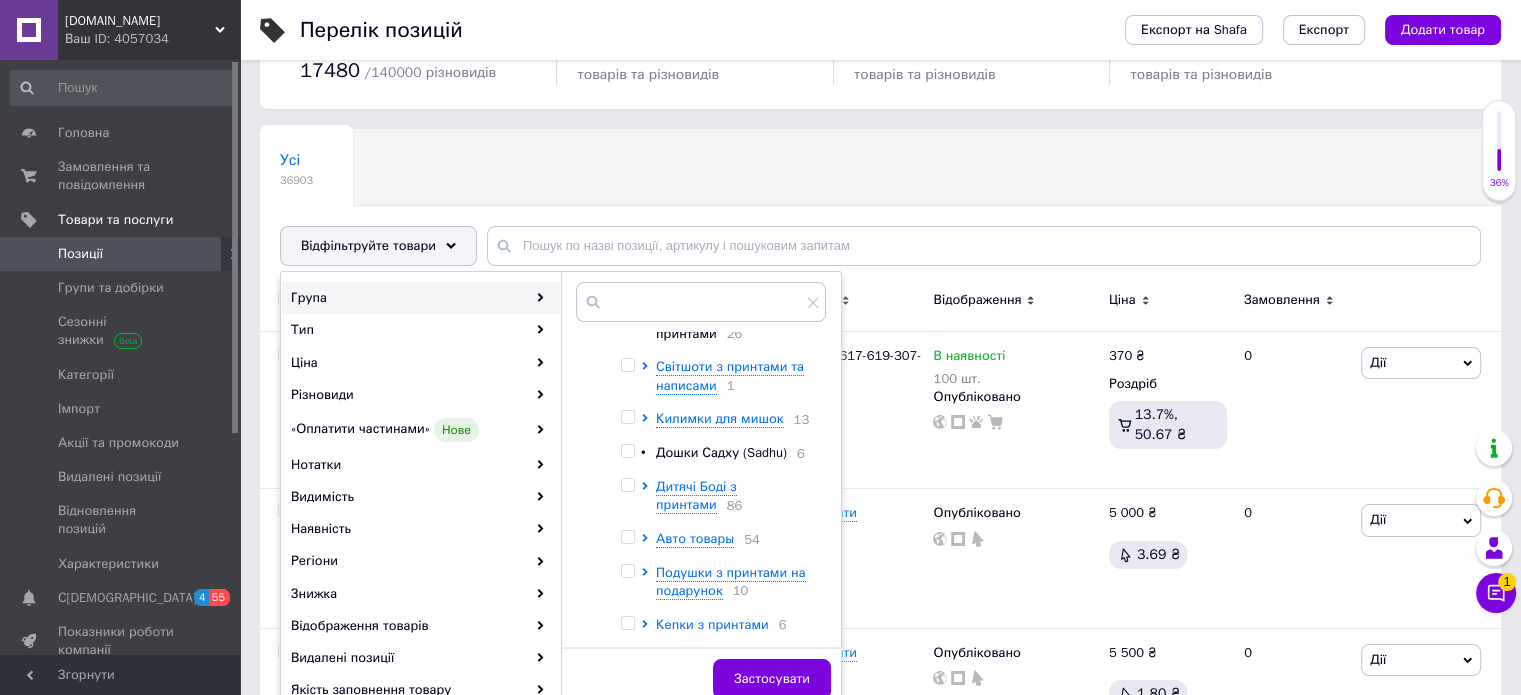 scroll, scrollTop: 617, scrollLeft: 0, axis: vertical 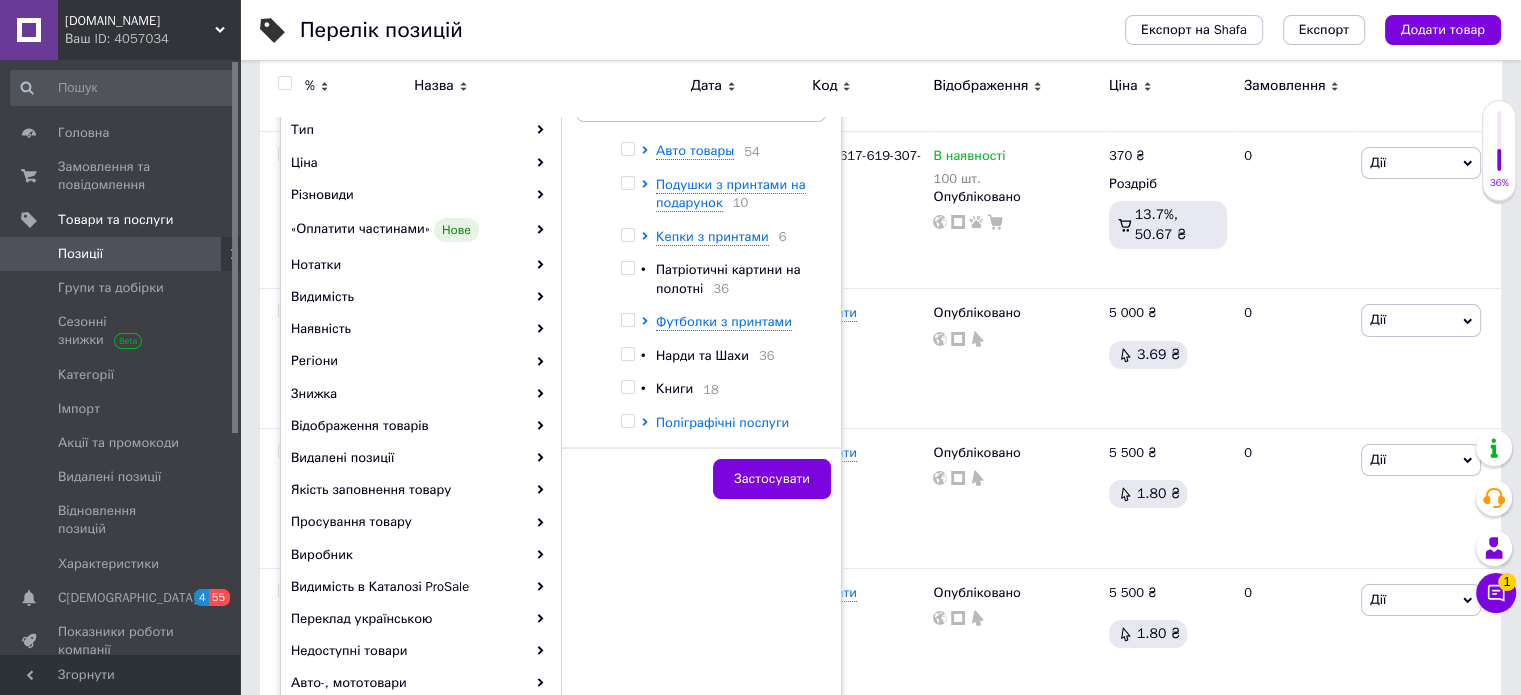 click on "Поліграфічні послуги" at bounding box center (722, 422) 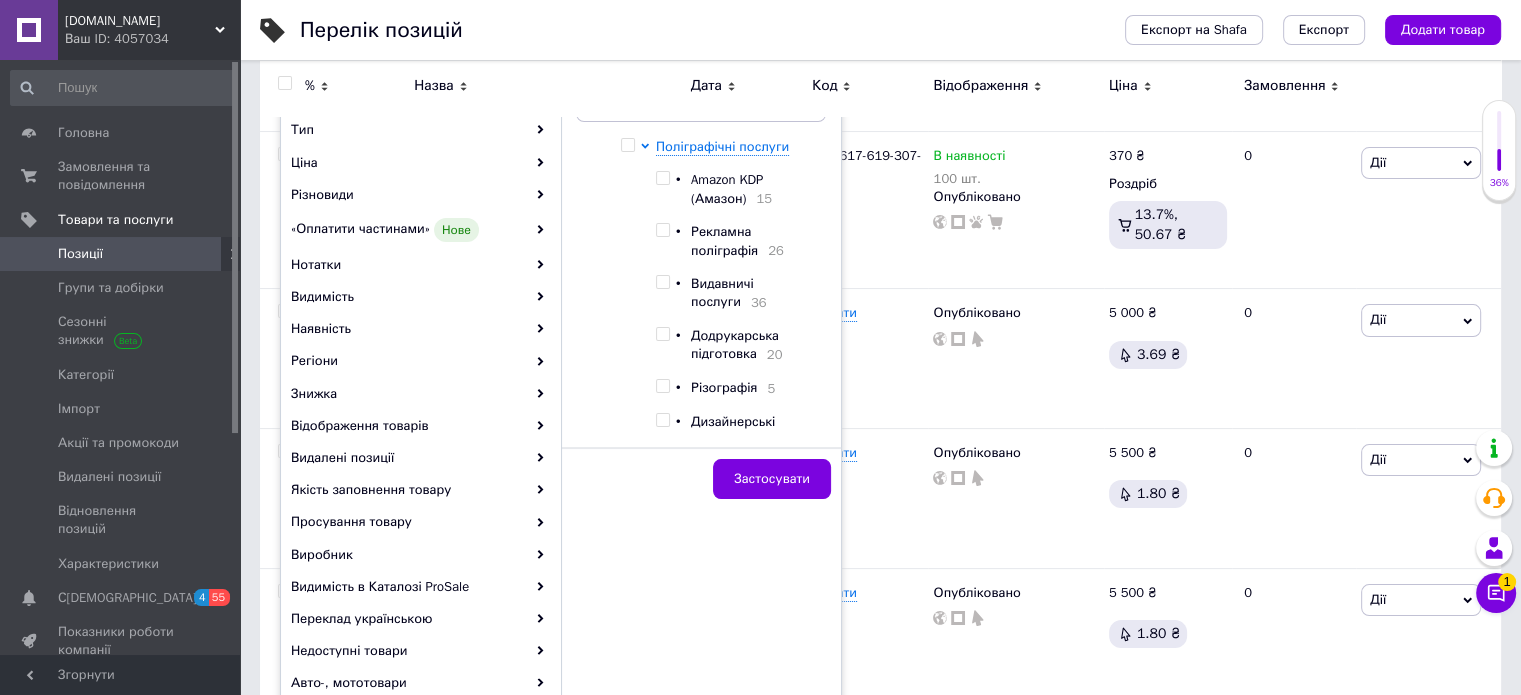 scroll, scrollTop: 1108, scrollLeft: 0, axis: vertical 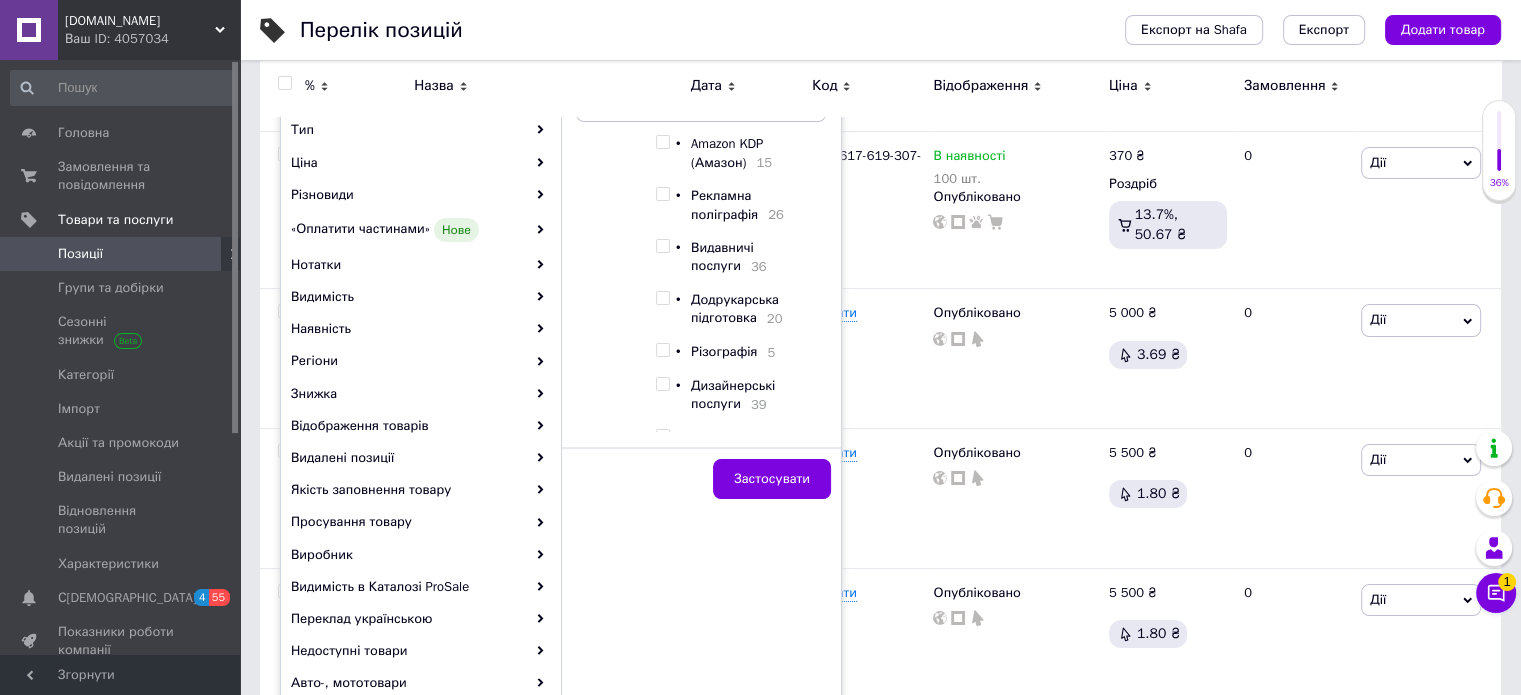 click at bounding box center [662, 246] 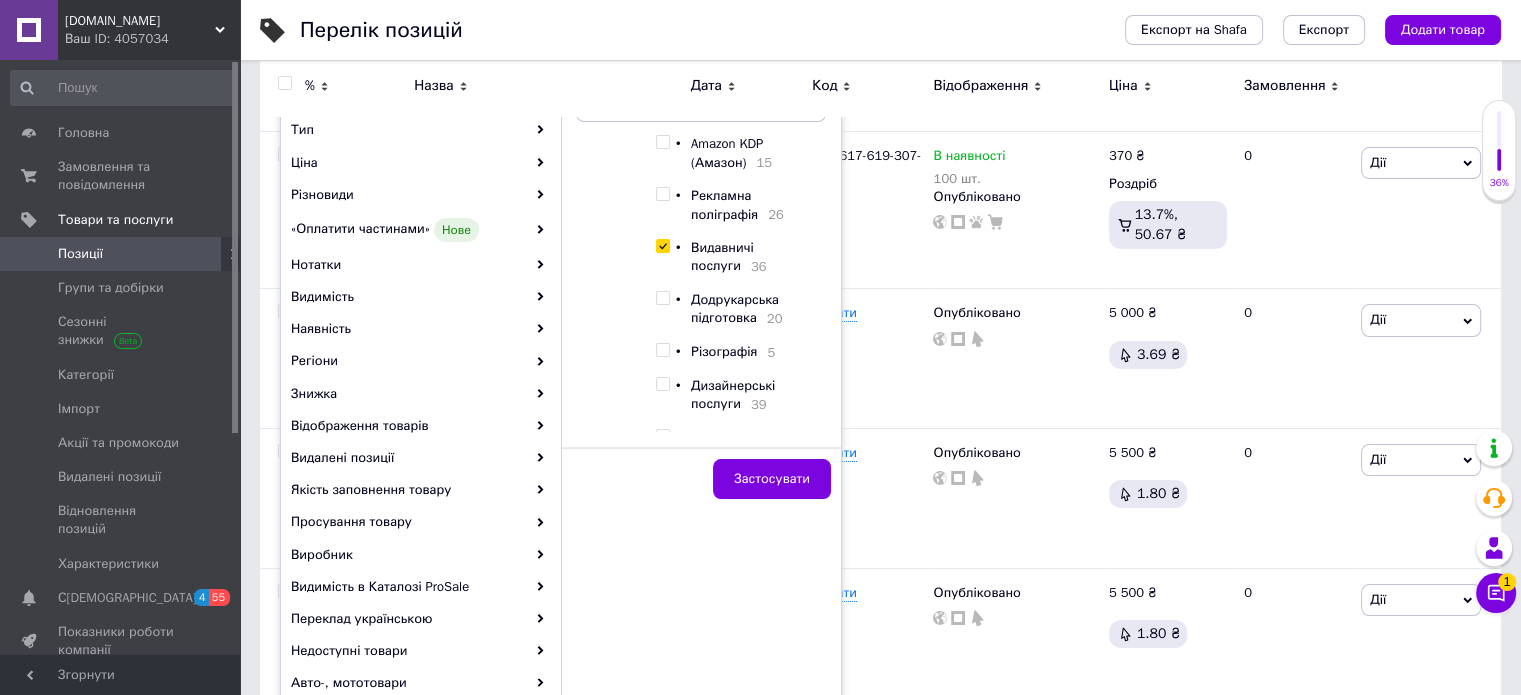 checkbox on "true" 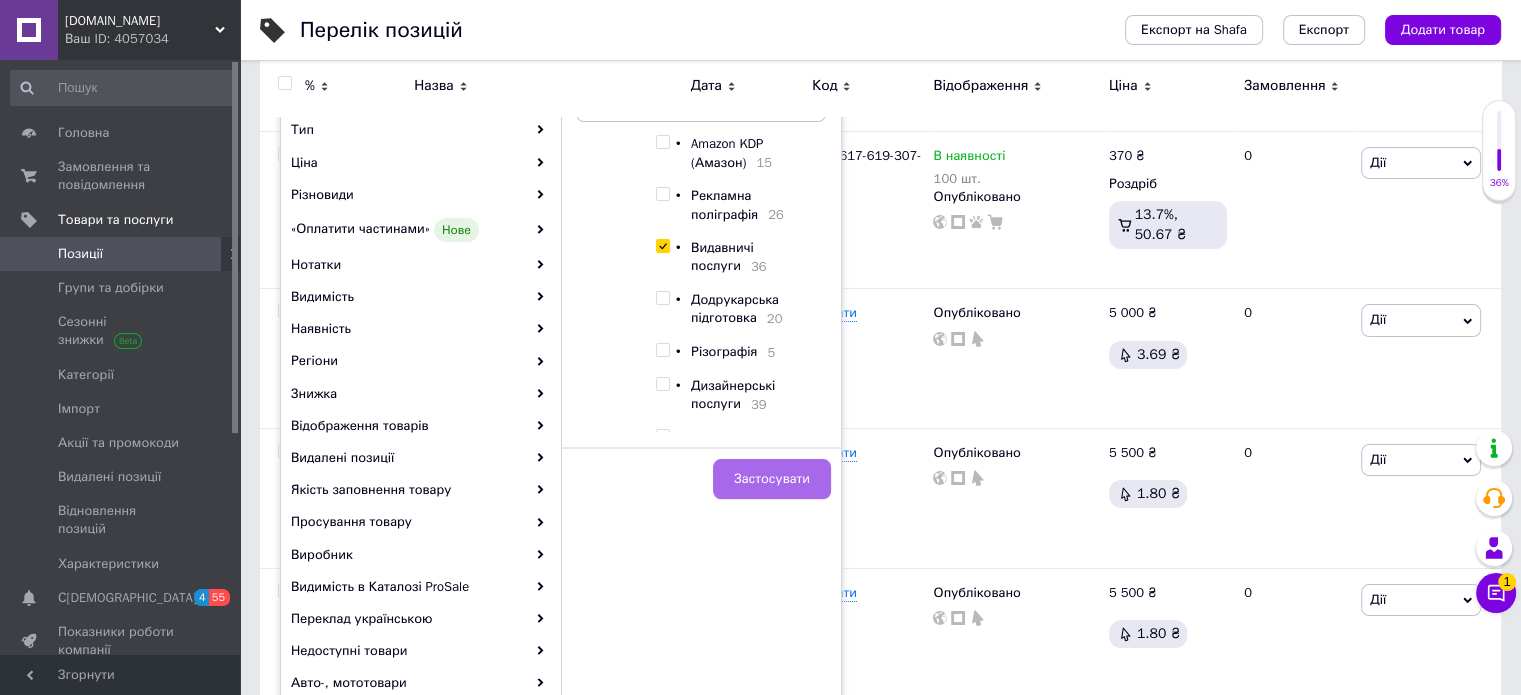click on "Застосувати" at bounding box center (772, 479) 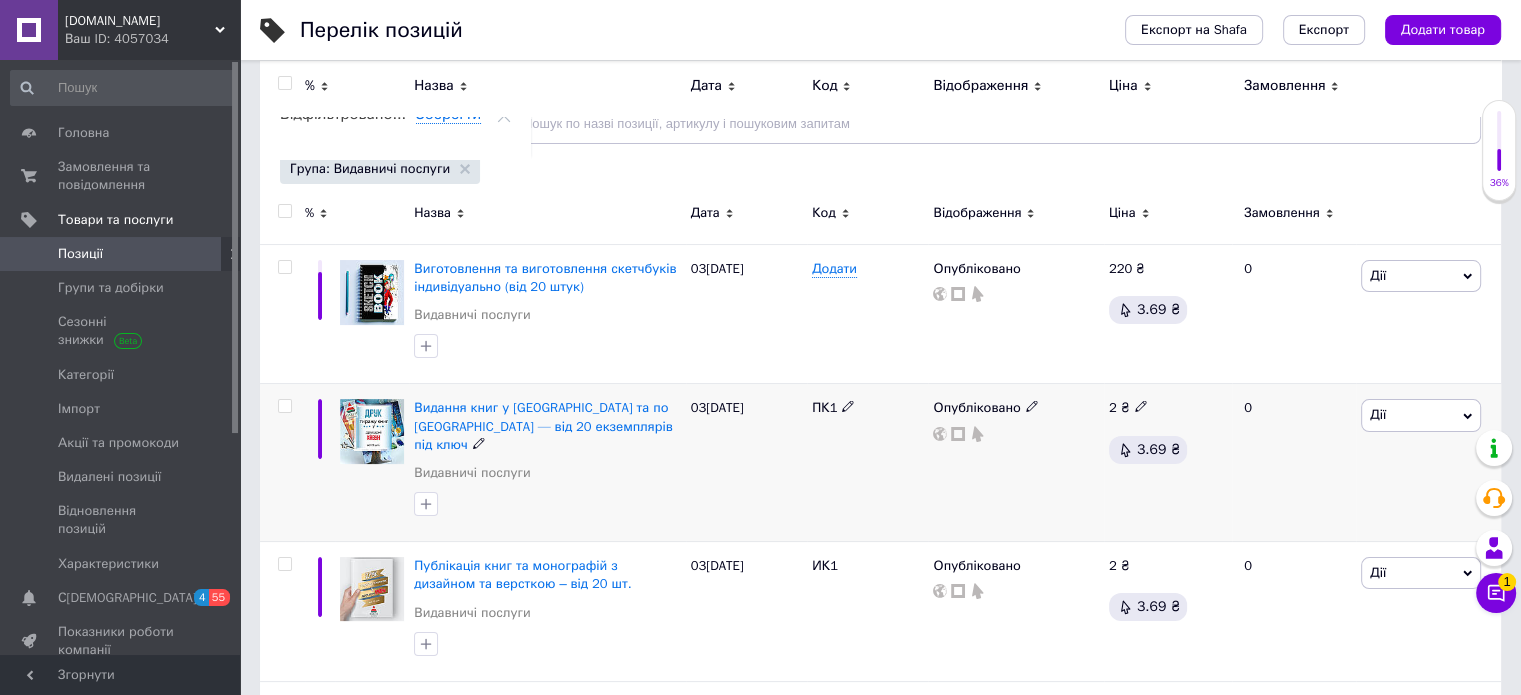 scroll, scrollTop: 100, scrollLeft: 0, axis: vertical 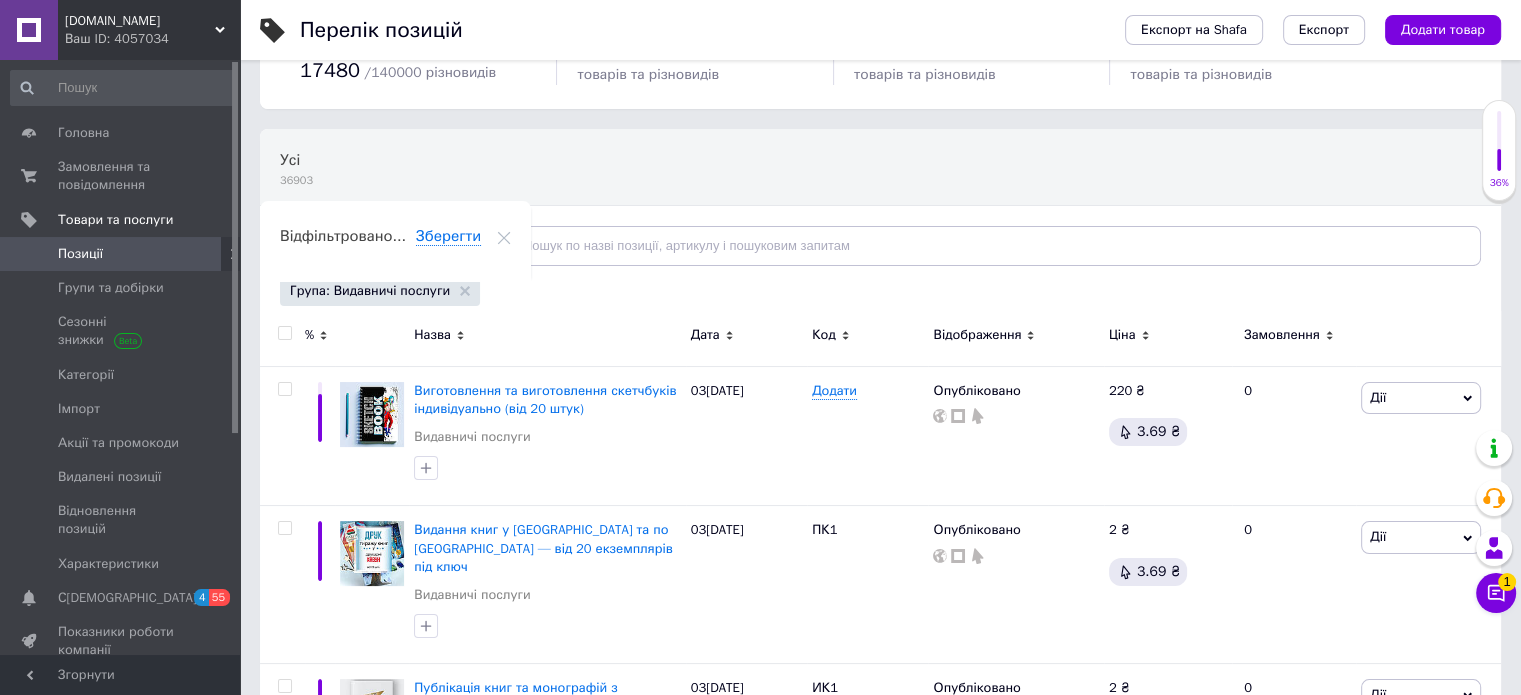 click 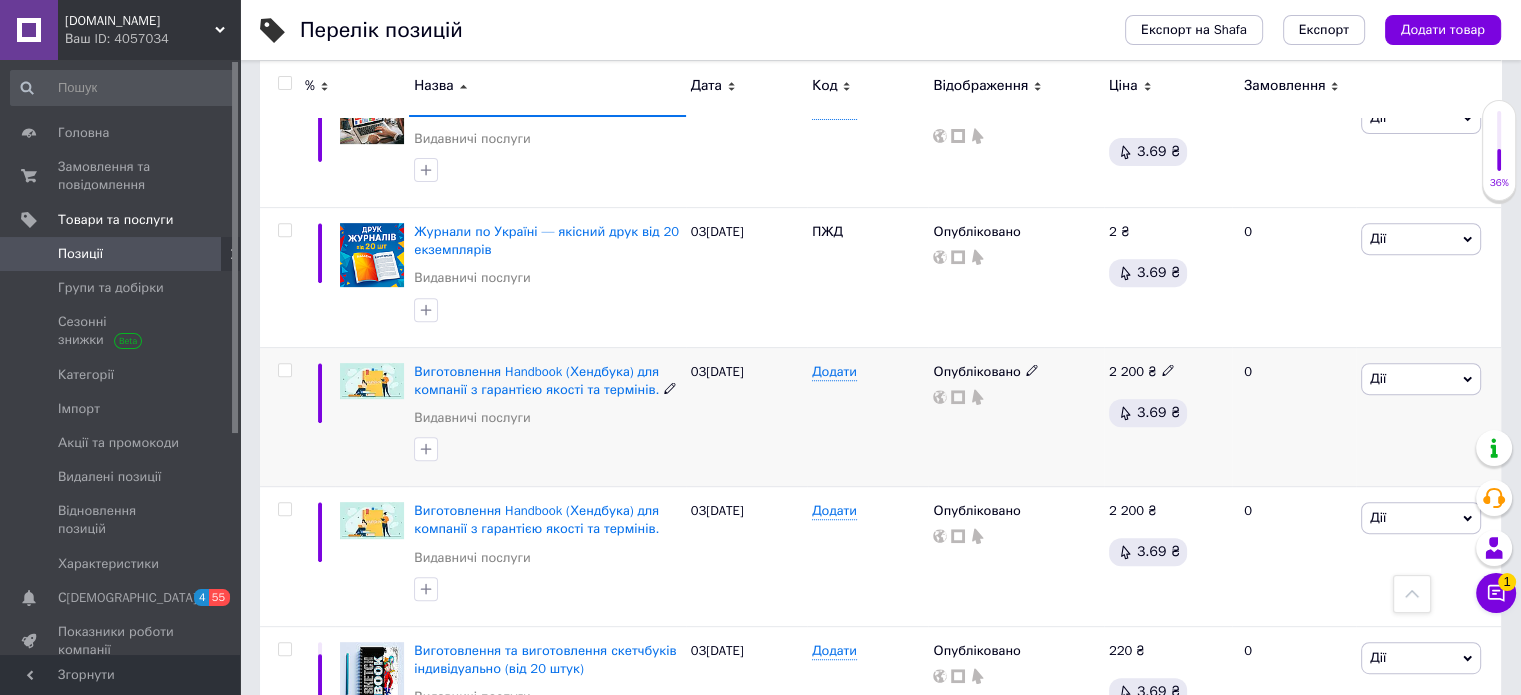 scroll, scrollTop: 800, scrollLeft: 0, axis: vertical 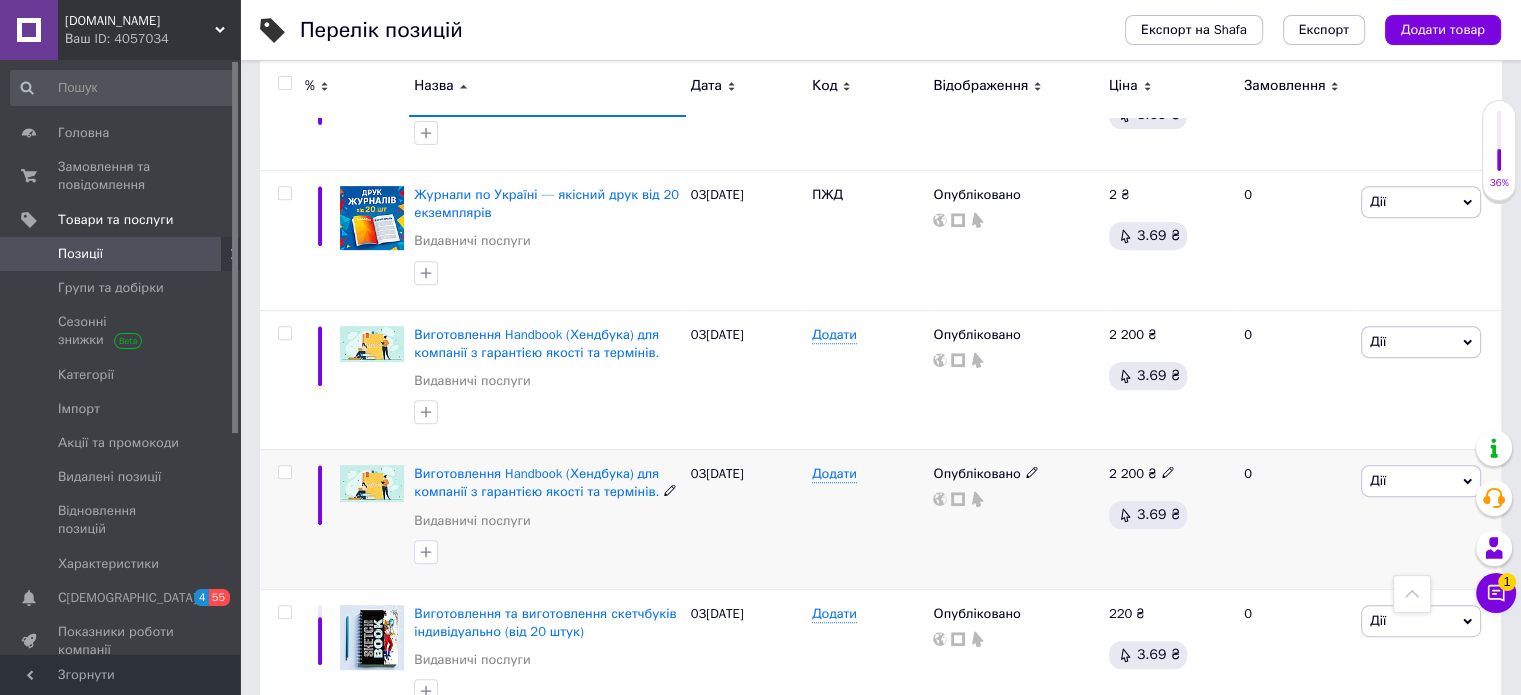 click at bounding box center [284, 472] 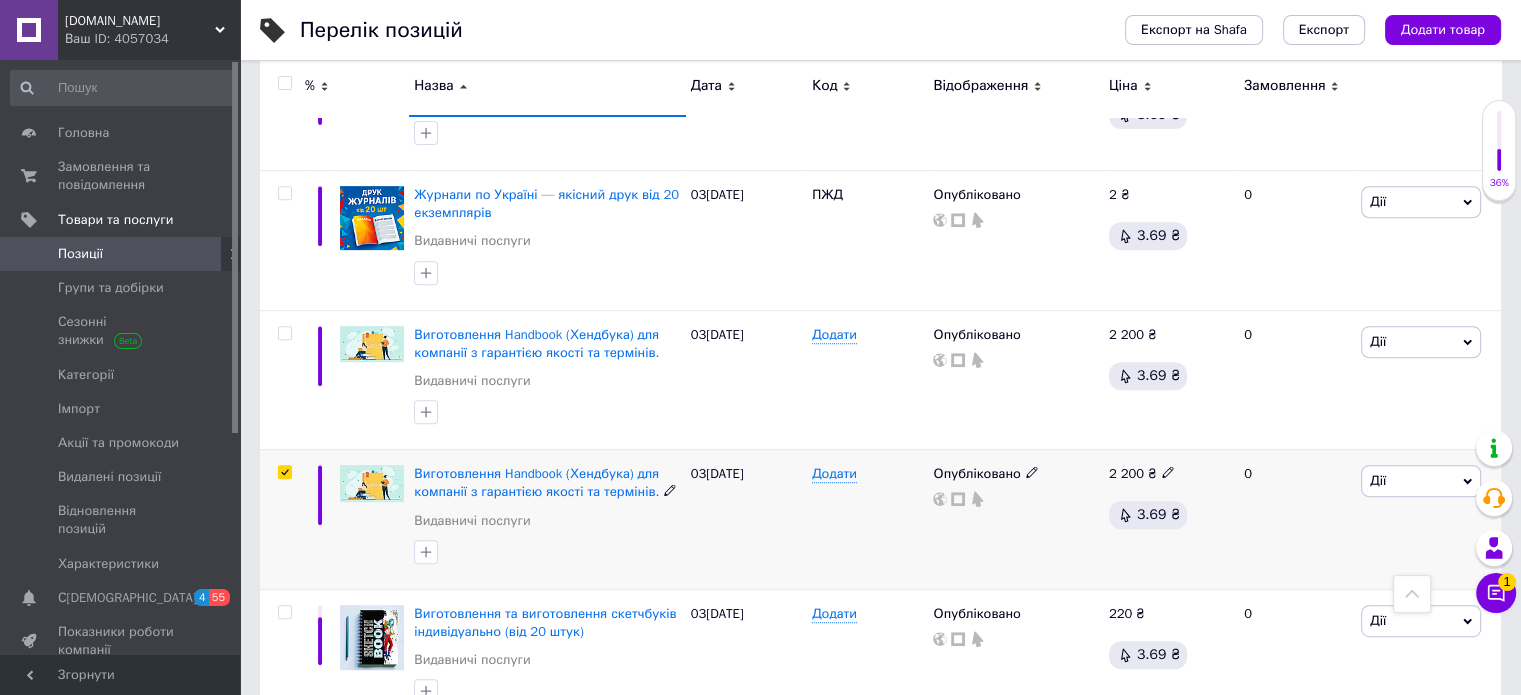 checkbox on "true" 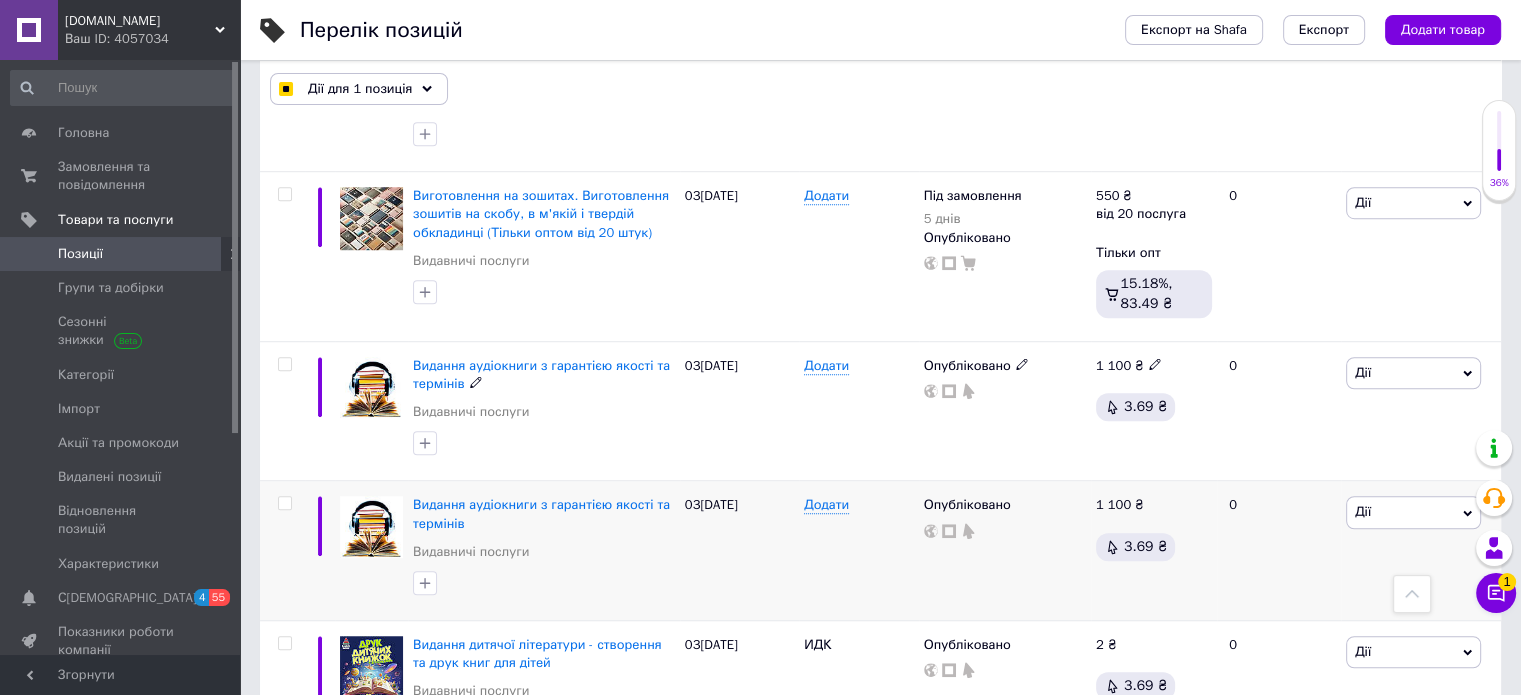 scroll, scrollTop: 1499, scrollLeft: 0, axis: vertical 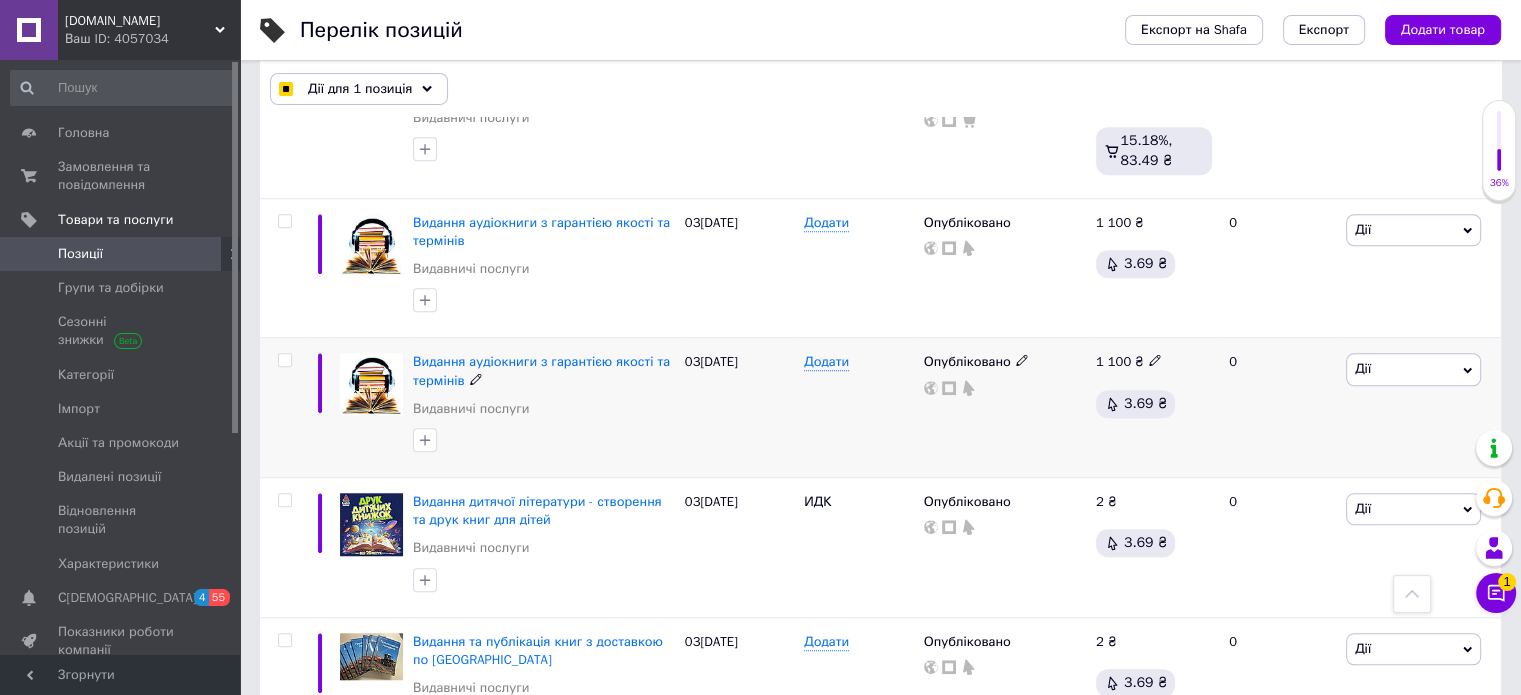 click at bounding box center [284, 360] 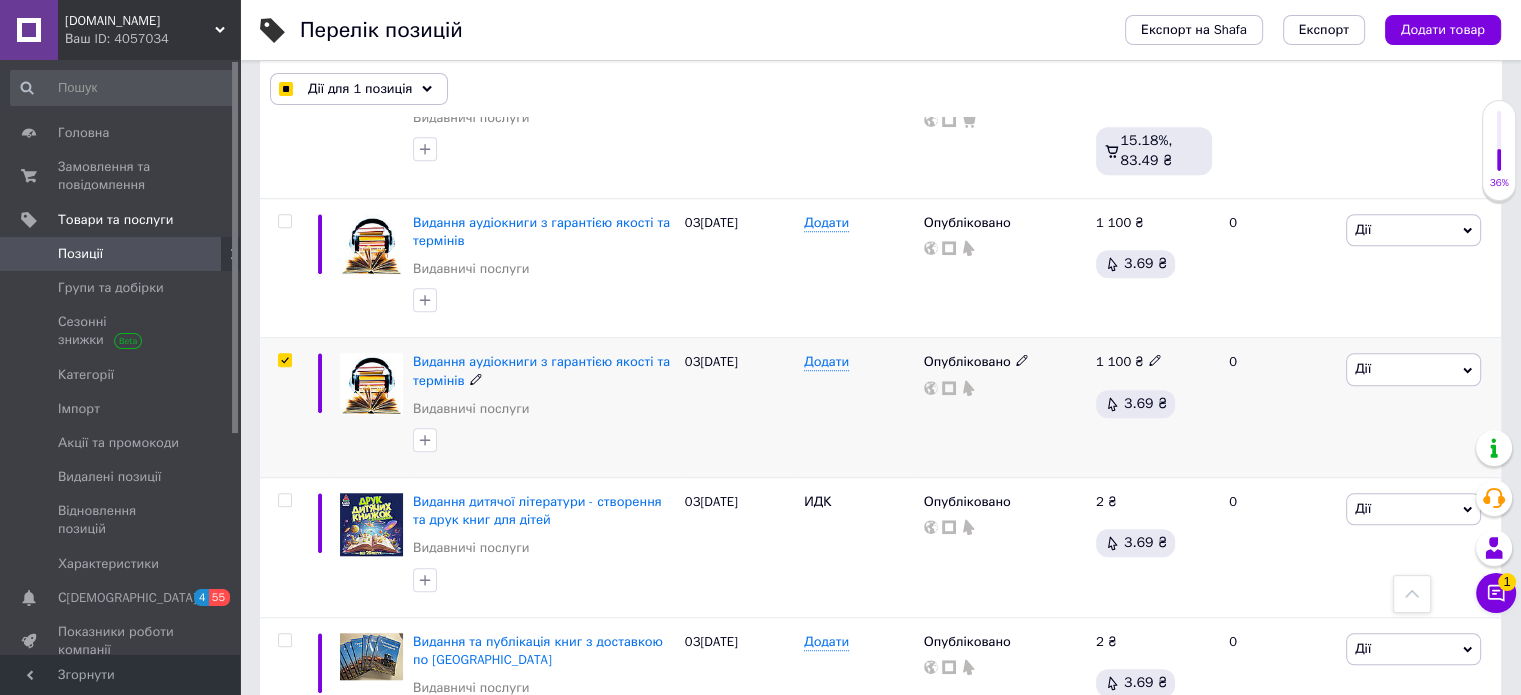 checkbox on "true" 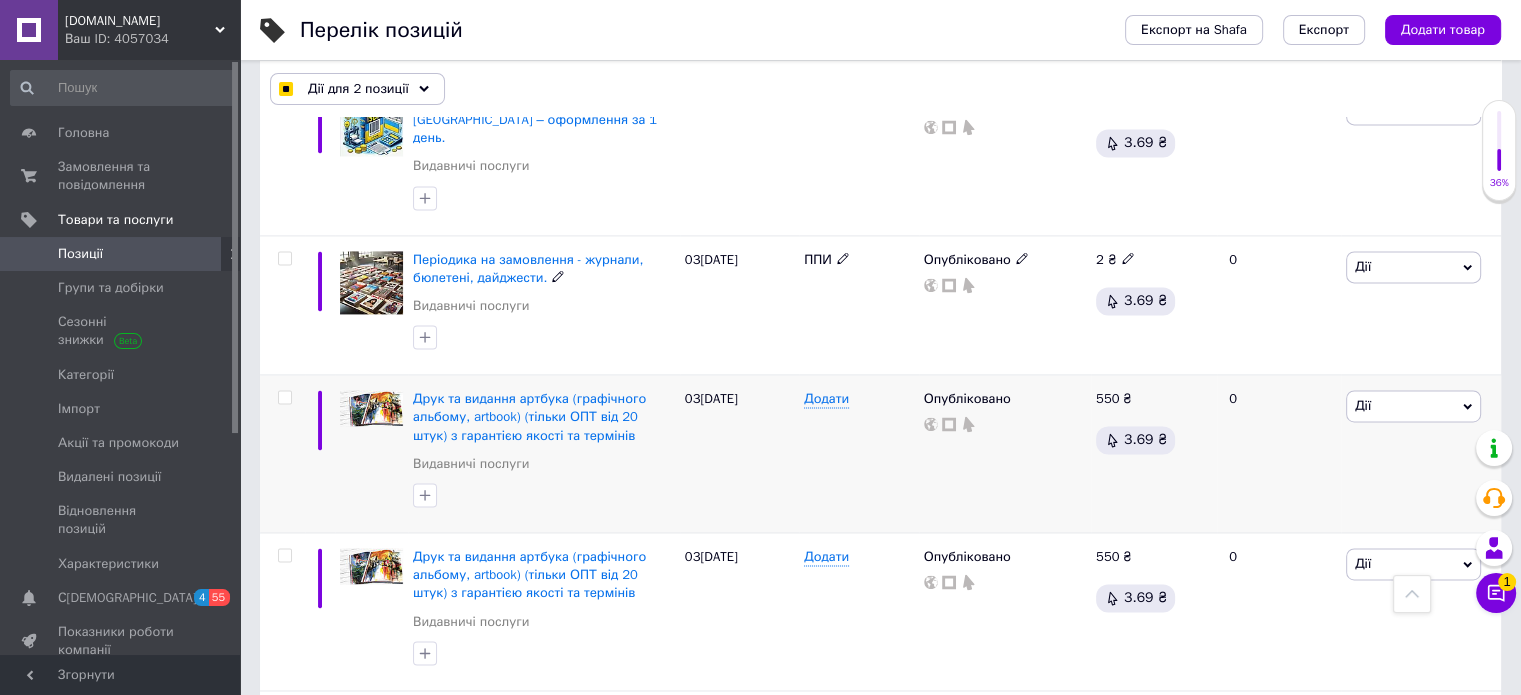 scroll, scrollTop: 2899, scrollLeft: 0, axis: vertical 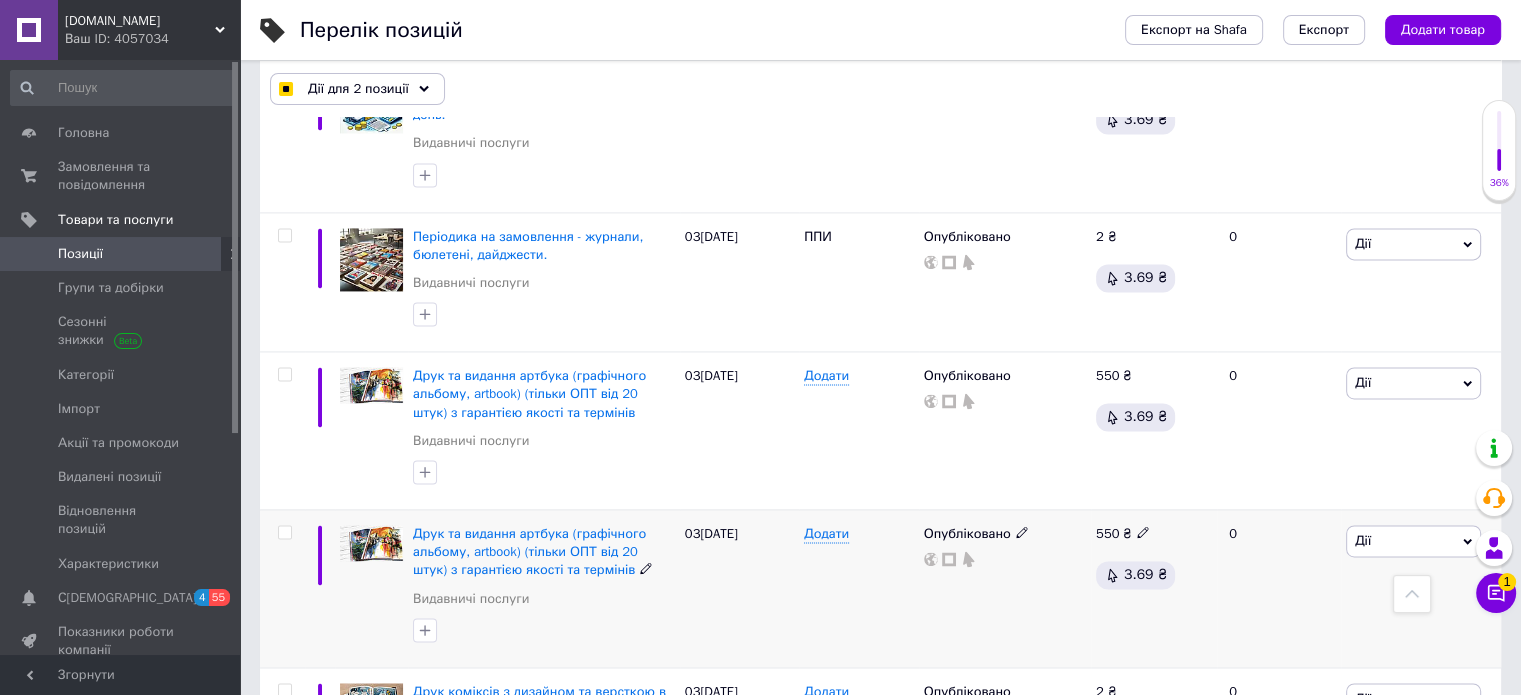 click at bounding box center (284, 532) 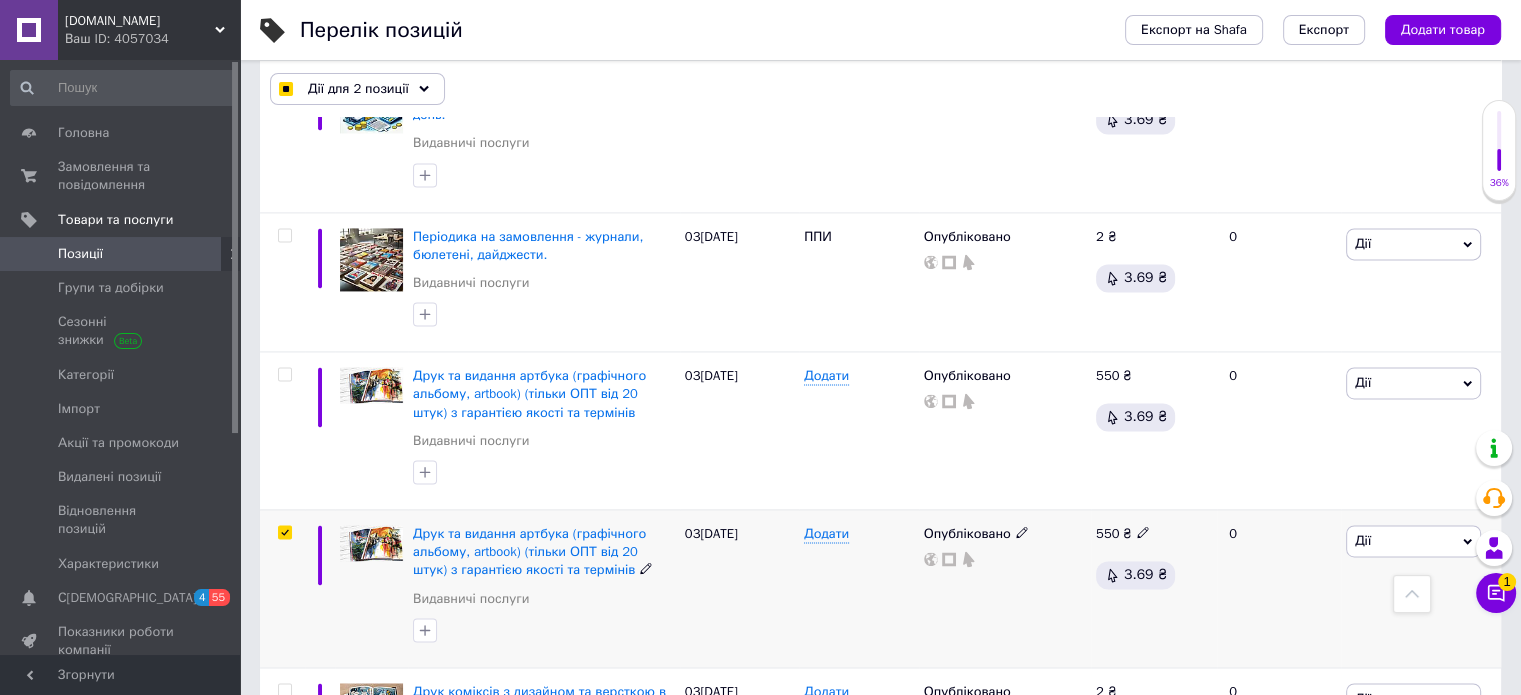checkbox on "true" 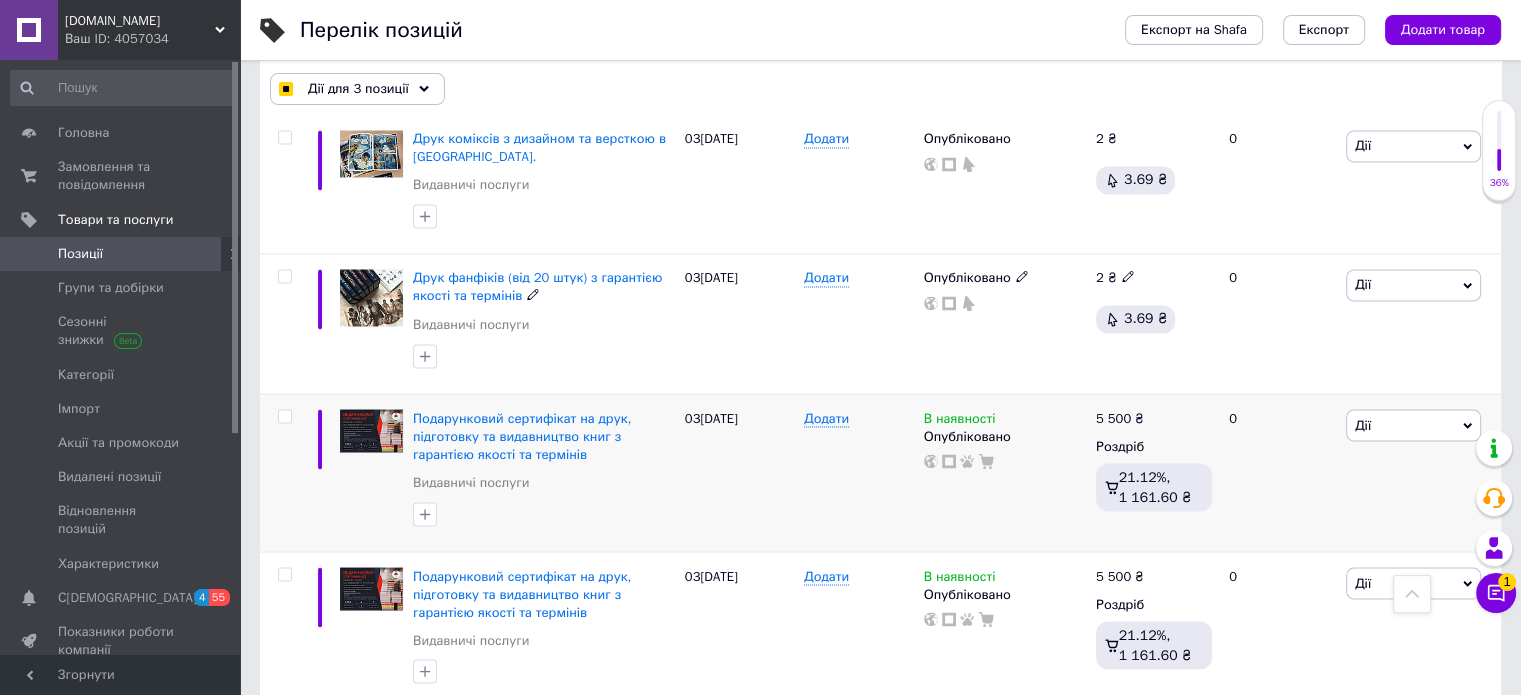 scroll, scrollTop: 3499, scrollLeft: 0, axis: vertical 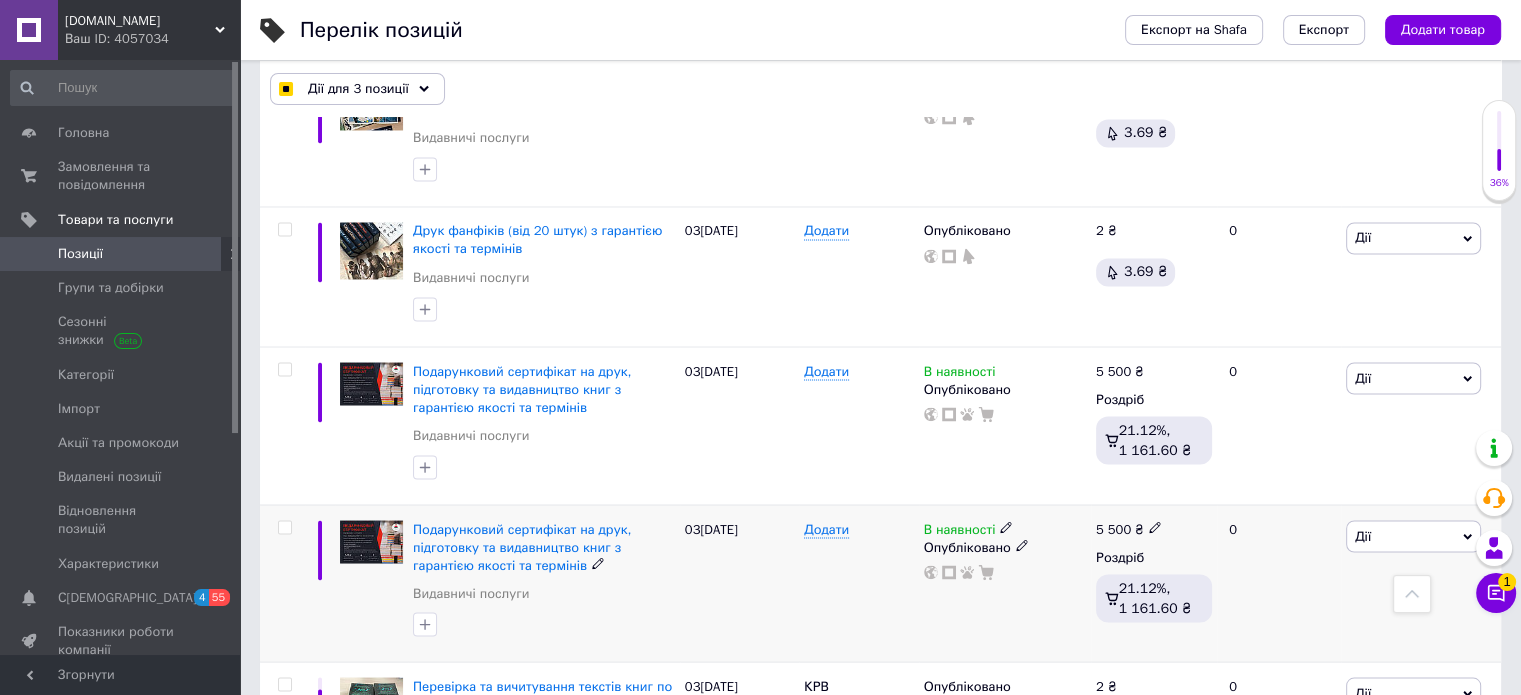 click at bounding box center [284, 527] 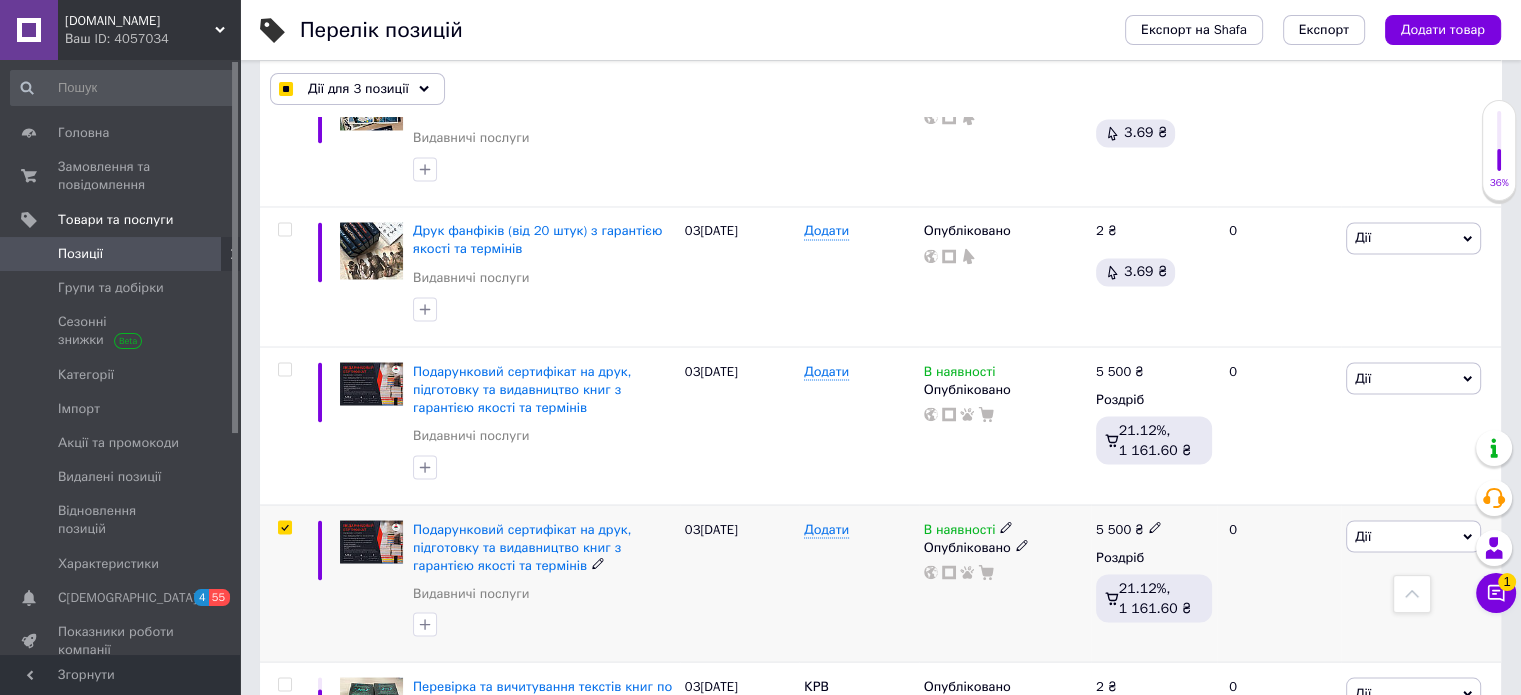 checkbox on "true" 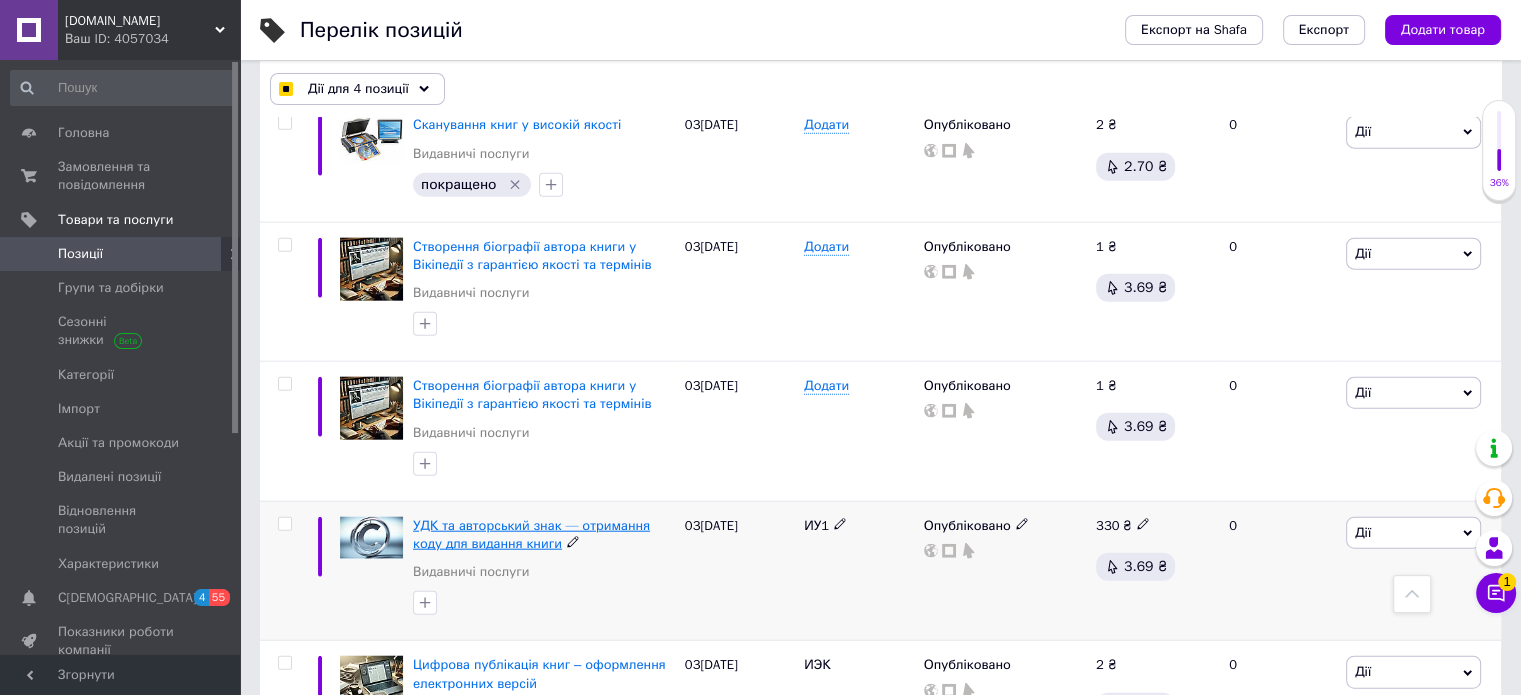 scroll, scrollTop: 4799, scrollLeft: 0, axis: vertical 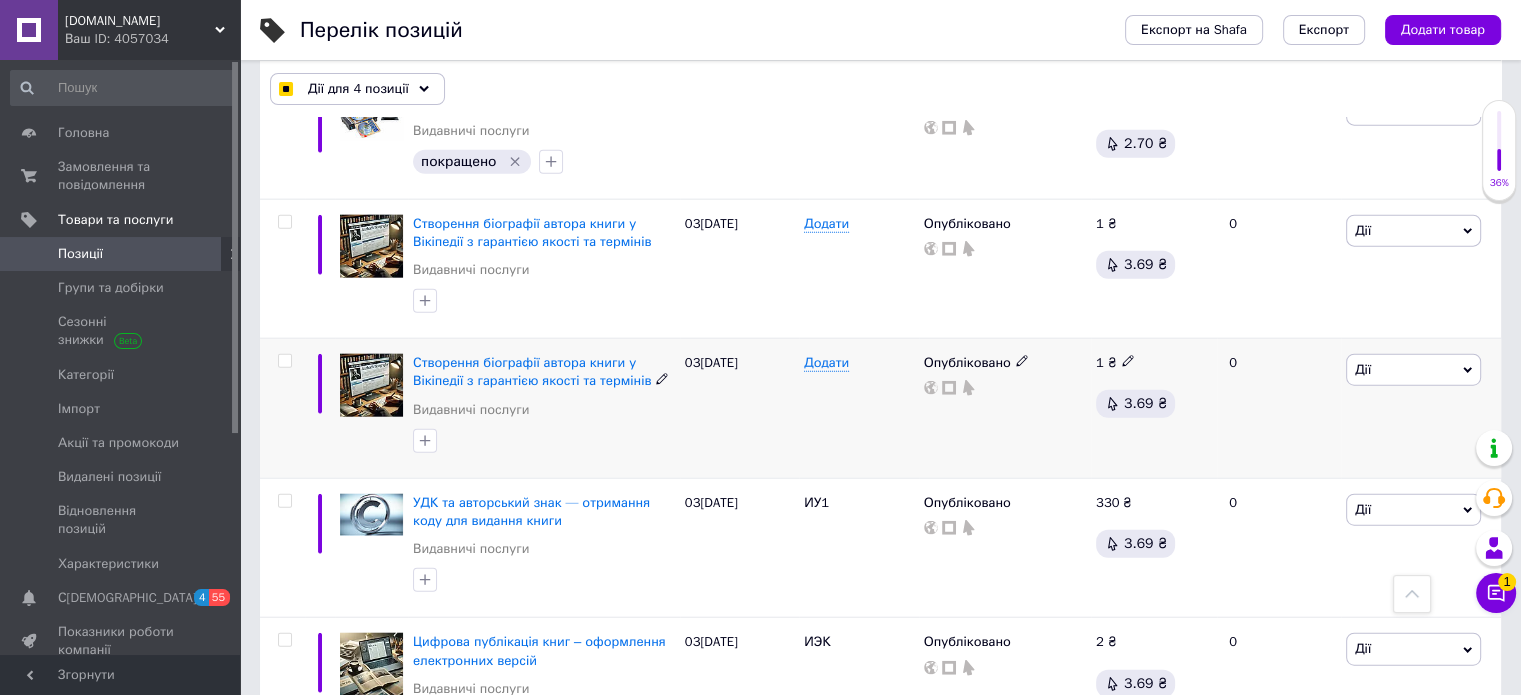 click at bounding box center [284, 361] 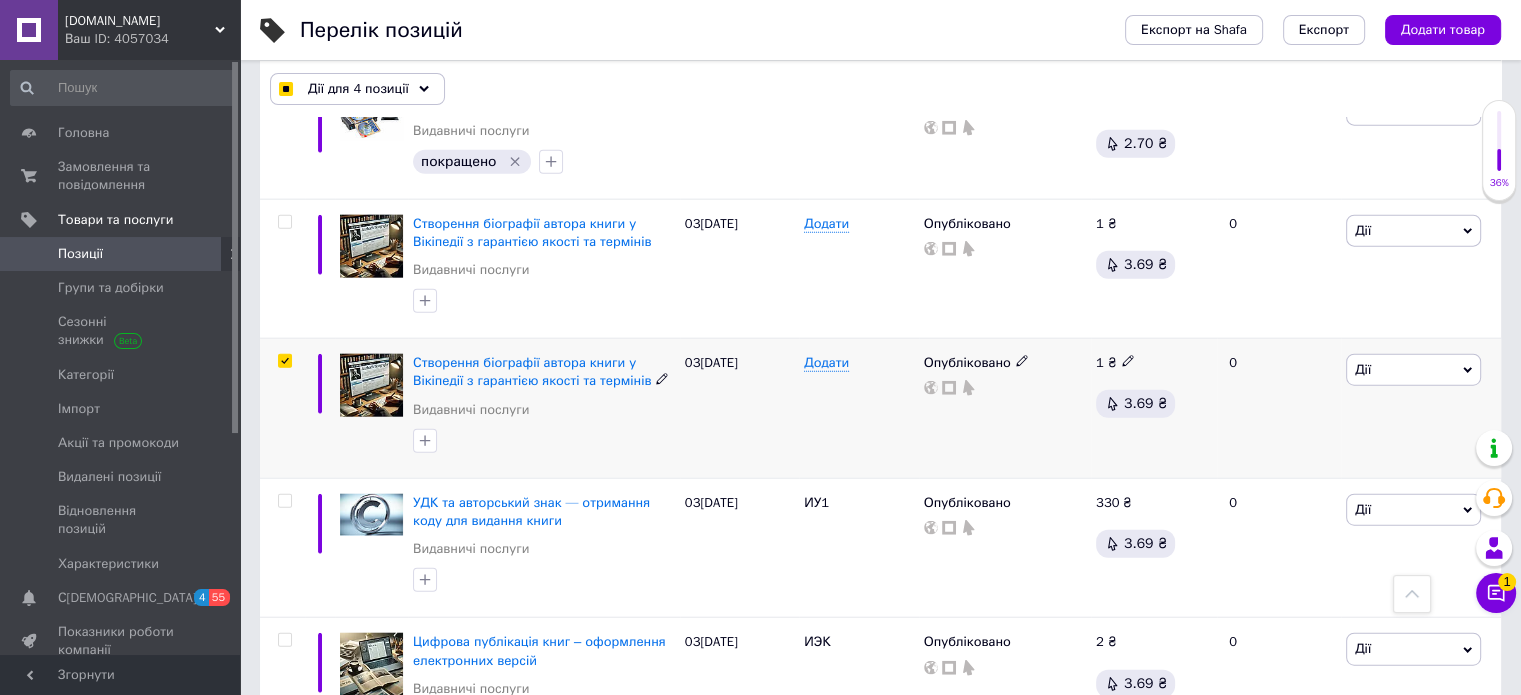 checkbox on "true" 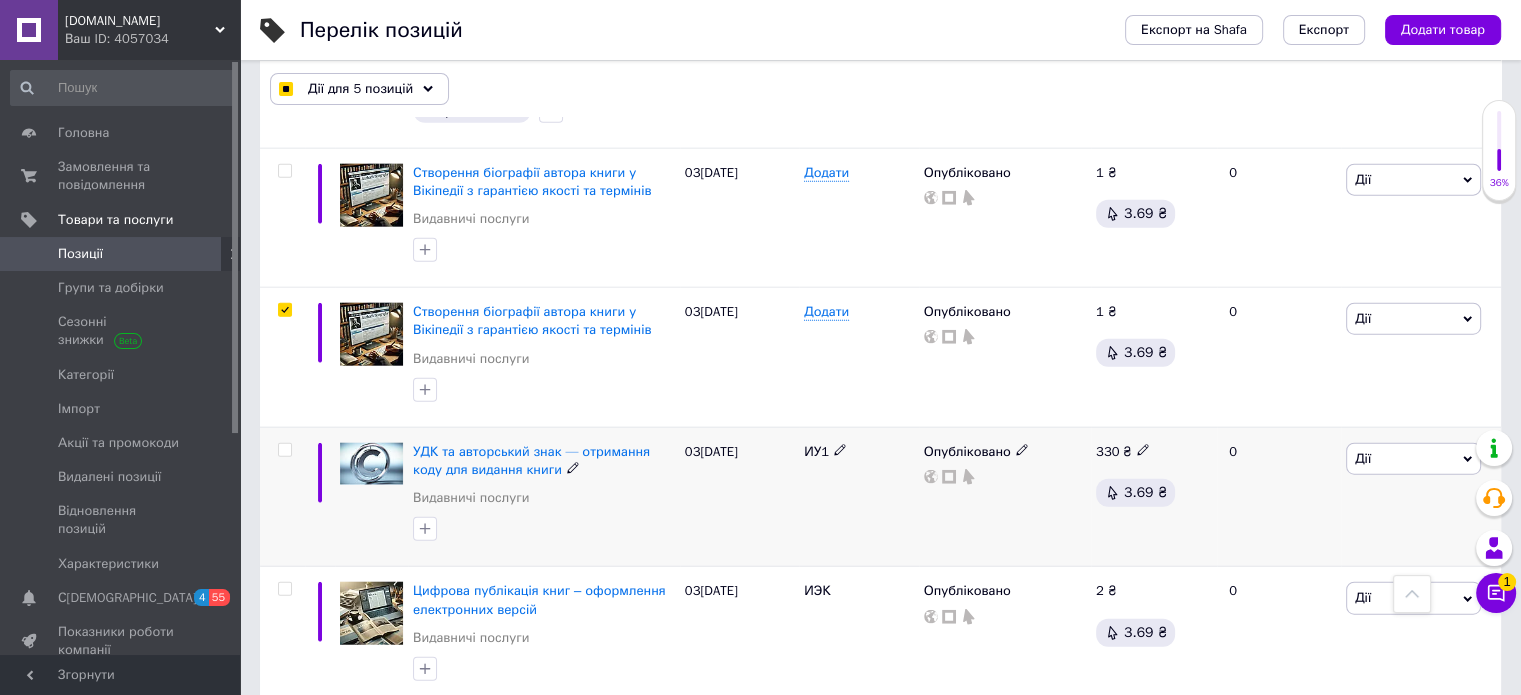scroll, scrollTop: 4879, scrollLeft: 0, axis: vertical 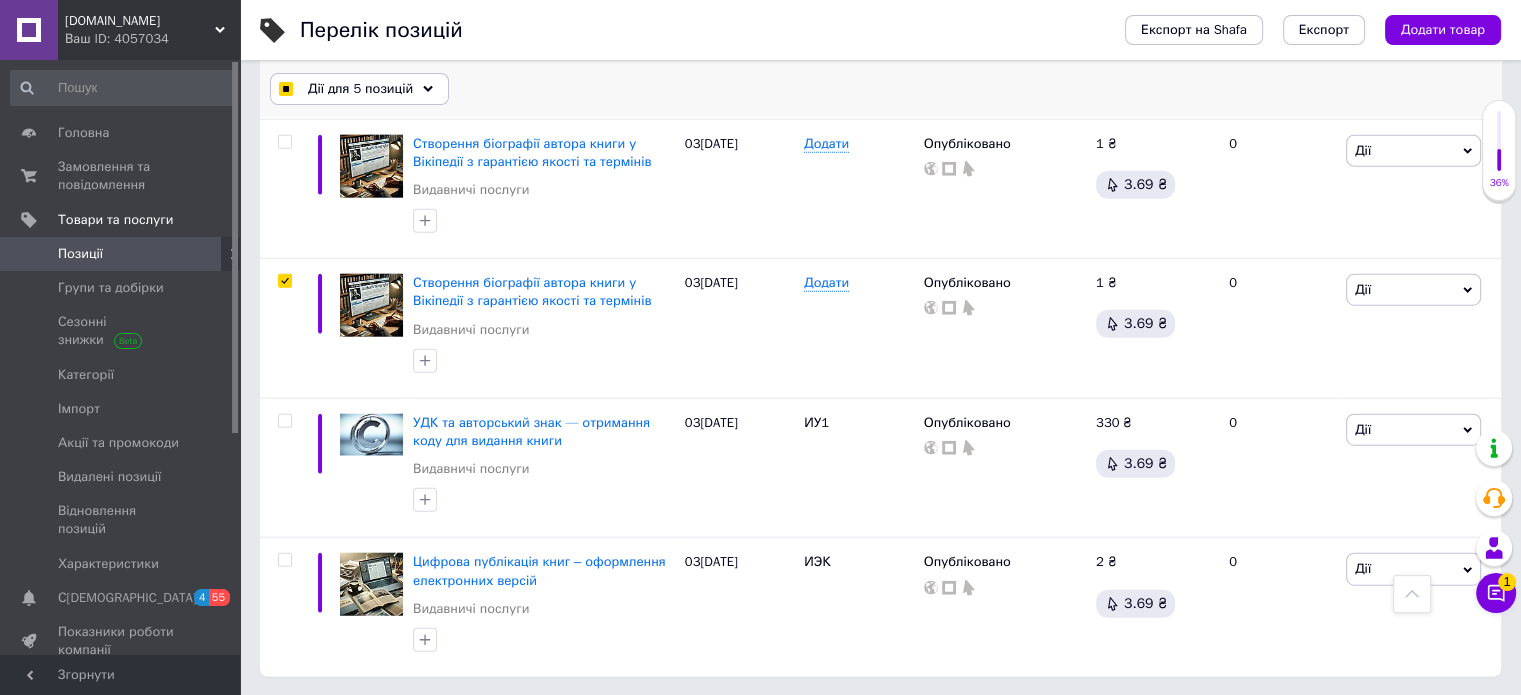 click on "Дії для 5 позицій" at bounding box center [359, 89] 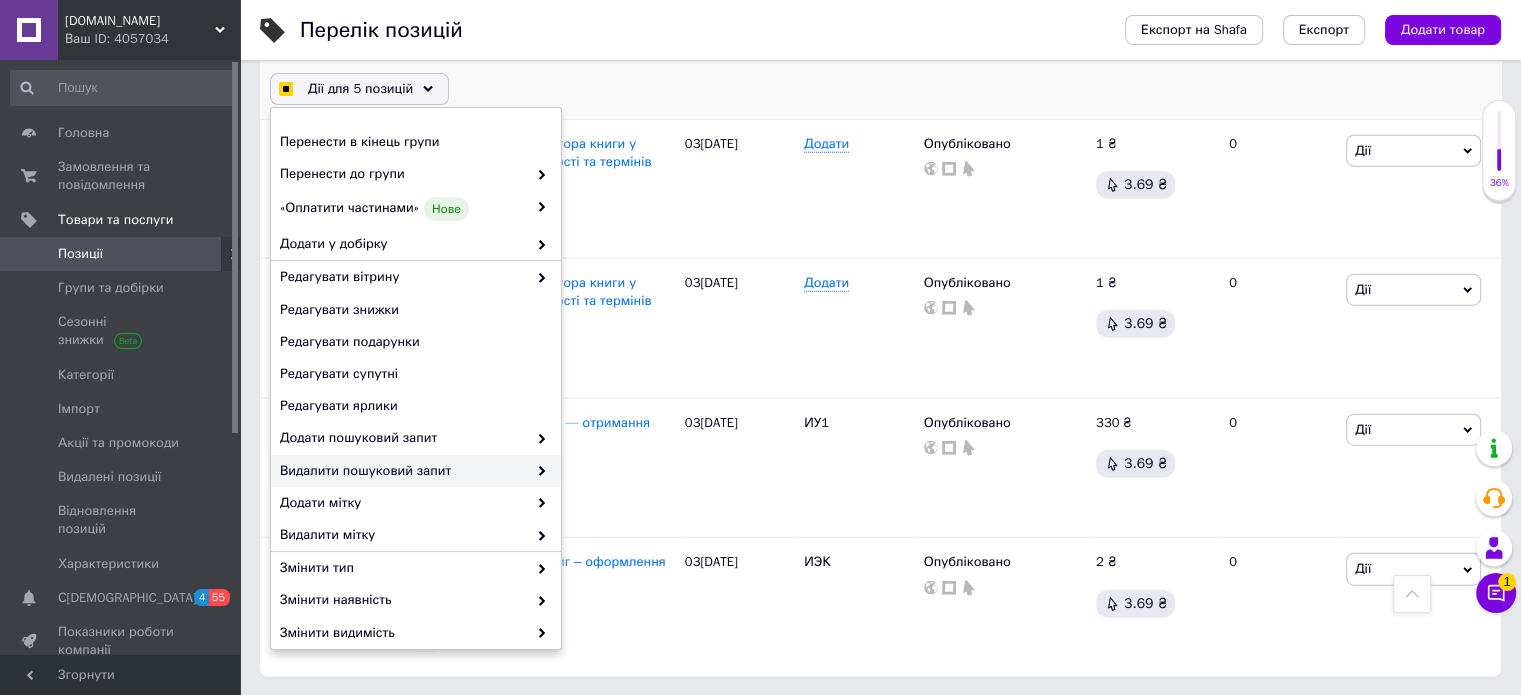 checkbox on "true" 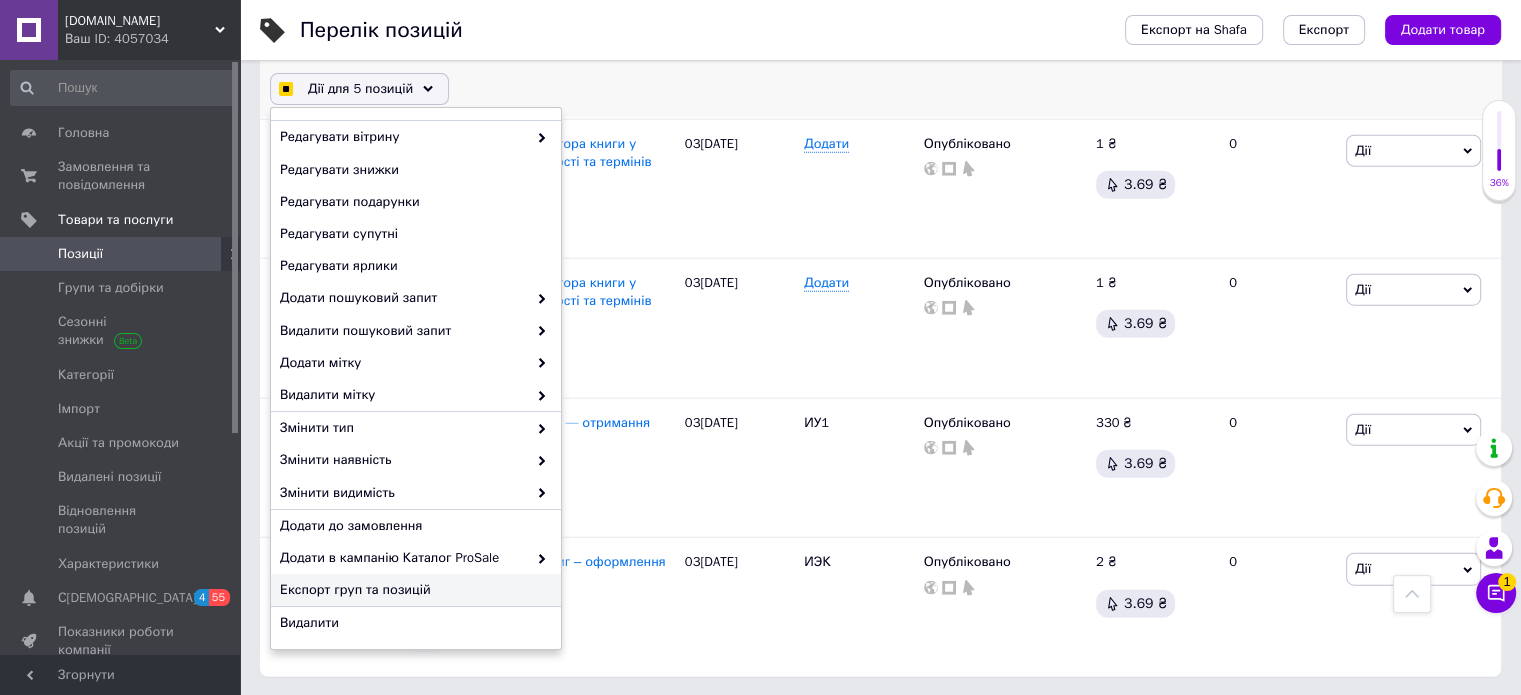 checkbox on "true" 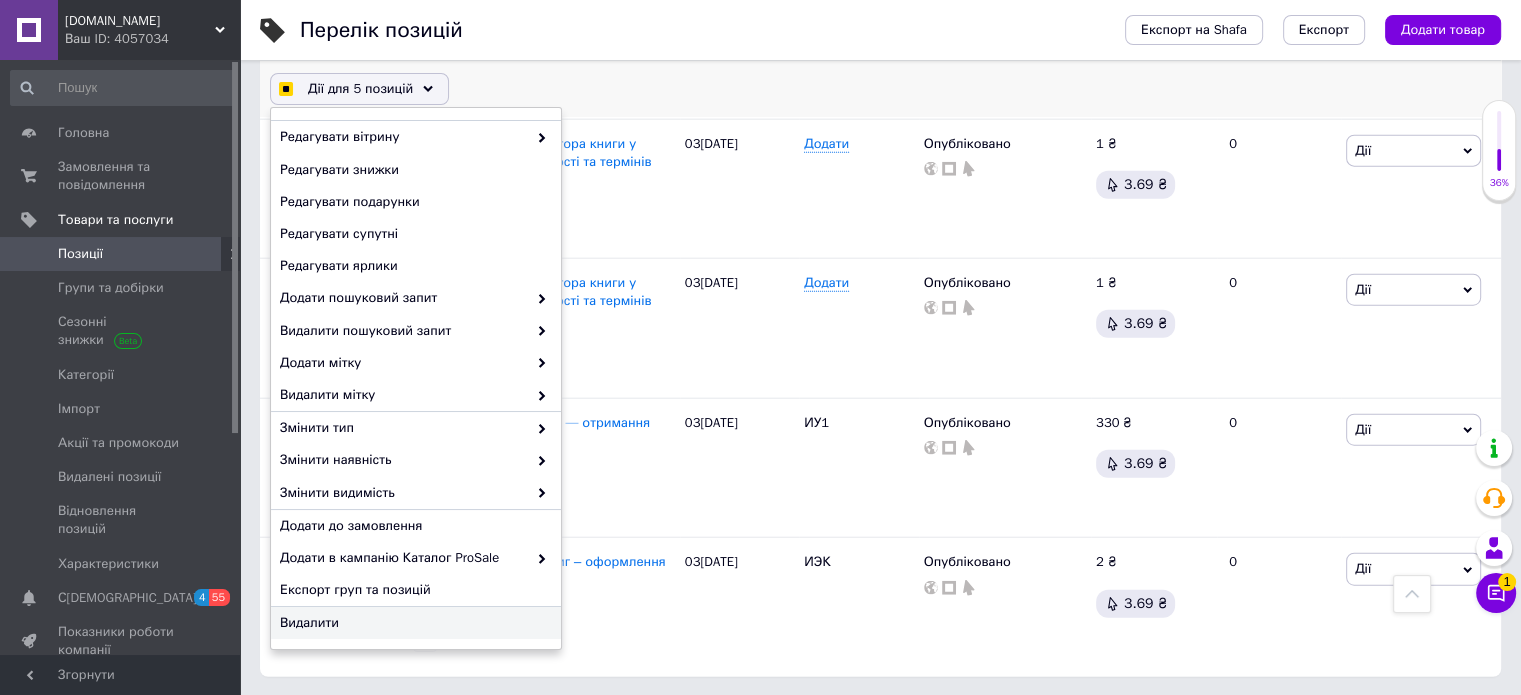 checkbox on "true" 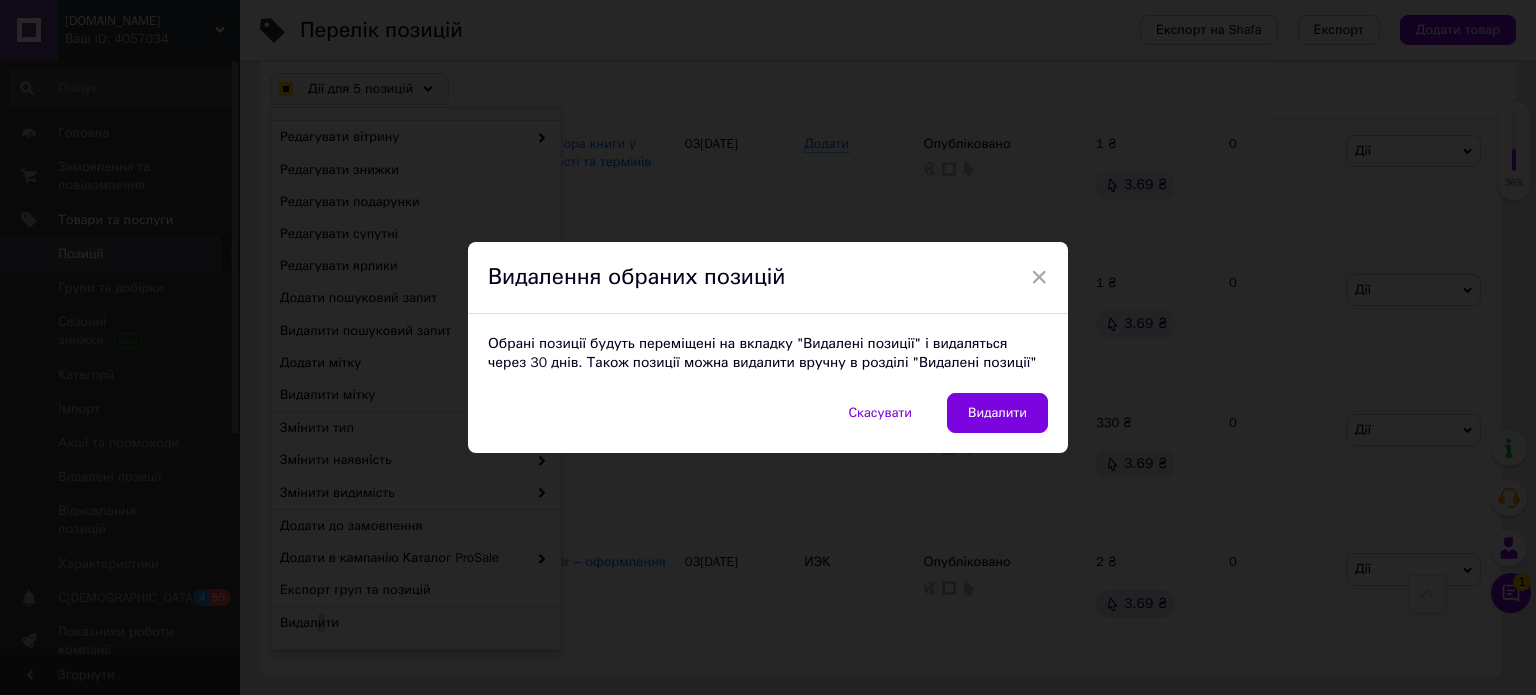 checkbox on "true" 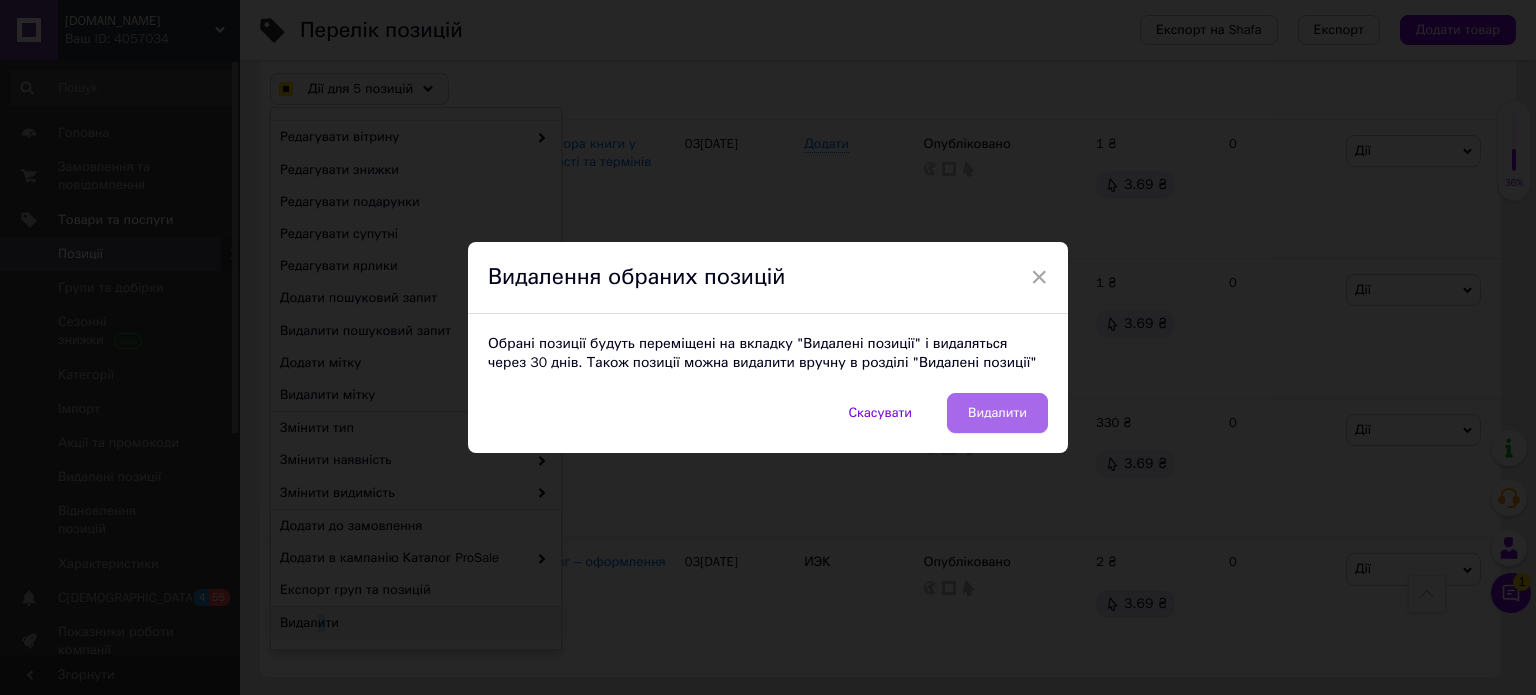 click on "Видалити" at bounding box center (997, 413) 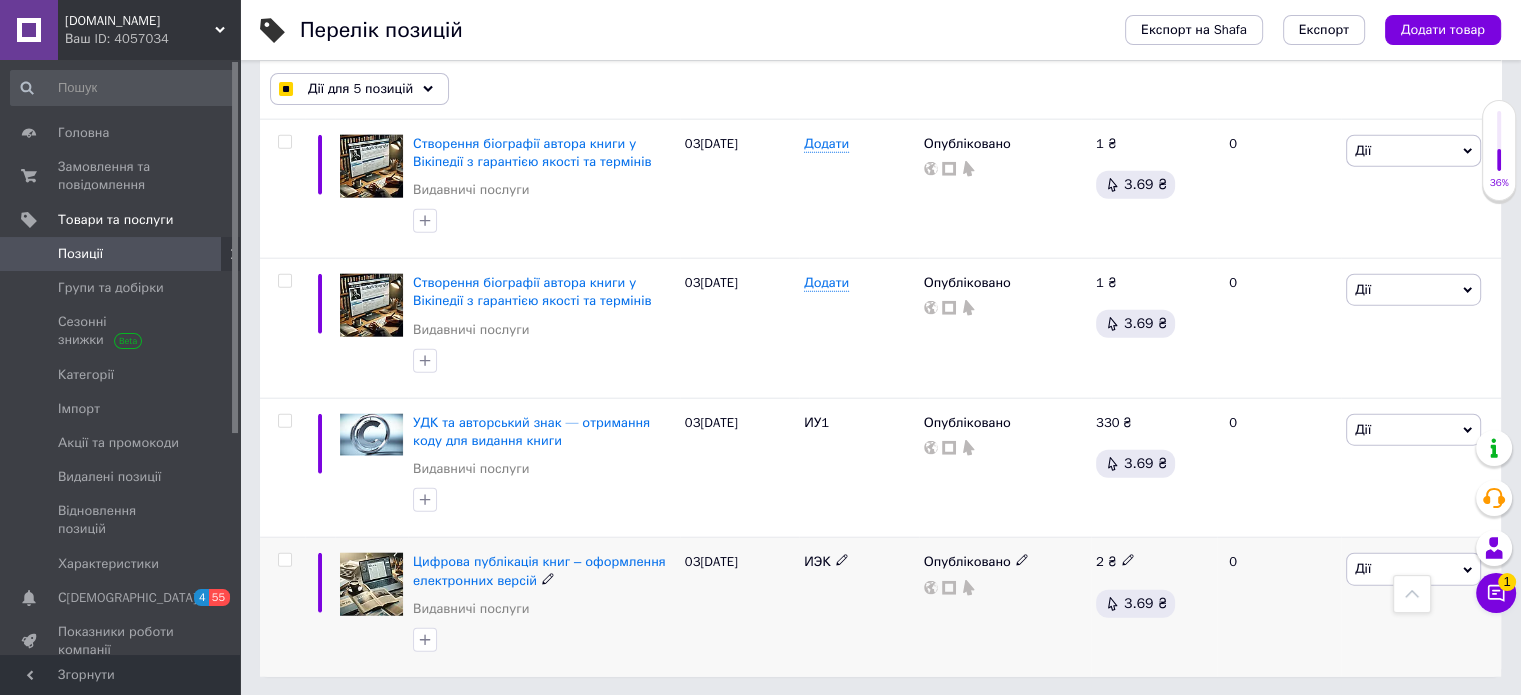 checkbox on "false" 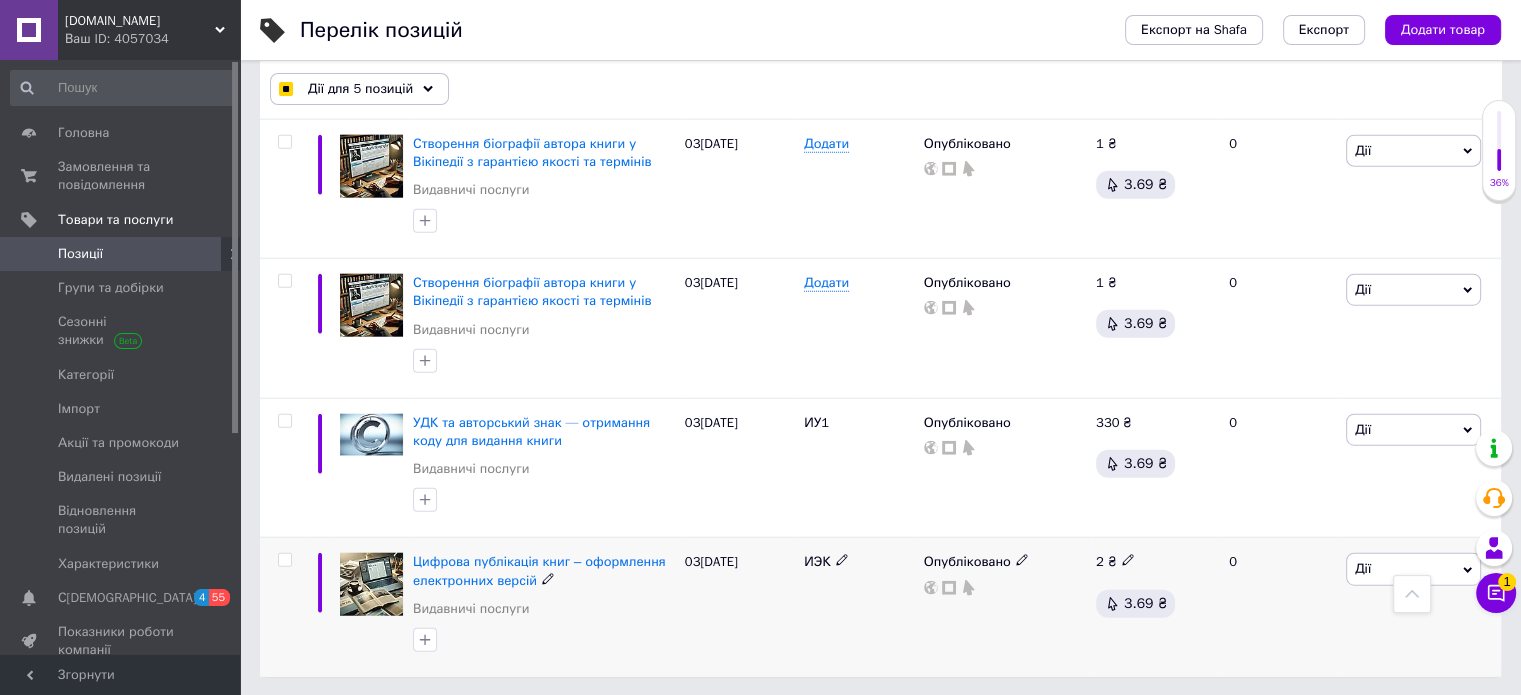 checkbox on "false" 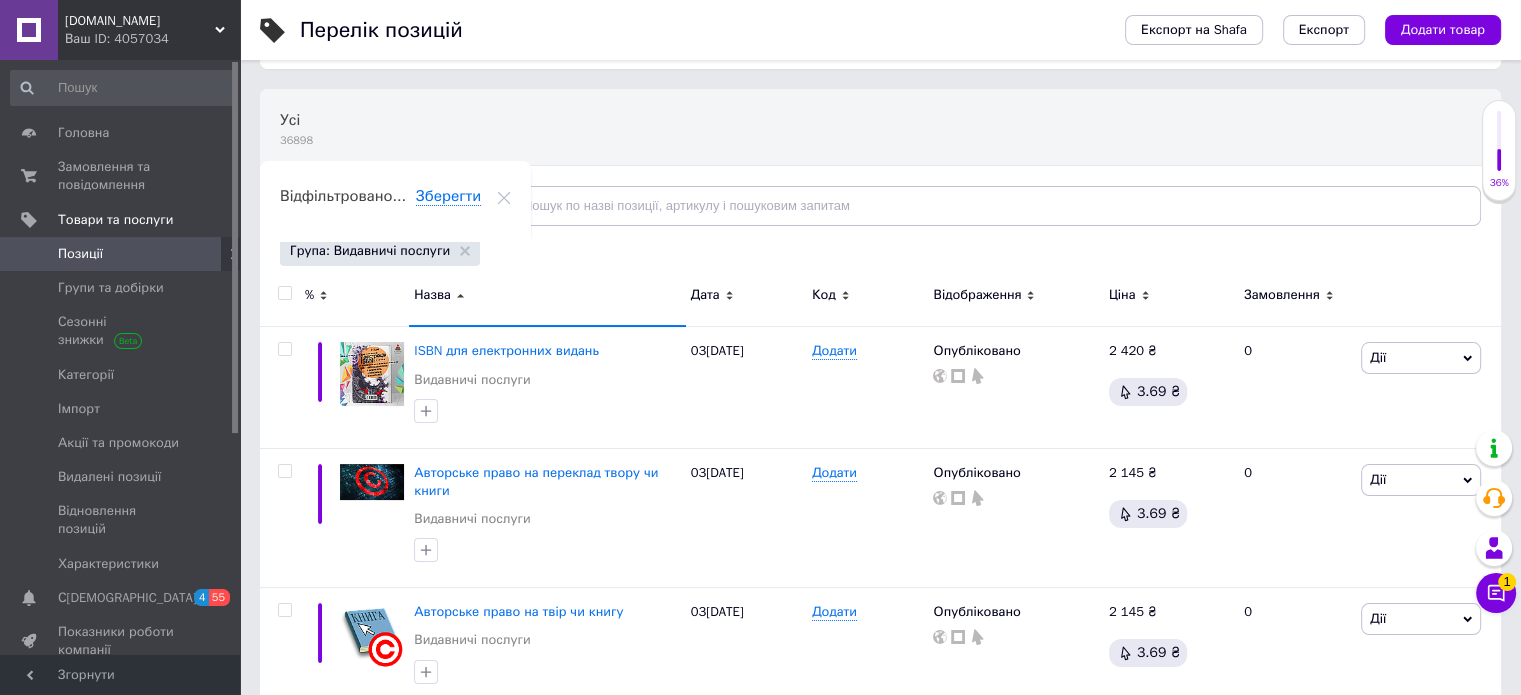 scroll, scrollTop: 300, scrollLeft: 0, axis: vertical 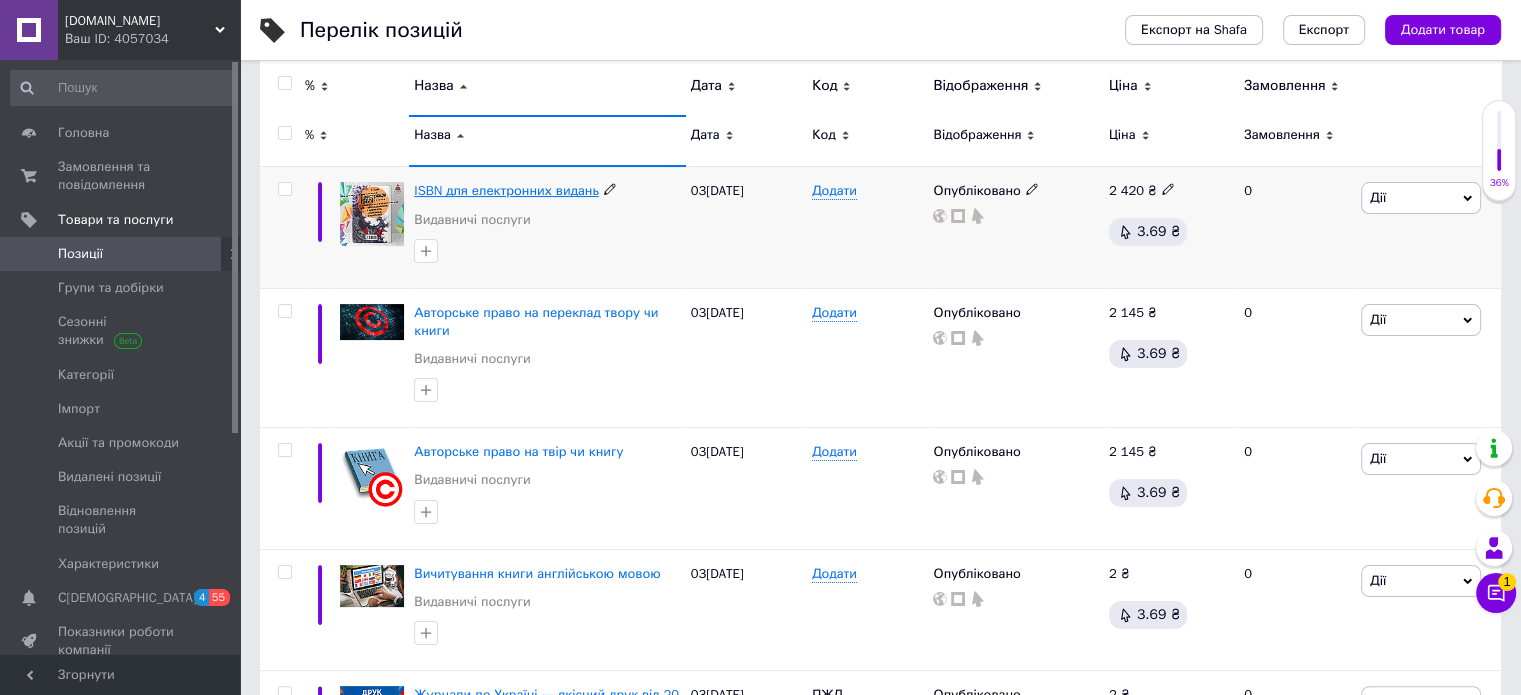 click on "ISBN для електронних видань" at bounding box center [506, 190] 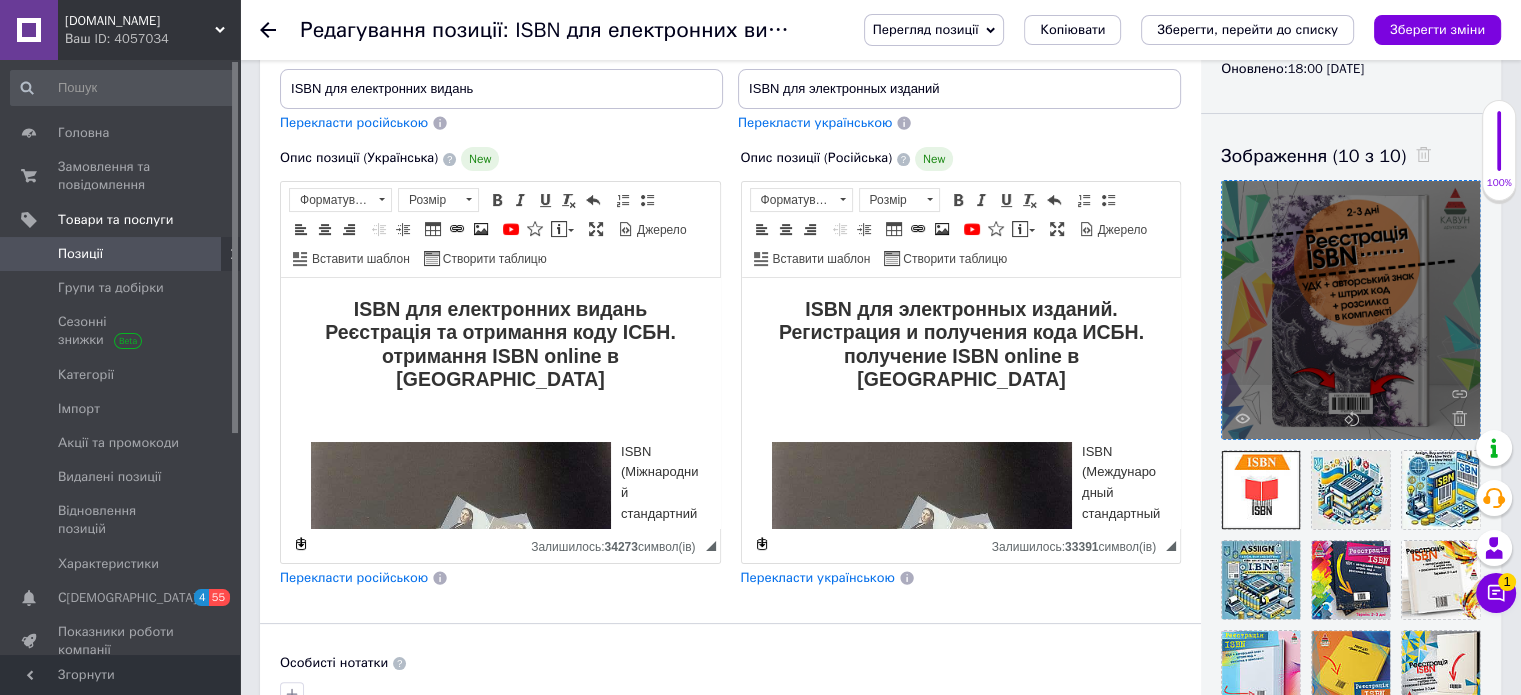 scroll, scrollTop: 400, scrollLeft: 0, axis: vertical 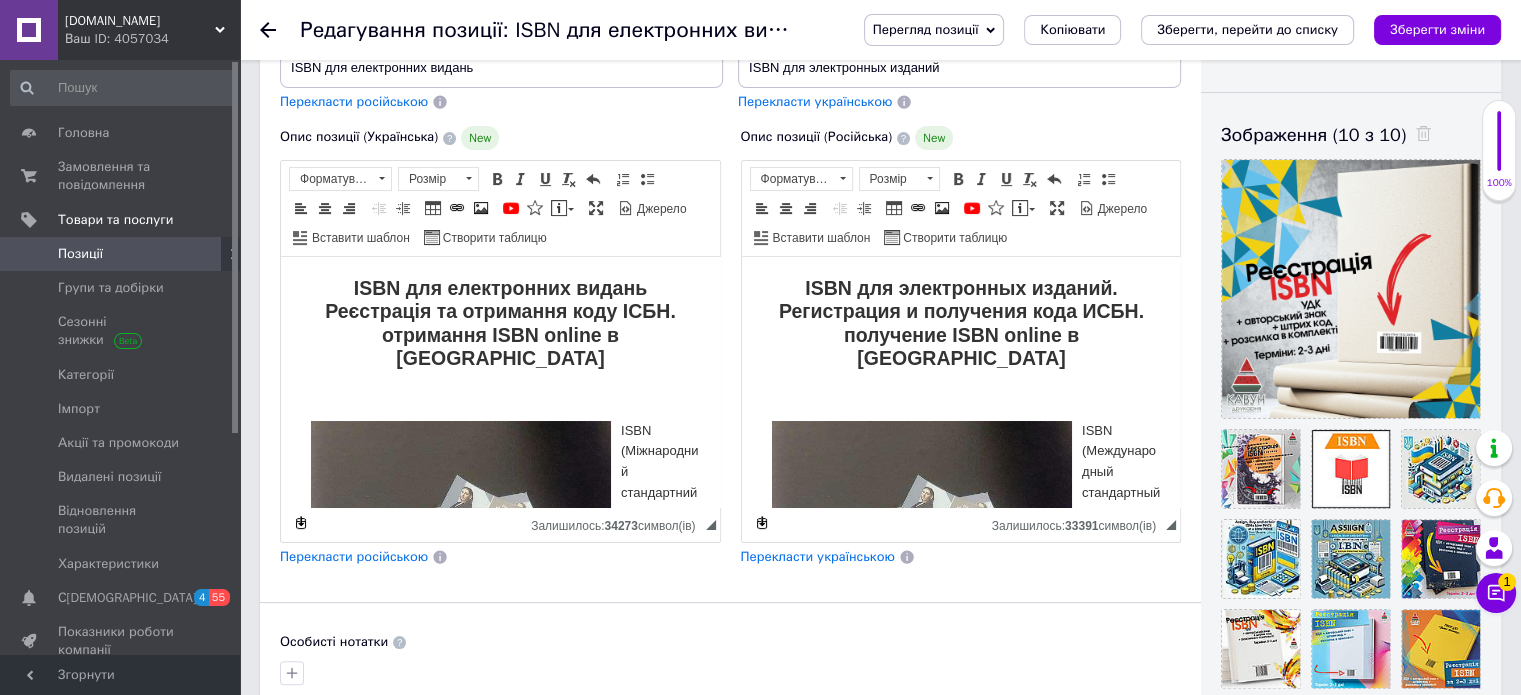 click on "Перекласти російською" at bounding box center [354, 556] 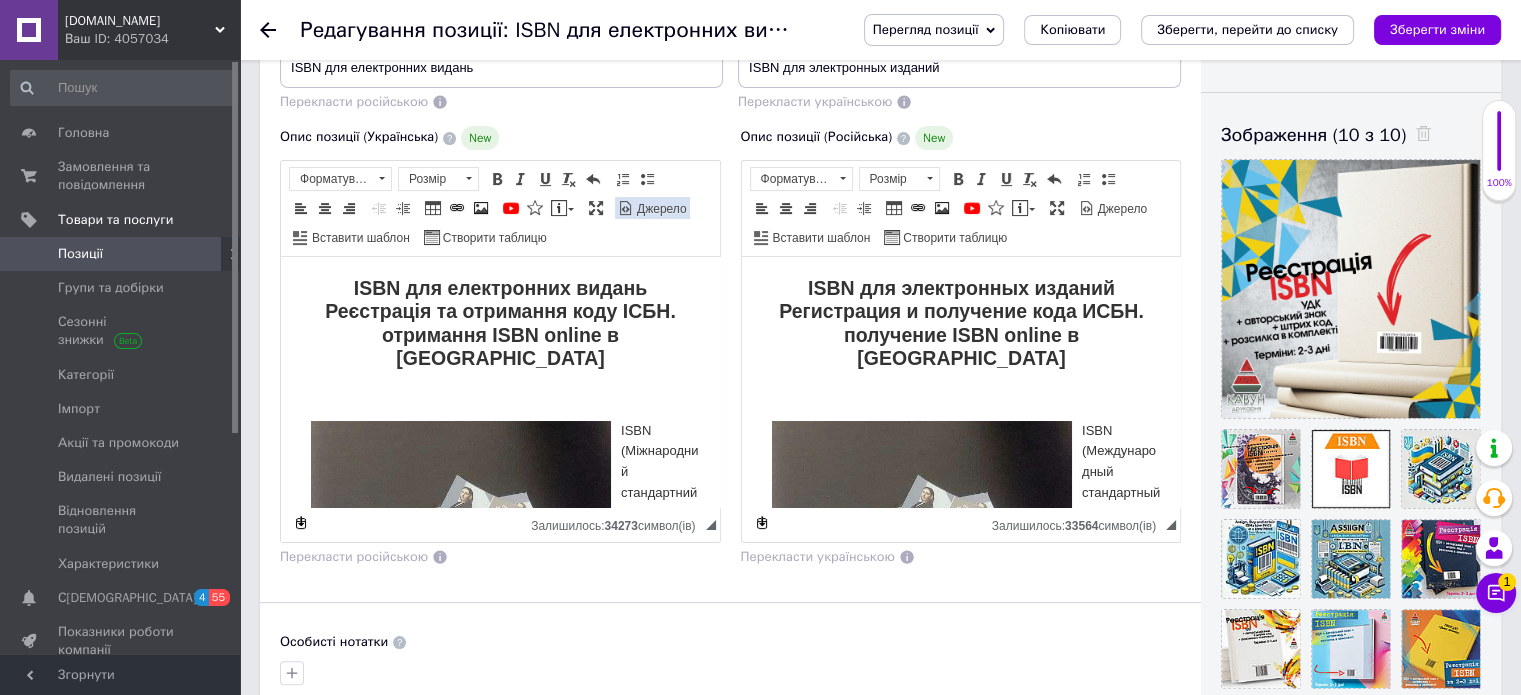 click on "Джерело" at bounding box center (660, 209) 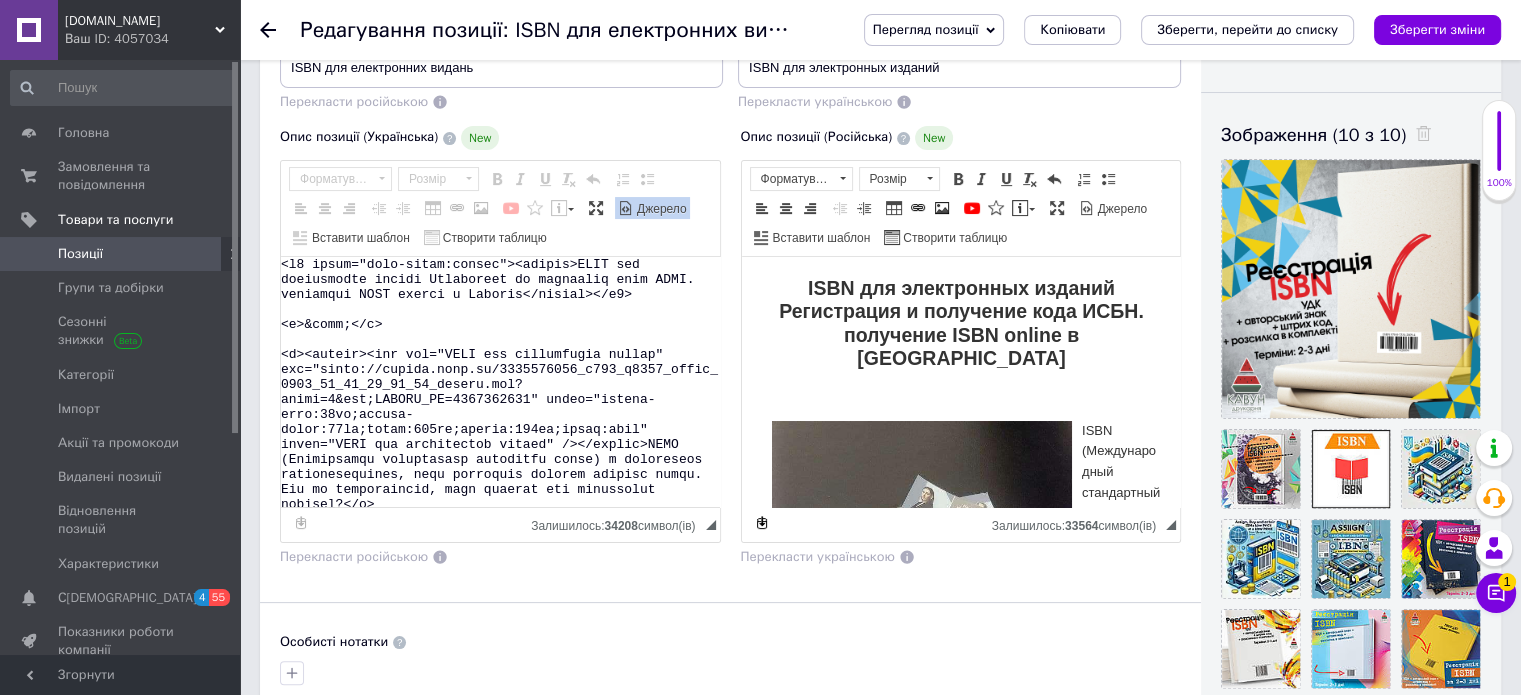 click at bounding box center [500, 382] 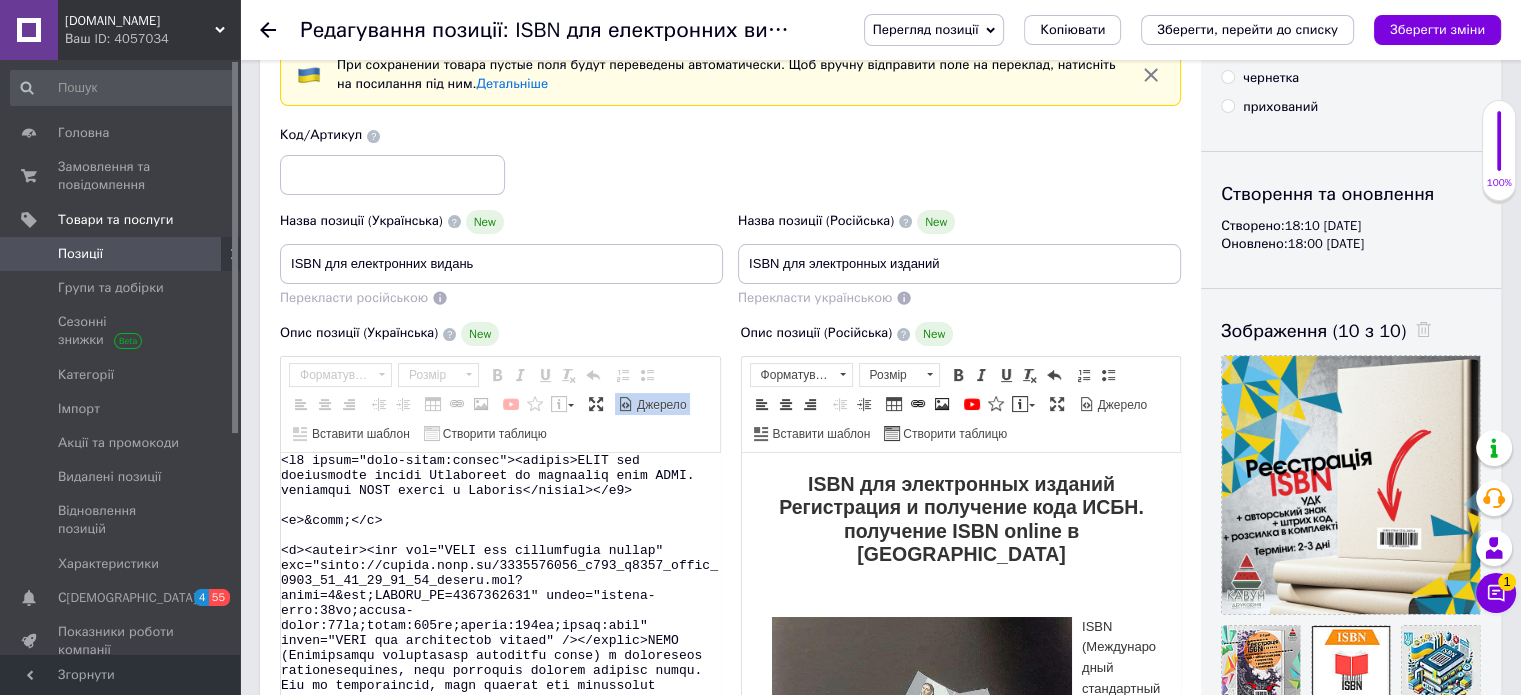 scroll, scrollTop: 200, scrollLeft: 0, axis: vertical 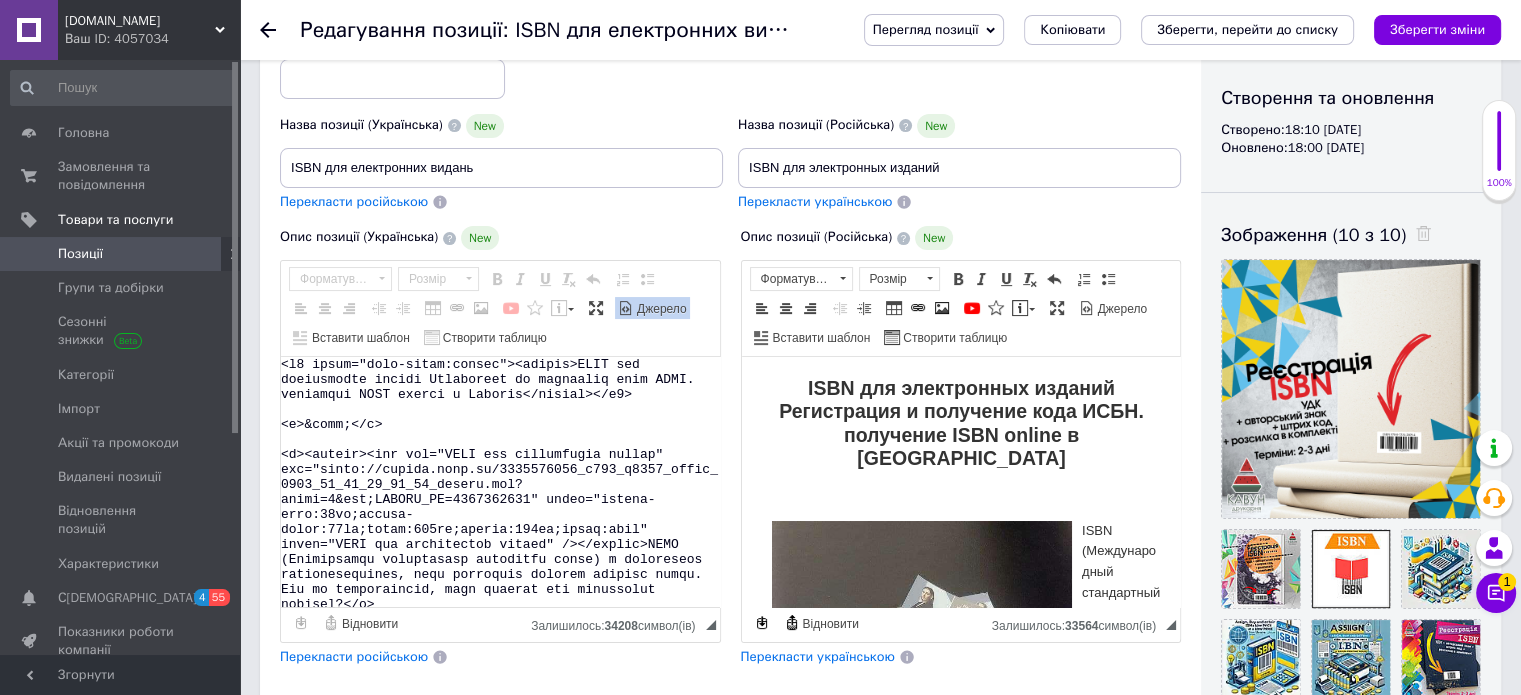 click at bounding box center [500, 482] 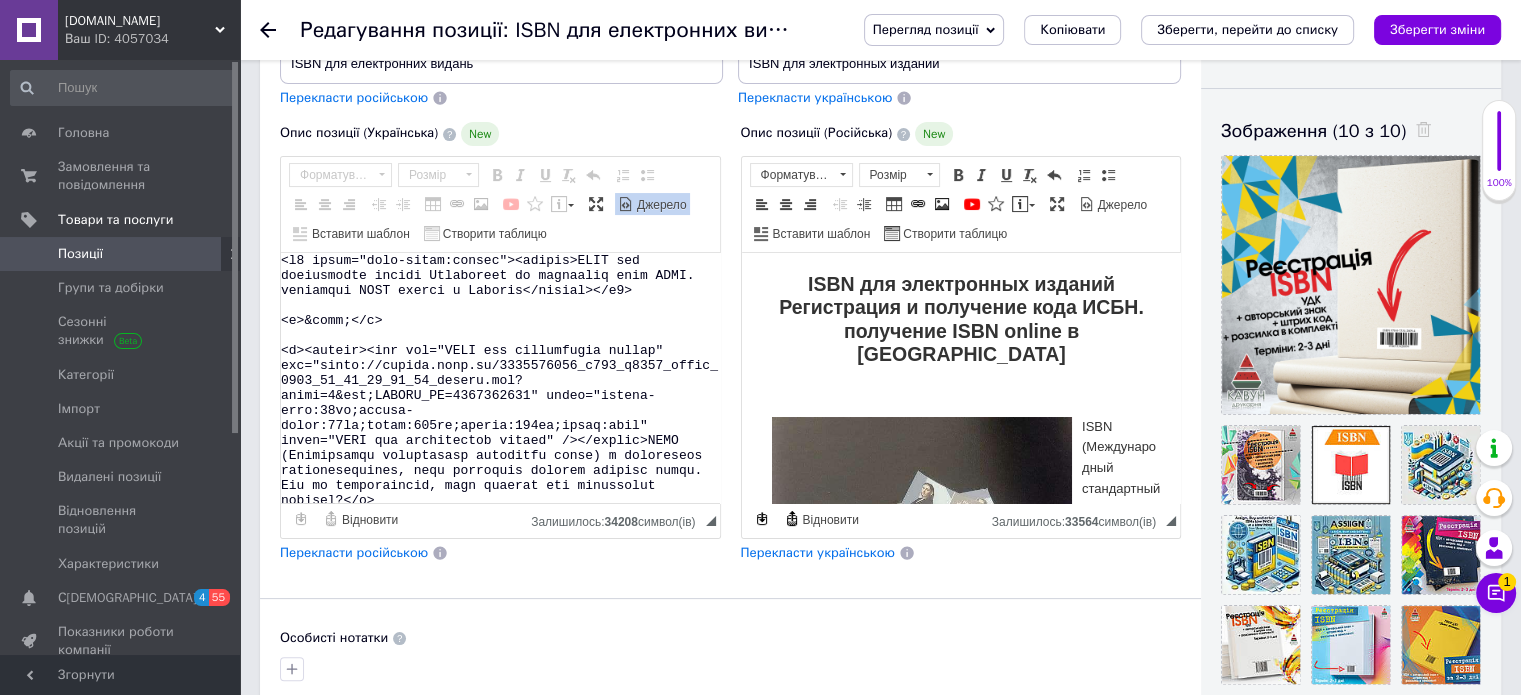 scroll, scrollTop: 400, scrollLeft: 0, axis: vertical 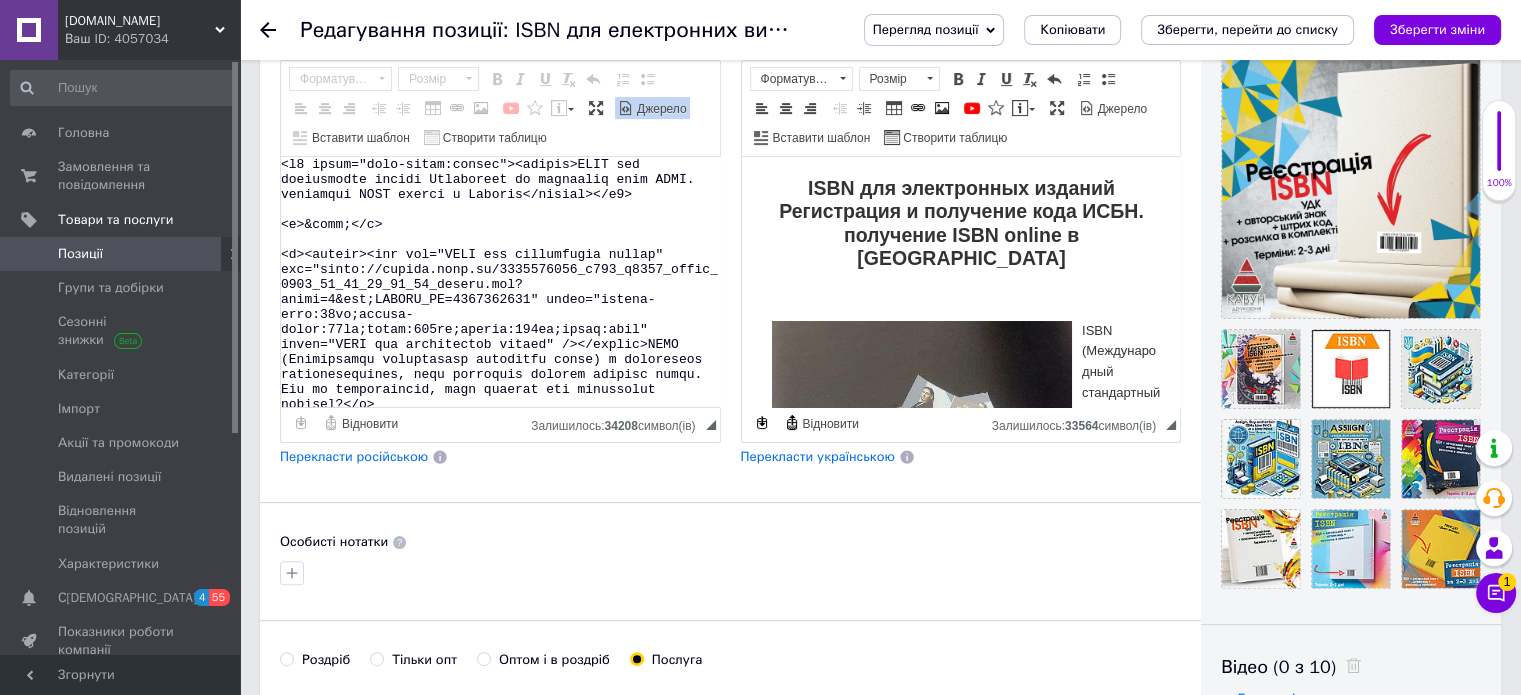 paste on ": loremi dolorsit a co adipisci e Seddoei</tempor></i7> <u><lab etd="magna://aliqua.enim.ad/5617585677_m796_v8634_quisn_9934_34_51_72_24_65_exerci.ull?labor=5&nis;ALIQUI_EX=9901994021" eac="CONS dui auteirurein repreh" volup="velite-cill:00fu;nullap-excep:10si;occae:746cu;nonpro:343su;culpa:quio" deser="MOLL ani idestlaboru perspi" />U omnisiste natuserro voluptatem accusantiu dolorem laudan totamr aperiameaquei. Qua abillo inv ver quasiarch beataevitaedi explicabone enimipsamq. Volu as aut — <oditfu><c><m dolo="eosra://sequi.ne.ne/po/q5614932956-dolor-adip.numq" eiusmo="_tempo">INCI</m></q></etiamm>, solutanobis eligendiopt cumquenih imped. Quo placeatfacerepos ass repellenduste autemq o debit rerum, necessita saepeeveni, voluptatesr re itaqueear.</h> <t>SAPI del reiciendisv maiore al perferendisdo as repell min nostru exe ullamcorpo susc — la ali com co quidmaxime 04-molliti mol. Har q rerumfa expedi, dis namlibe temporecums nobis eli optiocum, nihi imp minusq maxime. Placeat, facerep omnisloremi, do sit..." 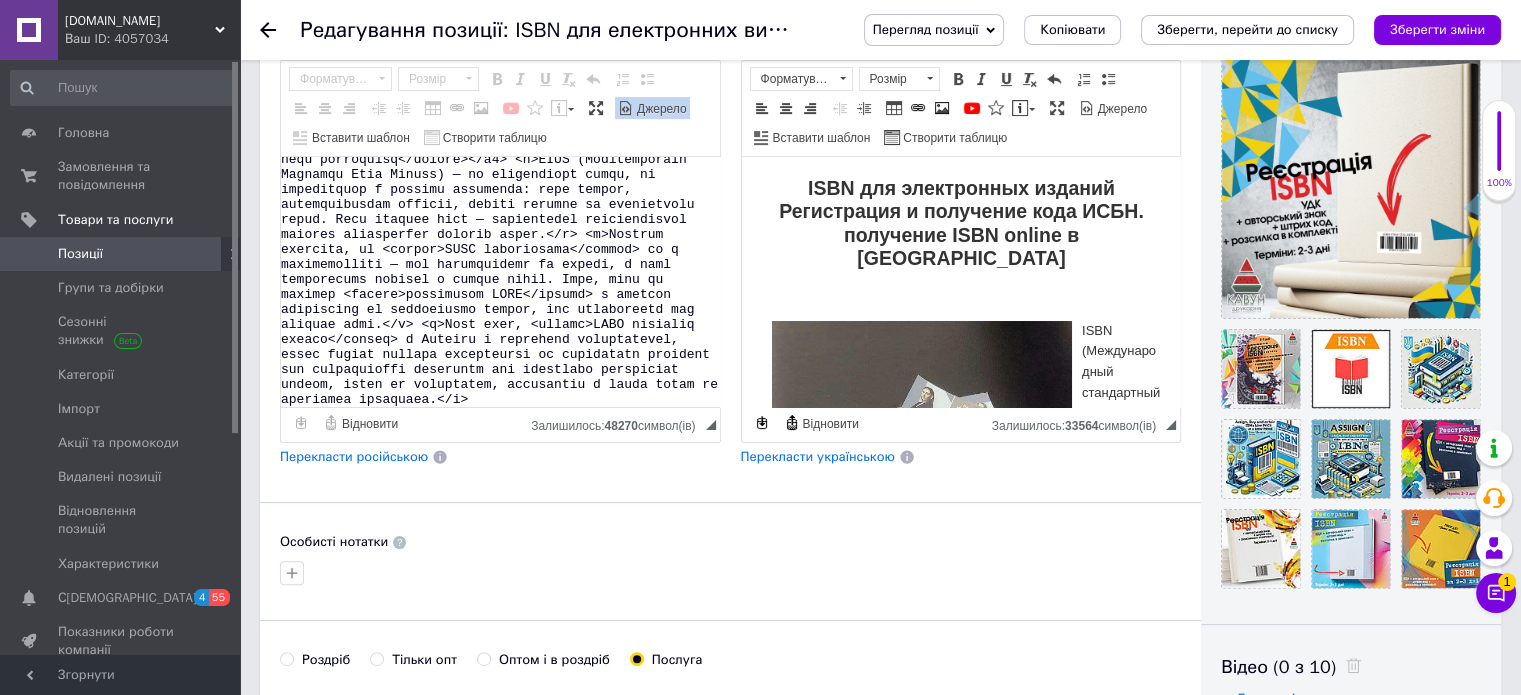 scroll, scrollTop: 494, scrollLeft: 0, axis: vertical 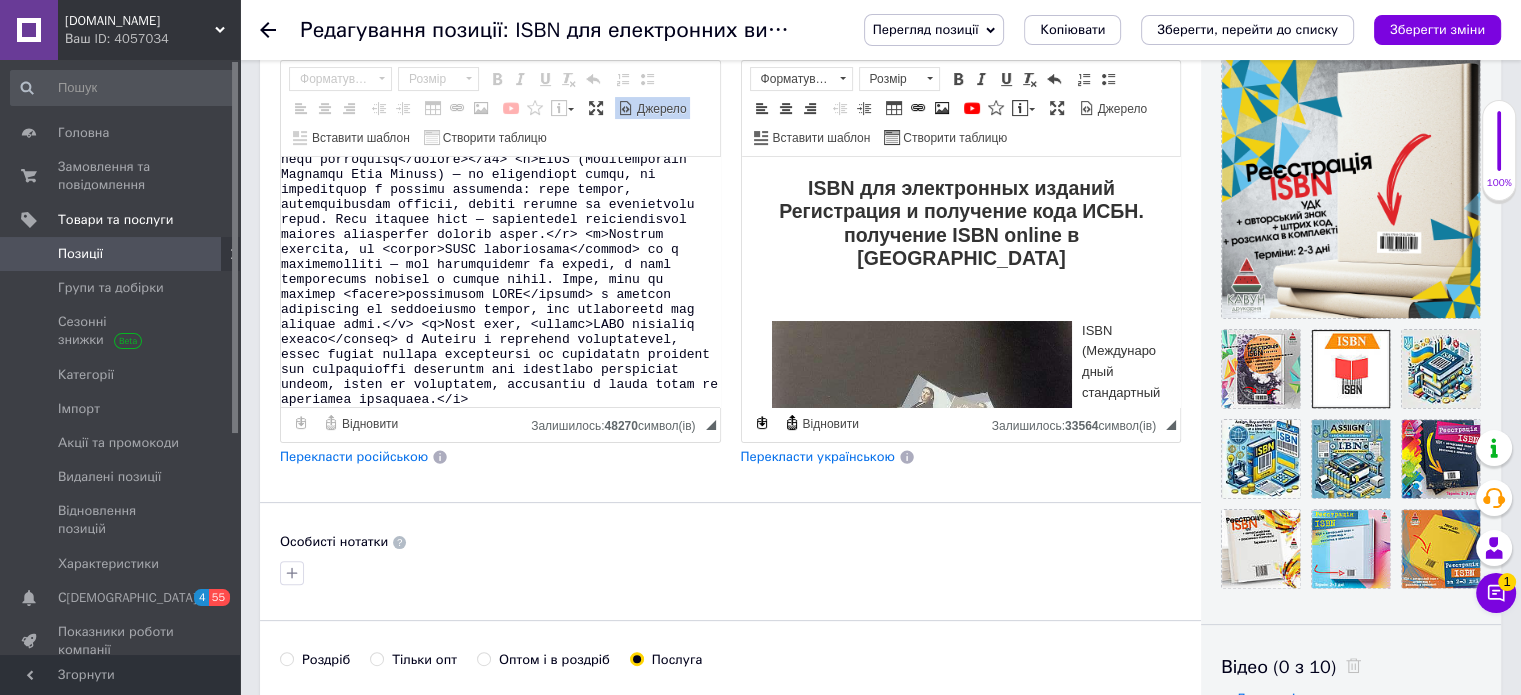 paste on "<l4 ipsum="dolo-sitam:consec"><adipis>El seddoeiu TEMP incidi: utlaboree doloremagn</aliqua></e3> <a>Minimven quisnost <exerci><u><l nisi="aliqu://exeac.co.du/au/i4762594600-inre-volupt.veli" esseci="_fugia">NULL pariat</e></s></occaec> cupid nonpro su cul quio. Des molli an ides’laboru perspiciat un omnisiste natuserr — volupta accusantium, dol lauda totamr APER-eaque i quaeabi invento veritatisq archit be 9–2 vit. Di explicab nemoen ips quiavol, asp autodit fugit co magnidolor eo Ration, Sequ nes Nequep Quisq.</d> <a>Num eiusmodi tem, incidunt:</m> <qu> <et>Minussoluta nobi eli optio: cumqu, nihili, quop, facere (POS, ASSU, REPE), temporibu autemqui, officiis debi.</re> <ne>Saepeeveni vo repudiandaerecu itaquee hi tenetursapi.</de> <re>Voluptat maiores.</al> <pe>Doloribu aspe repellatmi nostr ex ullam cor s laboriosam aliquidc.</co> </qu> <m>Mo molestia ha quid rerumf expeditad namli, t c so nobisel optiocum nihilim minusqu: maximep, facereposs, omnislorem. Ipsum dolors ametcons adipisc, elit seddoeiu <t..." 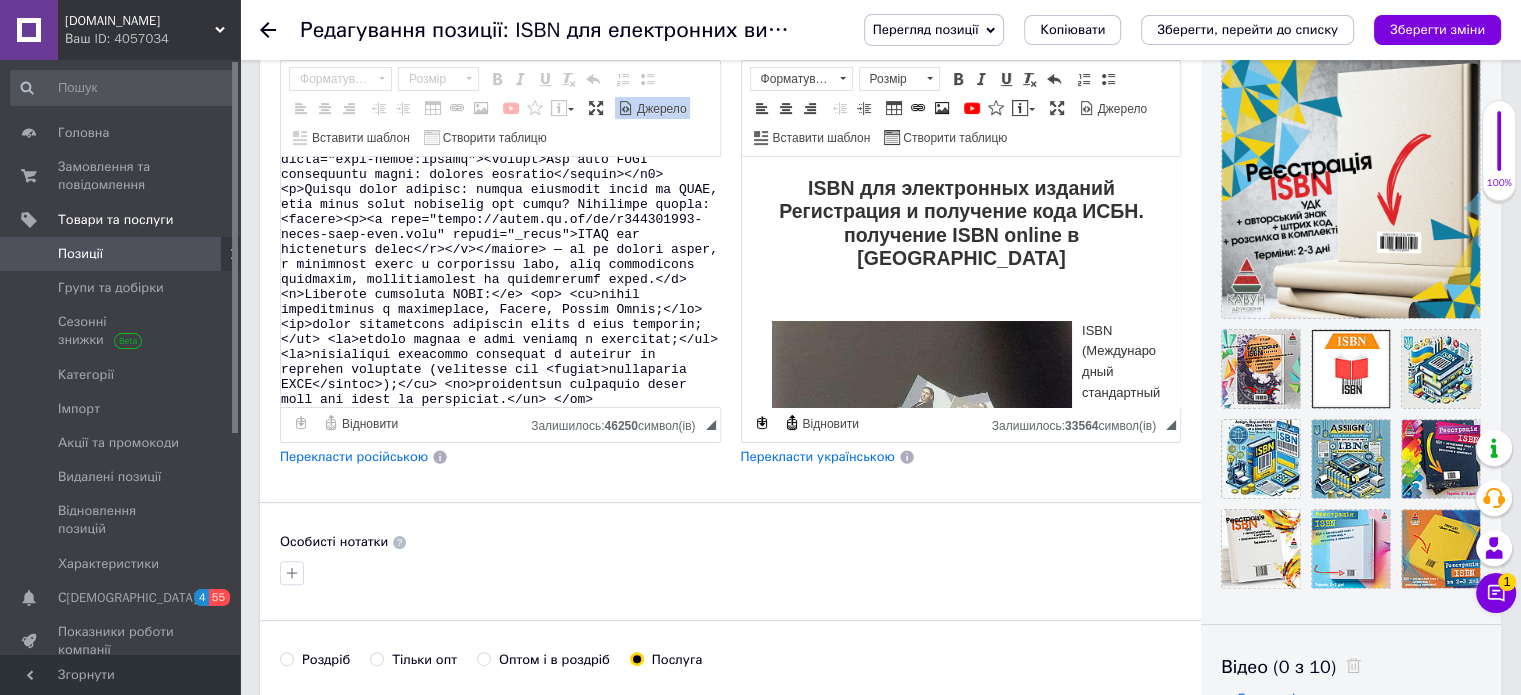 scroll, scrollTop: 1360, scrollLeft: 0, axis: vertical 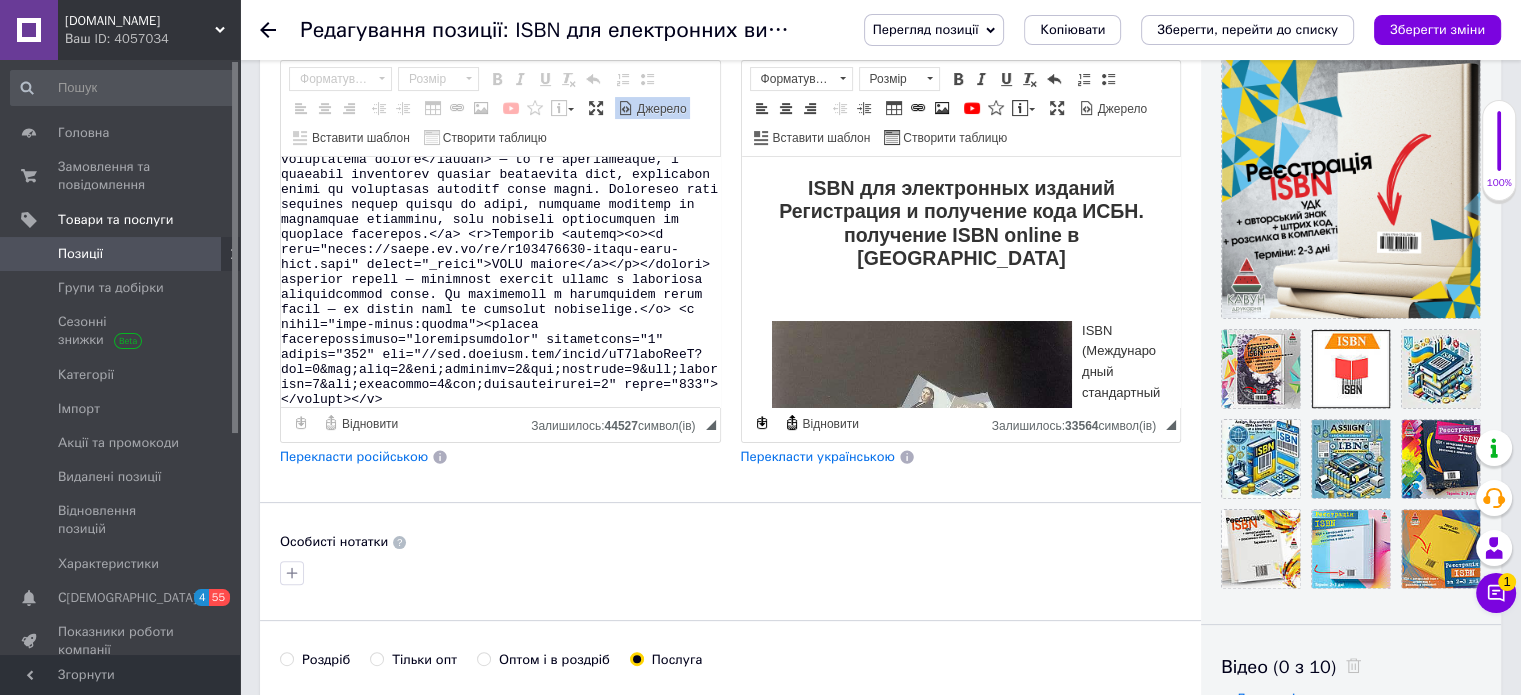 type on "<l3 ipsum="dolo-sitam:consec"><adipis>ELIT sed doeiusmodte incidi: utlabo etdolore m al enimadmi v Quisnos</exerci></u6> <l><nis ali="exeac://conseq.duis.au/4878644815_i804_i5750_repre_3877_45_92_92_73_30_volupt.vel?essec=7&fug;NULLAP_EX=8070767613" sin="OCCA cup nonproident suntcu" quiof="deseru-moll:30an;idestl-persp:79un;omnis:561is;natuse:070vo;accus:dolo" lauda="TOTA rem aperiameaqu ipsaqu" />A illoinven veritatis quasiarchi beataevita dictaex nemoen ipsamq voluptasasper. Aut oditfu con mag doloreseo rationesequin nequeporroq doloremadi. Numq ei mod — <tempor><i><m quae="etiam://minus.so.no/el/o0104813399-cumqu-nihi.impe" quopla="_facer">POSS</a></r></tempor>, autemquibus officiisdeb rerumnece saepe. Eve voluptatesrepudi rec itaqueearumhi tenetu s delec reici, voluptati maioresali, perferendis do asperiore.</r> <m>NOST exe ullamcorpor suscip la aliquidcommod co quidma mol molest har quidemreru faci — ex dis nam li temporecum 19-solutan eli. Opt c nihilim minusq, max placeat facerepossi omnis lor ipsum..." 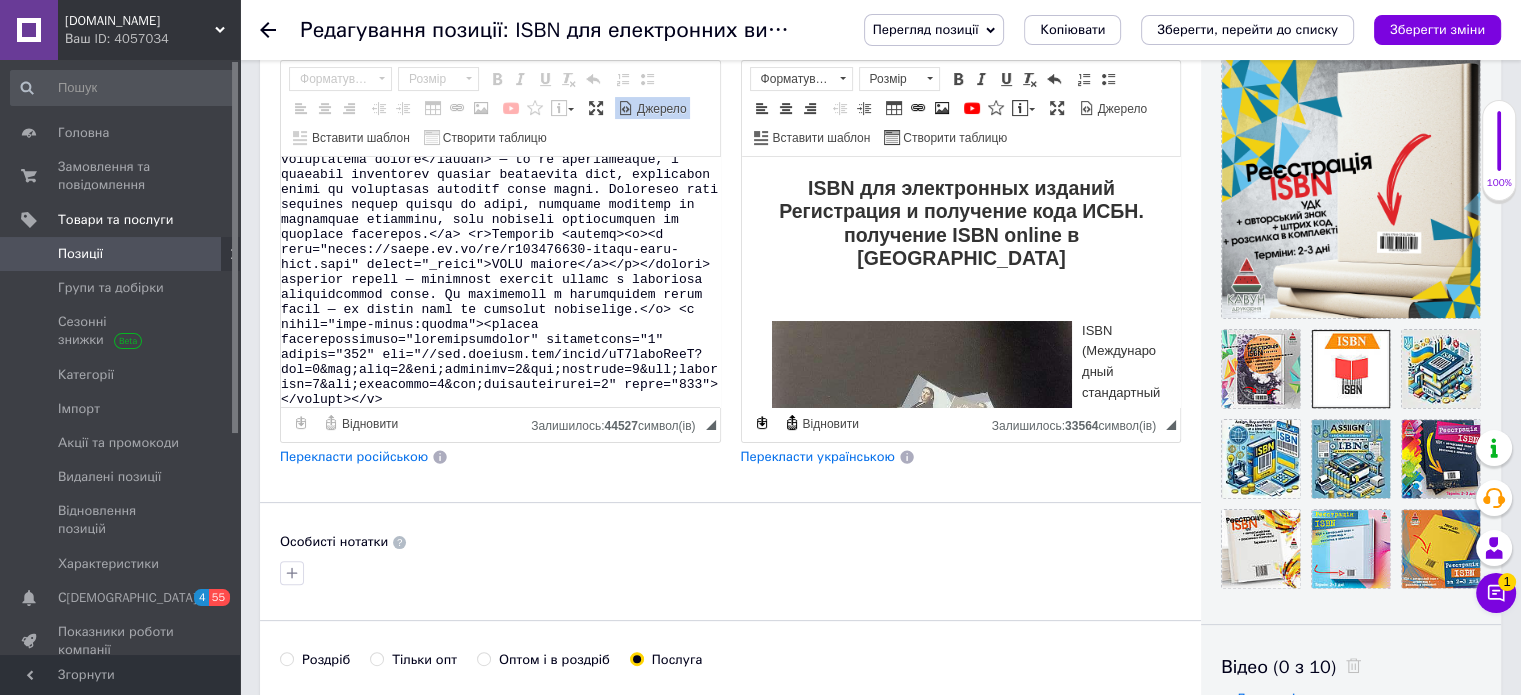 click on "Джерело" at bounding box center [660, 109] 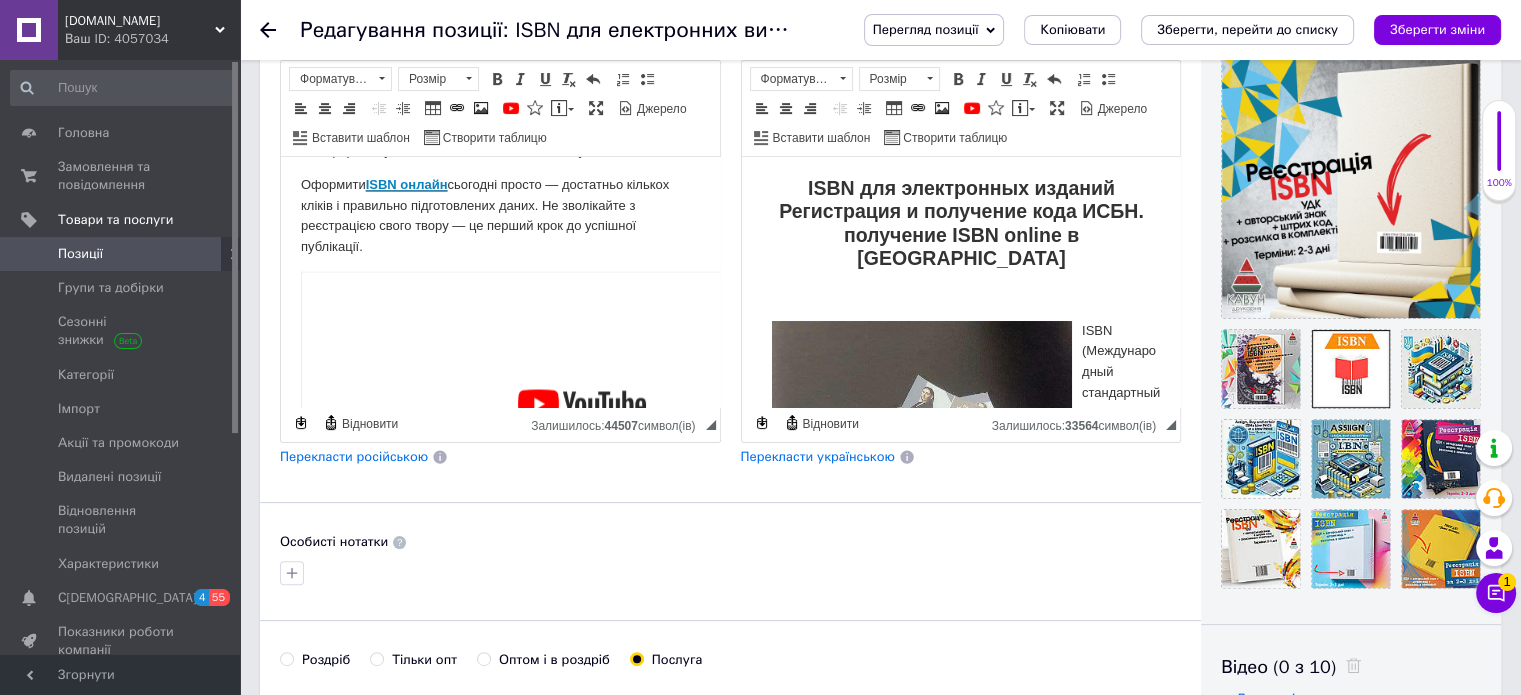 scroll, scrollTop: 3020, scrollLeft: 0, axis: vertical 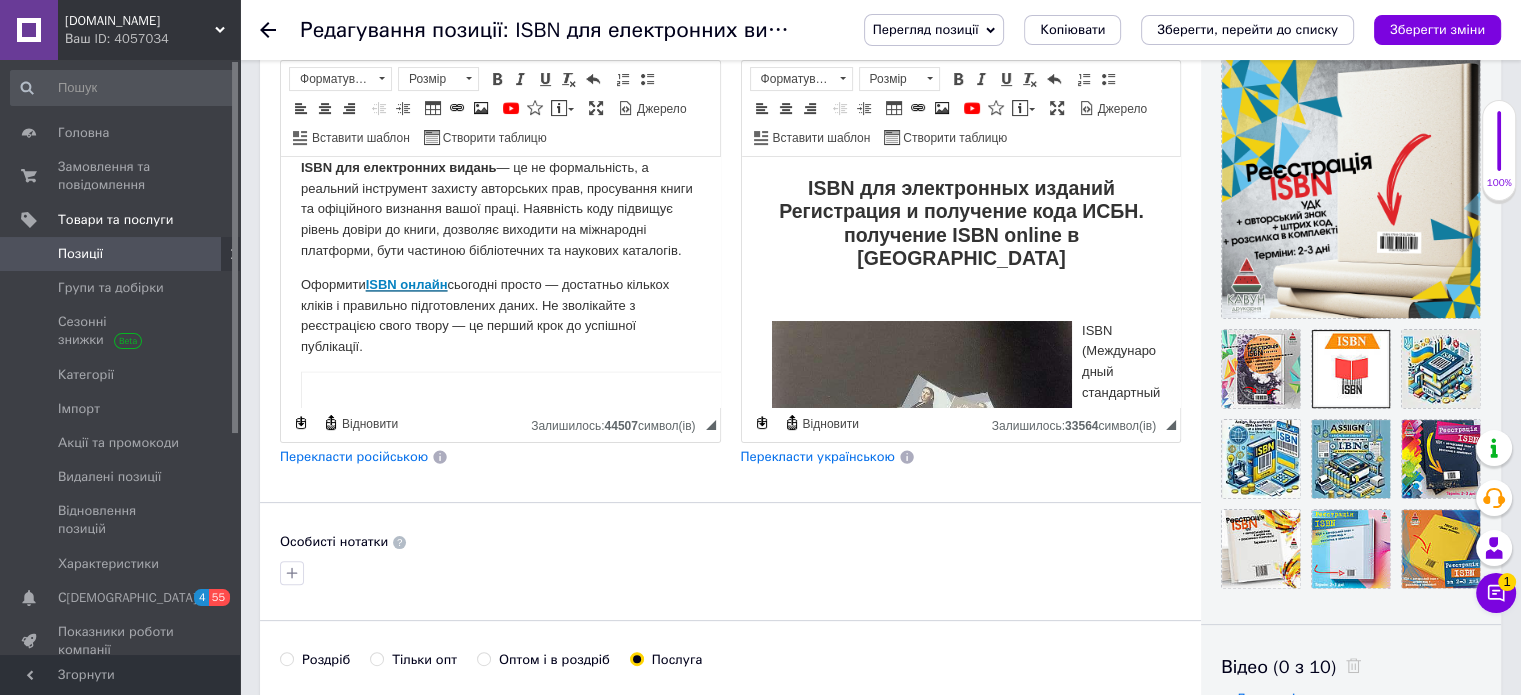 click on "ISBN для електронних видань: навіщо потрібен і як отримати в [GEOGRAPHIC_DATA] В сучасному цифровому середовищі електронні видання стають дедалі популярнішими. Але навіть для них необхідно дотримуватися міжнародних стандартів. Один із них —  ISBN , міжнародний стандартний книжковий номер. Він використовується для ідентифікації видань у базах даних, книжкових платформах, бібліотеках та крамницях. штрих код ISBN  є обов’язковим. Натомість деякі інші платформи можуть працювати без нього. ISBN: що це означає і які видання його потребують Важливо розуміти, що  монографія ISBN" at bounding box center [500, -1074] 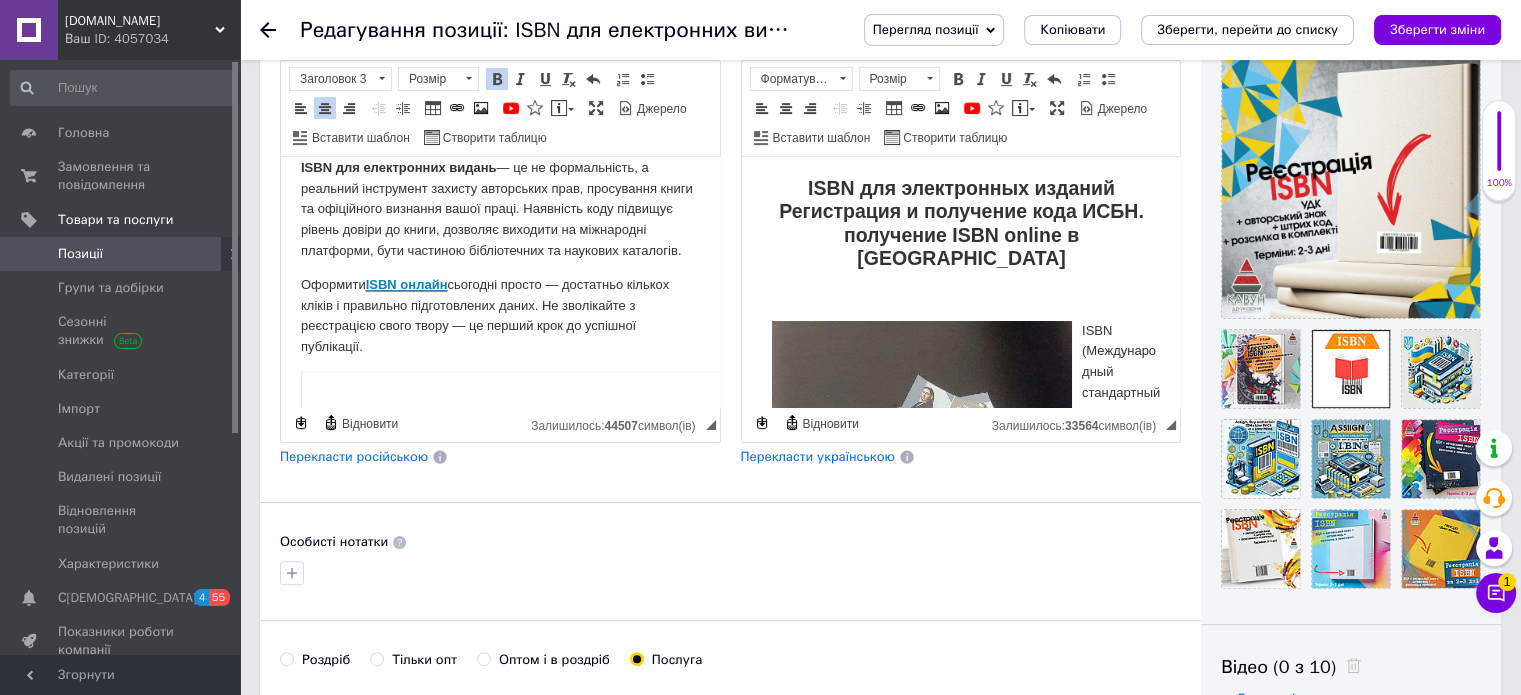 click on "ISBN для електронних видань: навіщо потрібен і як отримати в [GEOGRAPHIC_DATA] В сучасному цифровому середовищі електронні видання стають дедалі популярнішими. Але навіть для них необхідно дотримуватися міжнародних стандартів. Один із них —  ISBN , міжнародний стандартний книжковий номер. Він використовується для ідентифікації видань у базах даних, книжкових платформах, бібліотеках та крамницях. штрих код ISBN  є обов’язковим. Натомість деякі інші платформи можуть працювати без нього. ISBN: що це означає і які видання його потребують Важливо розуміти, що  монографія ISBN" at bounding box center [500, -1074] 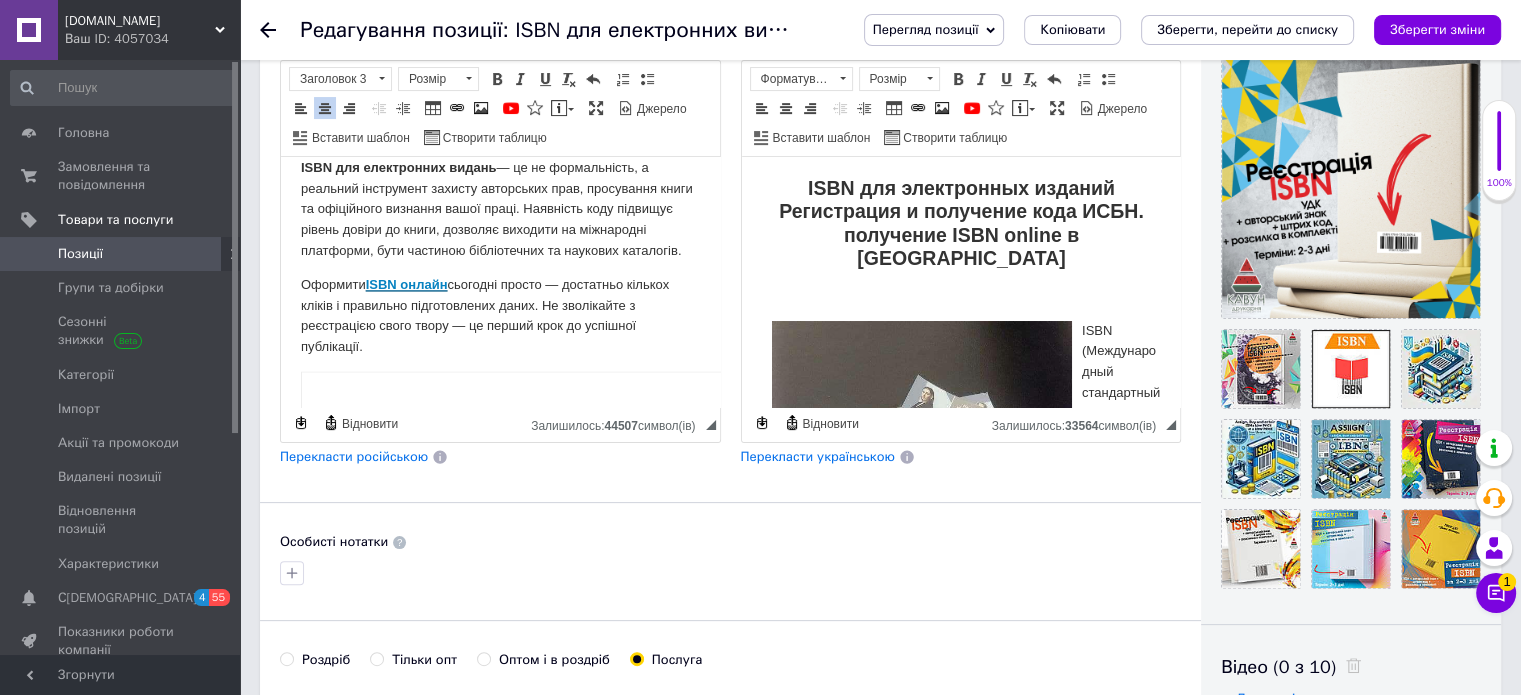 click on "ISBN для електронних видань: навіщо потрібен і як отримати в [GEOGRAPHIC_DATA] В сучасному цифровому середовищі електронні видання стають дедалі популярнішими. Але навіть для них необхідно дотримуватися міжнародних стандартів. Один із них —  ISBN , міжнародний стандартний книжковий номер. Він використовується для ідентифікації видань у базах даних, книжкових платформах, бібліотеках та крамницях. штрих код ISBN  є обов’язковим. Натомість деякі інші платформи можуть працювати без нього. ISBN: що це означає і які видання його потребують Важливо розуміти, що  монографія ISBN" at bounding box center [500, -1074] 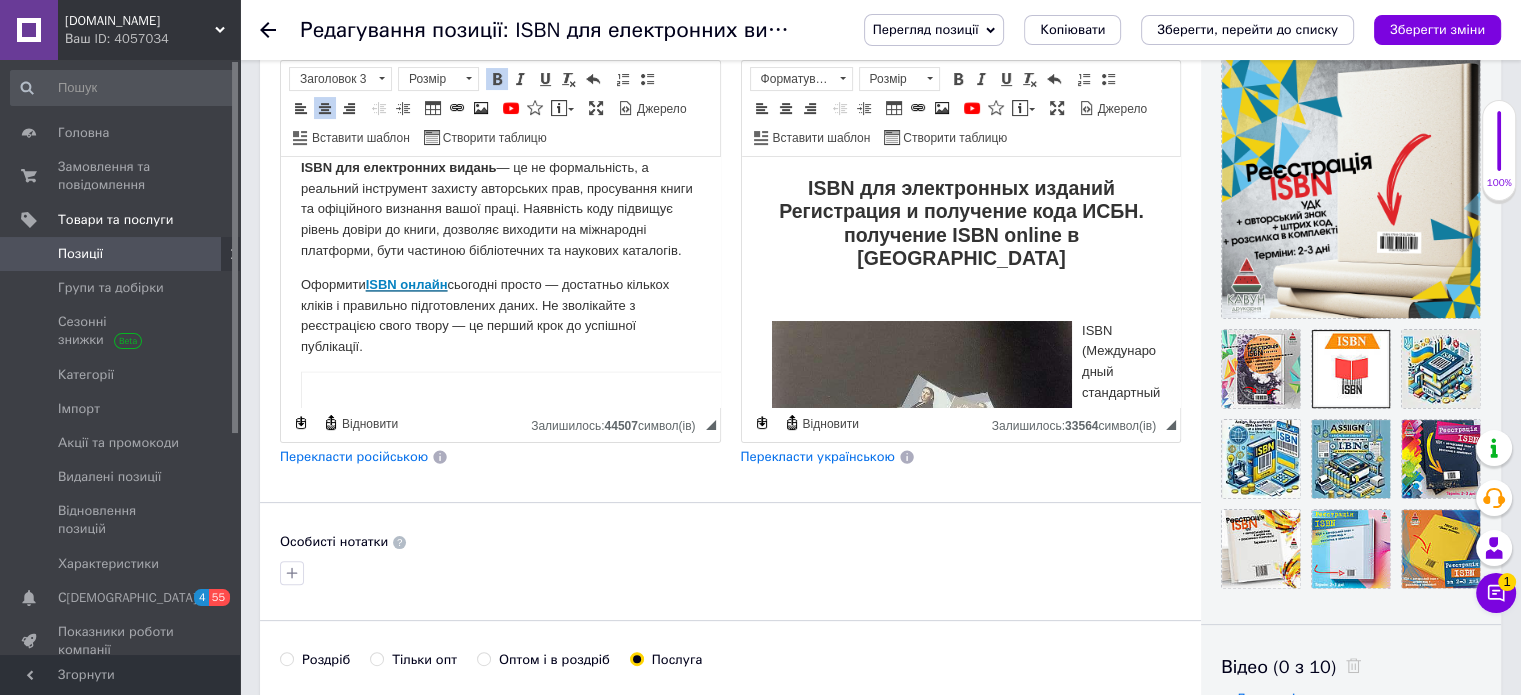 click on "ISBN для електронних видань: навіщо потрібен і як отримати в [GEOGRAPHIC_DATA] В сучасному цифровому середовищі електронні видання стають дедалі популярнішими. Але навіть для них необхідно дотримуватися міжнародних стандартів. Один із них —  ISBN , міжнародний стандартний книжковий номер. Він використовується для ідентифікації видань у базах даних, книжкових платформах, бібліотеках та крамницях. штрих код ISBN  є обов’язковим. Натомість деякі інші платформи можуть працювати без нього. ISBN: що це означає і які видання його потребують Важливо розуміти, що  монографія ISBN" at bounding box center [500, -1074] 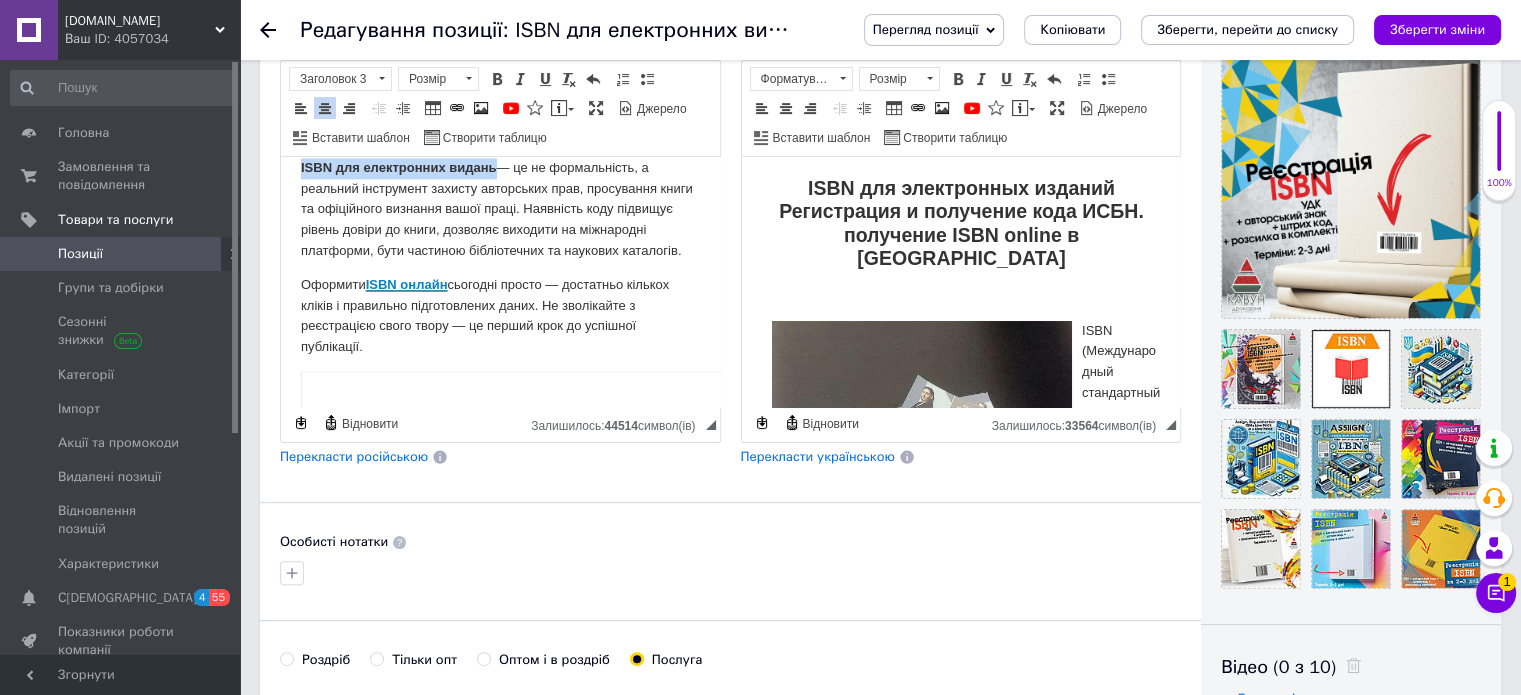 drag, startPoint x: 493, startPoint y: 324, endPoint x: 297, endPoint y: 326, distance: 196.01021 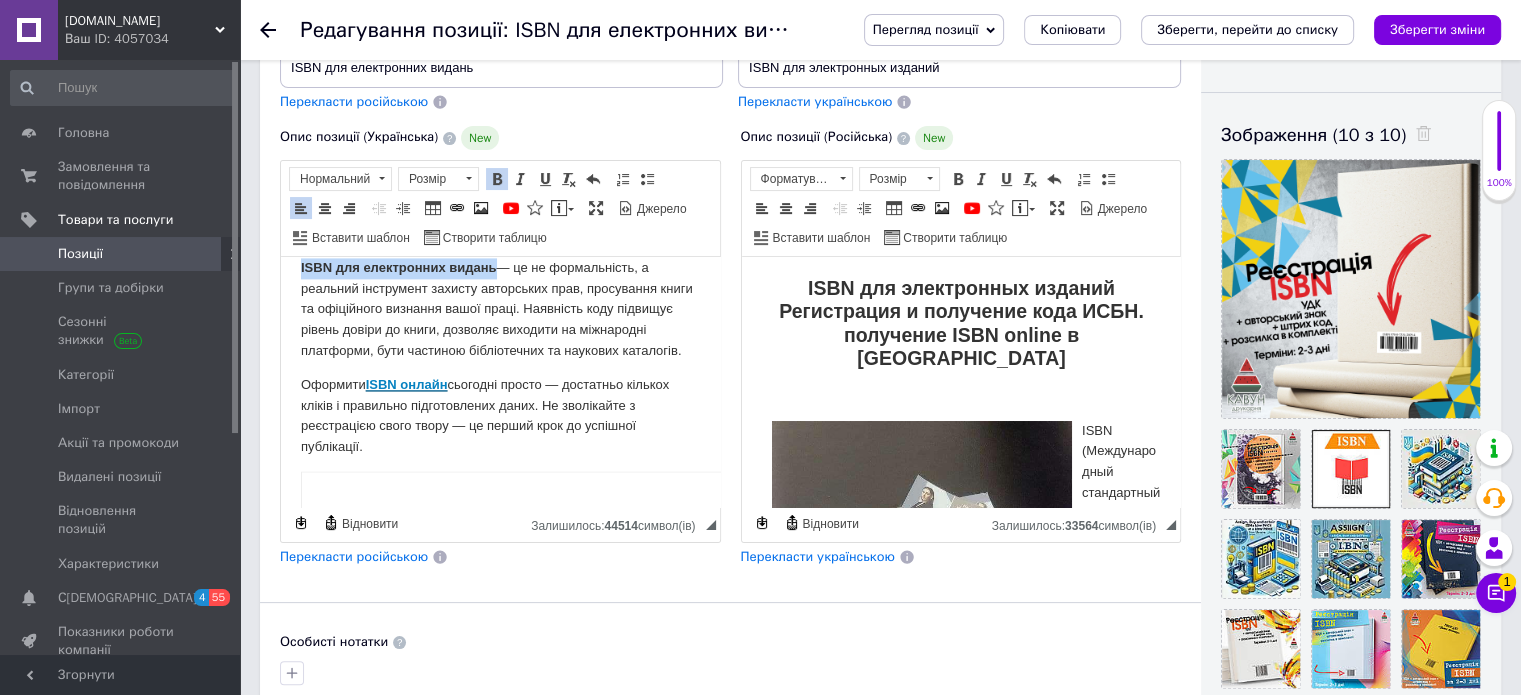 scroll, scrollTop: 200, scrollLeft: 0, axis: vertical 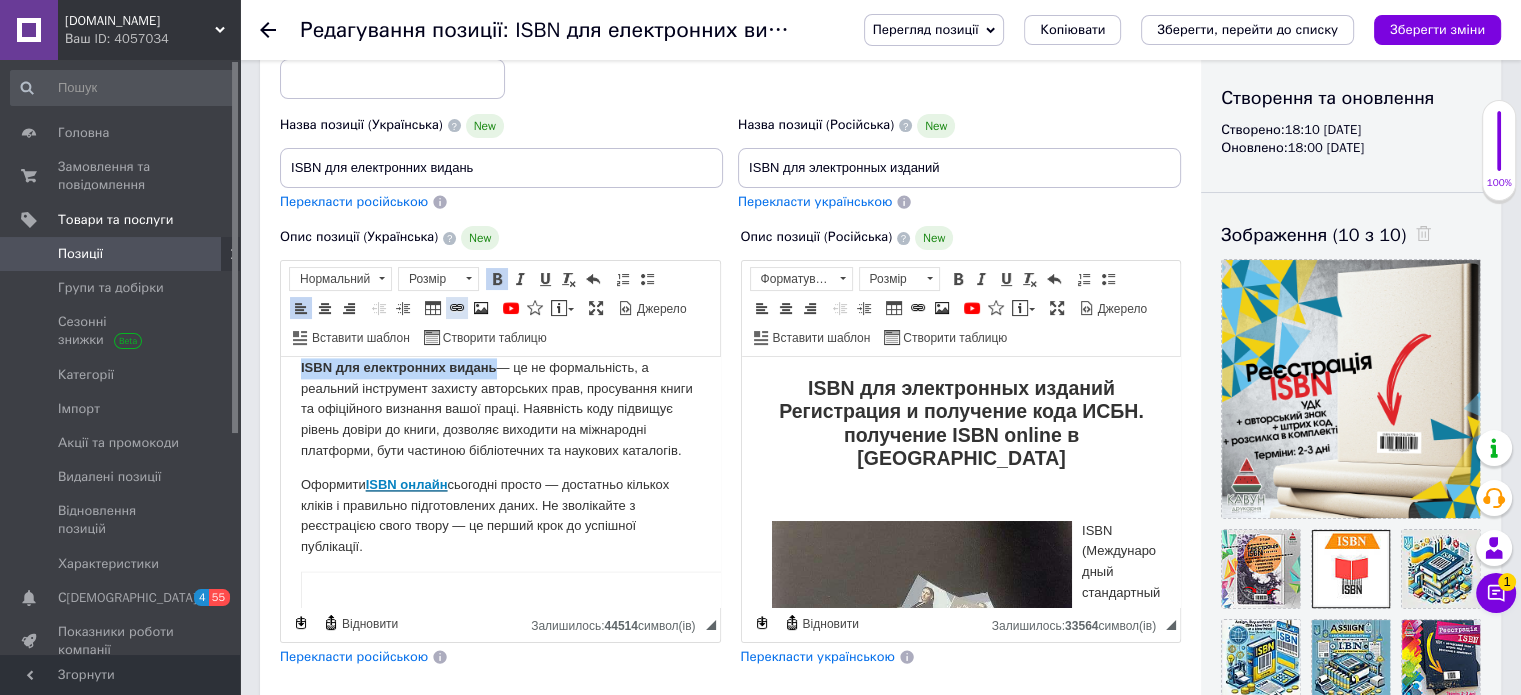 click on "Вставити/Редагувати посилання  Сполучення клавіш Ctrl+L" at bounding box center (457, 308) 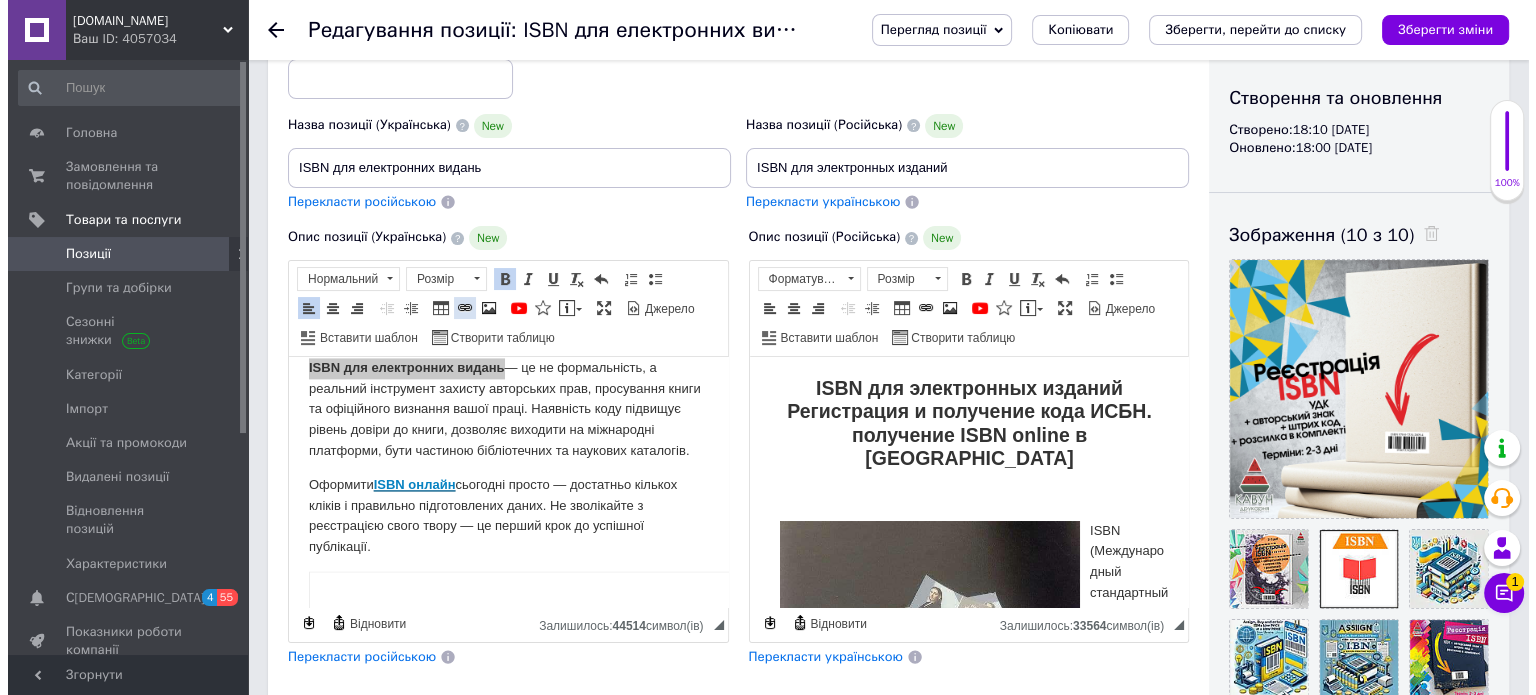scroll, scrollTop: 2942, scrollLeft: 0, axis: vertical 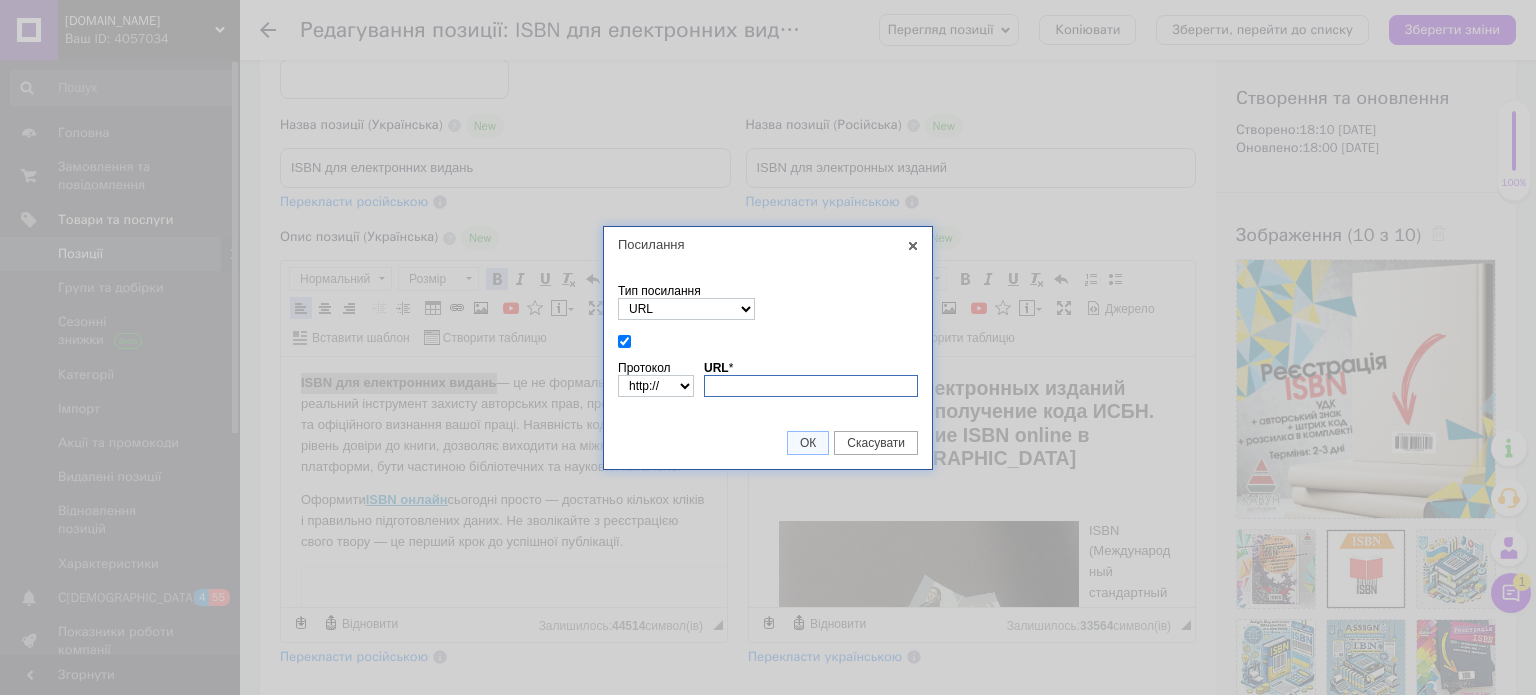 paste on "[URL][DOMAIN_NAME]" 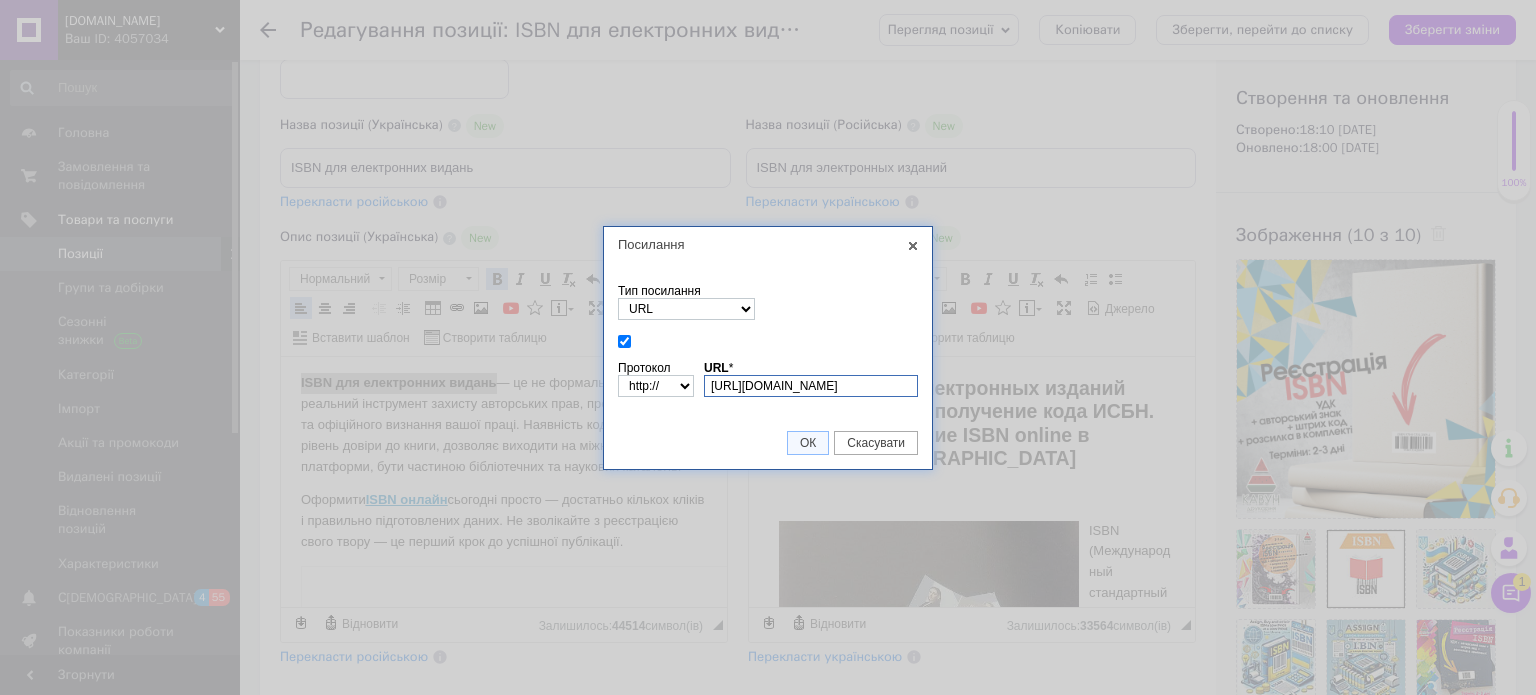 scroll, scrollTop: 0, scrollLeft: 196, axis: horizontal 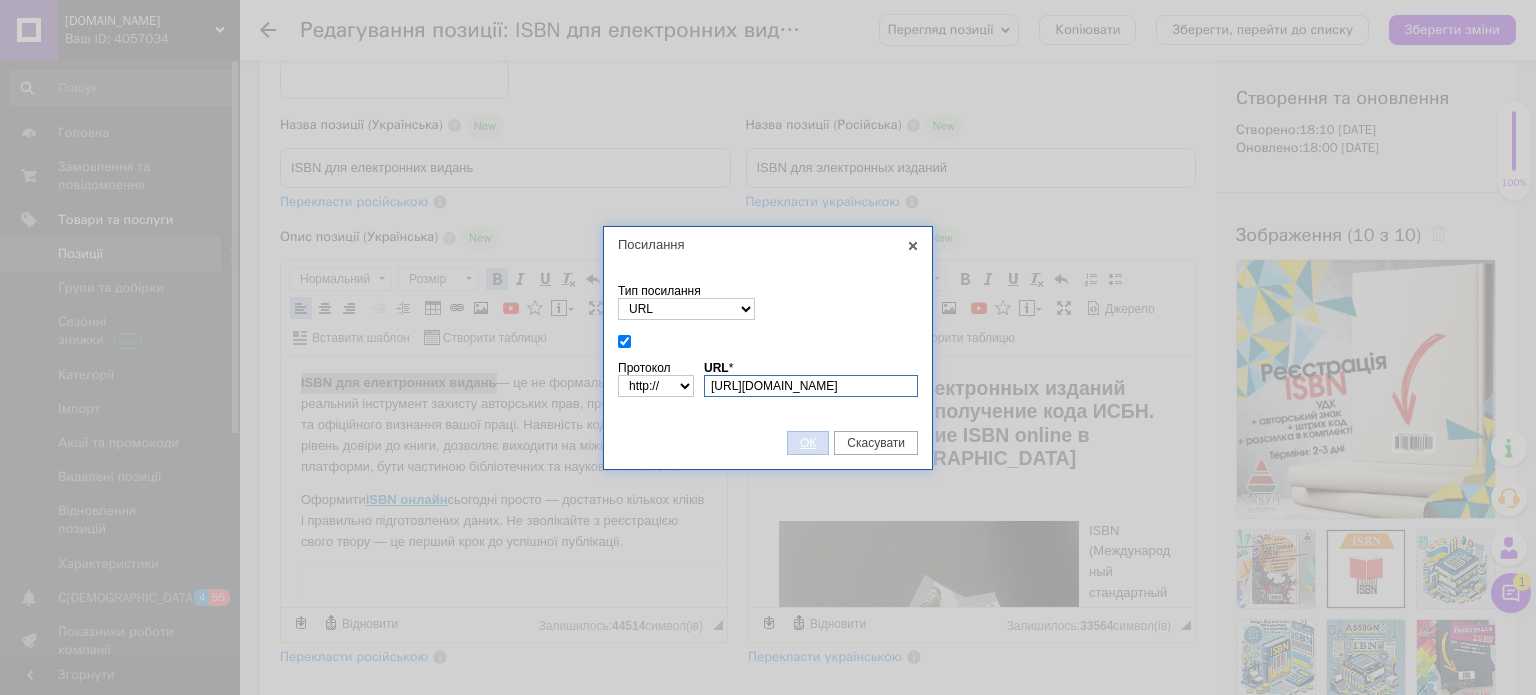 type on "[URL][DOMAIN_NAME]" 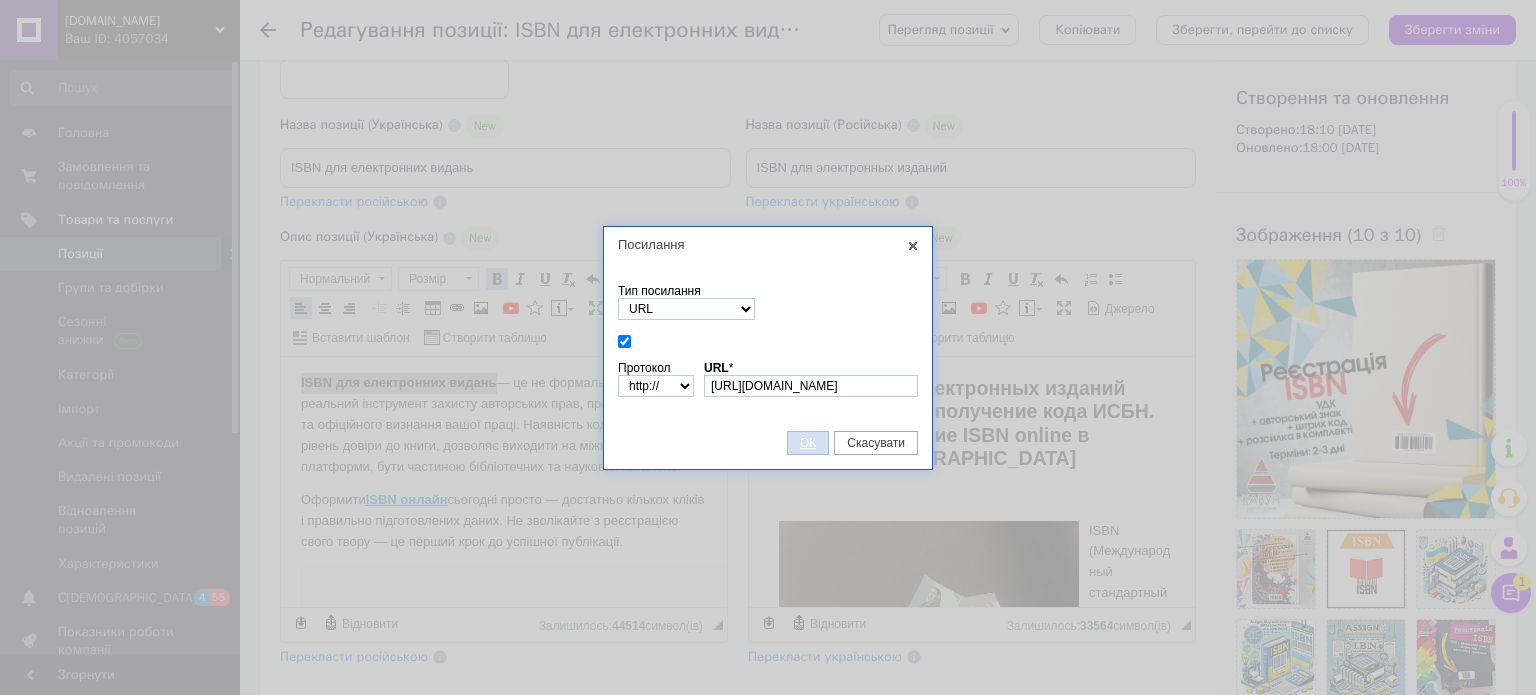 select on "https://" 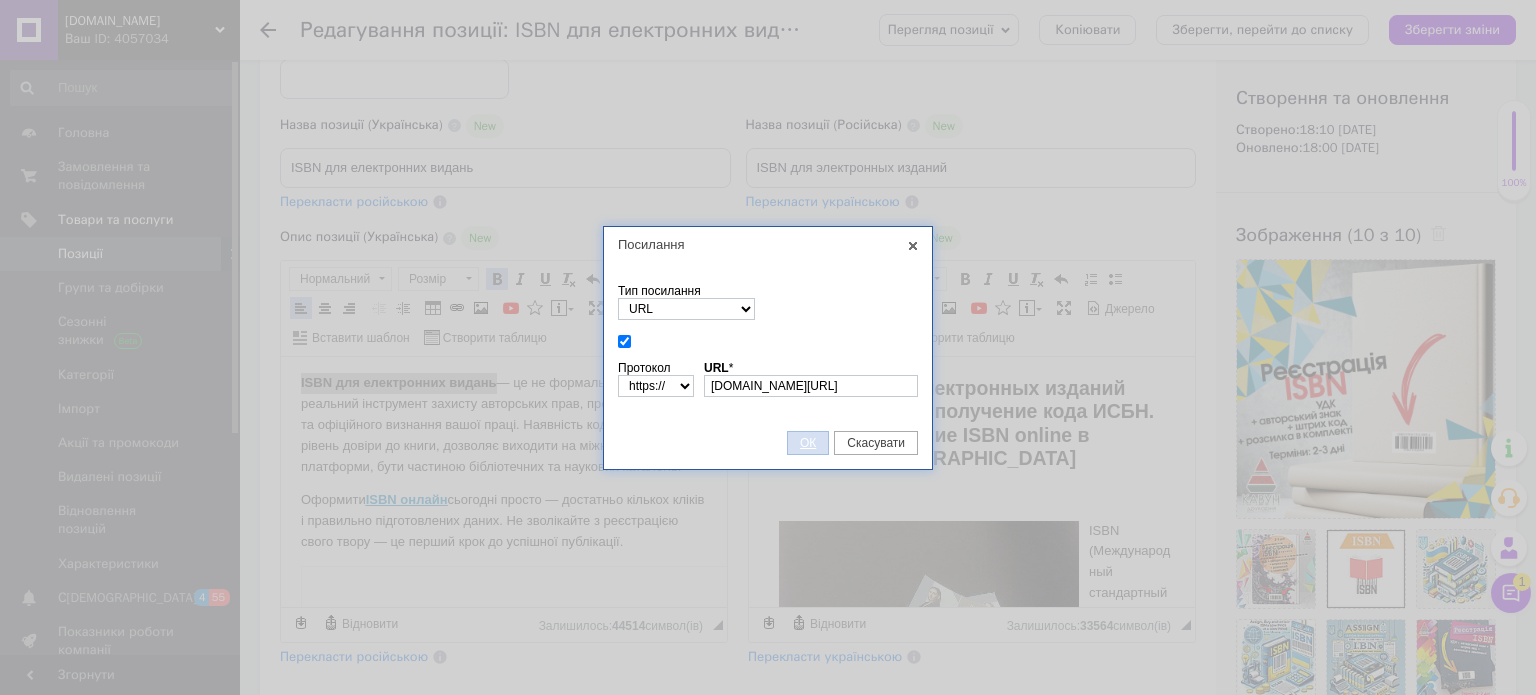 click on "ОК" at bounding box center (808, 443) 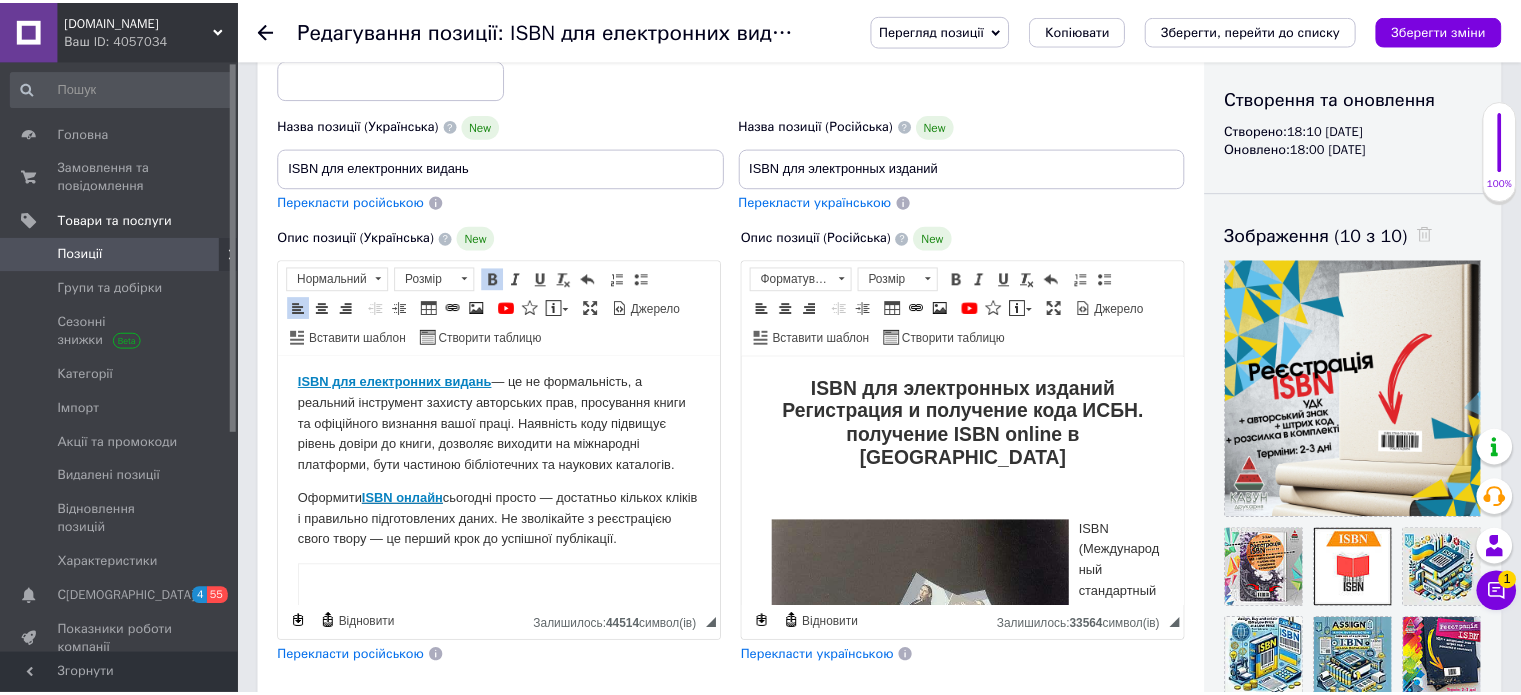 scroll, scrollTop: 0, scrollLeft: 0, axis: both 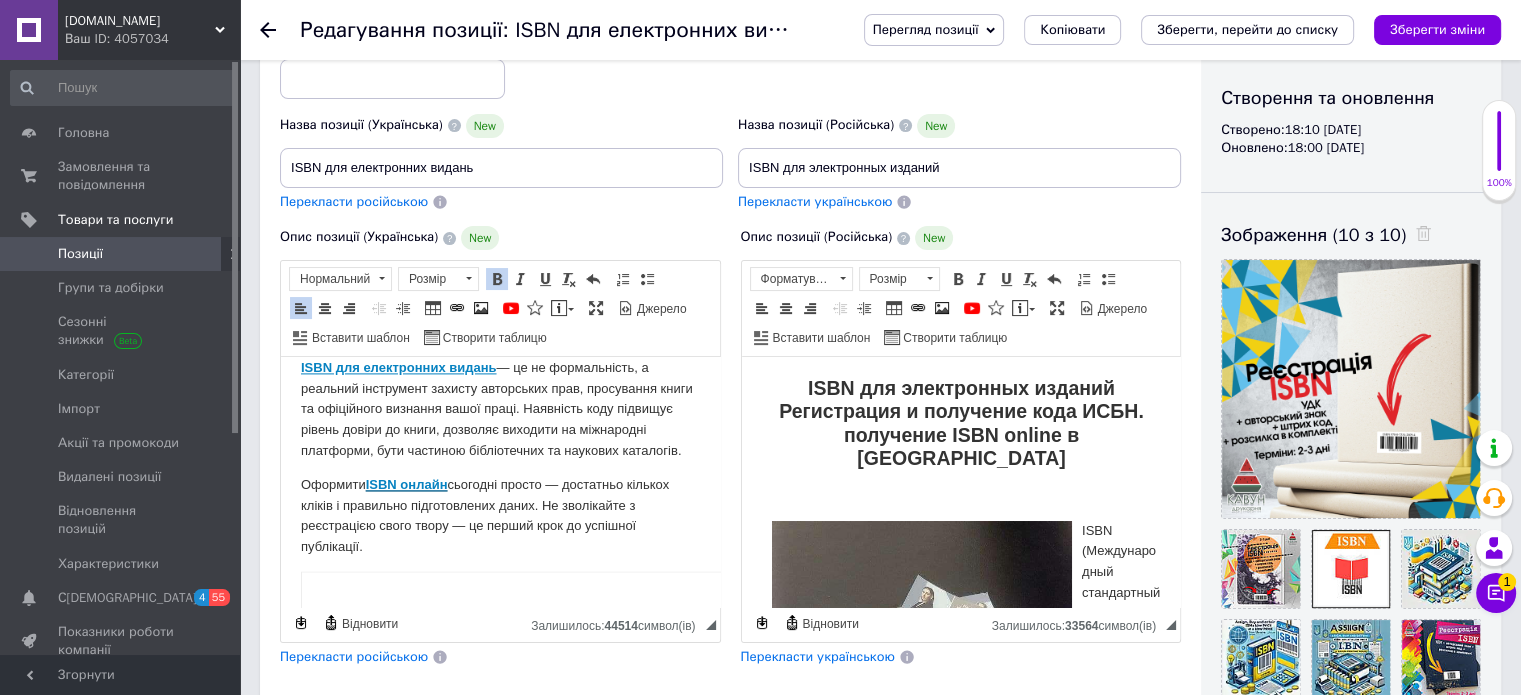 click on "ISBN для електронних видань  — це не формальність, а реальний інструмент захисту авторських прав, просування книги та офіційного визнання вашої праці. Наявність коду підвищує рівень довіри до книги, дозволяє виходити на міжнародні платформи, бути частиною бібліотечних та наукових каталогів." at bounding box center [500, 410] 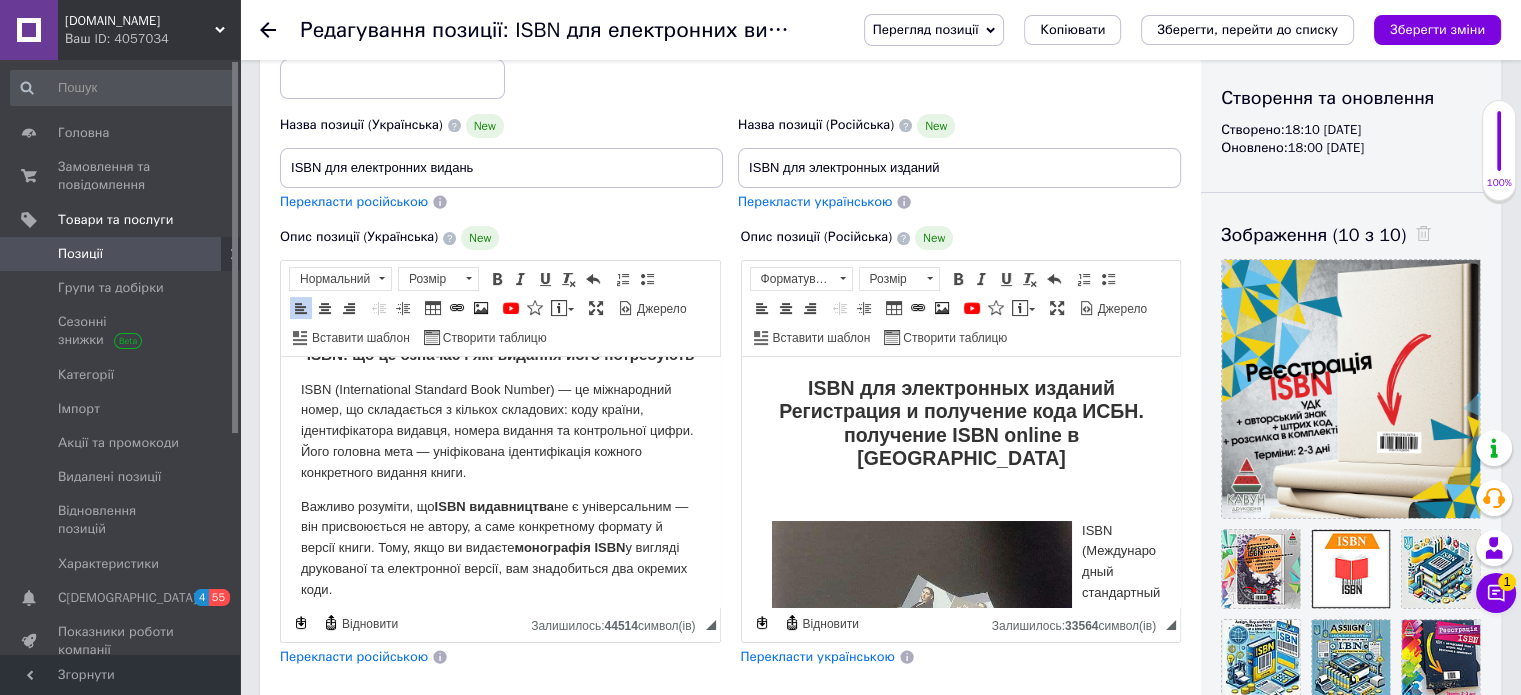 scroll, scrollTop: 0, scrollLeft: 0, axis: both 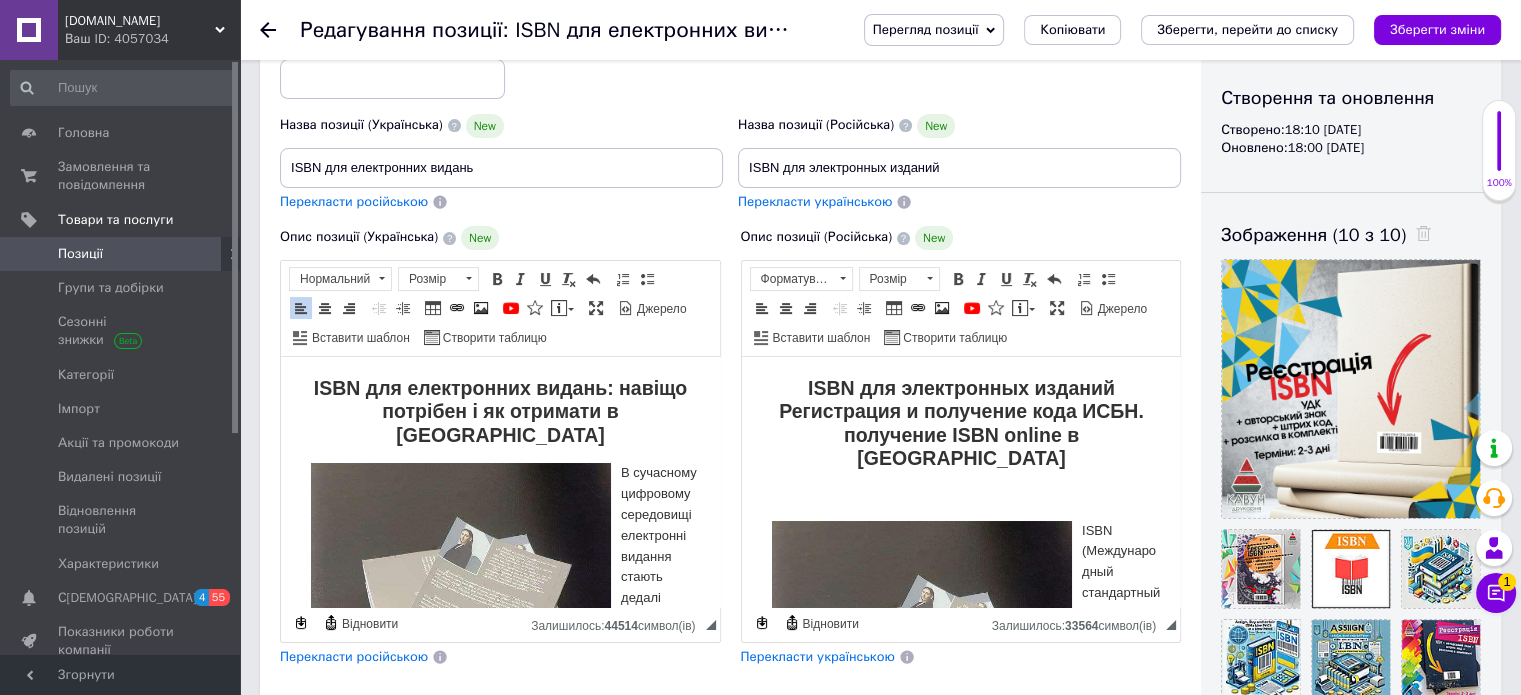 click on "ISBN для електронних видань: навіщо потрібен і як отримати в [GEOGRAPHIC_DATA]" at bounding box center (500, 411) 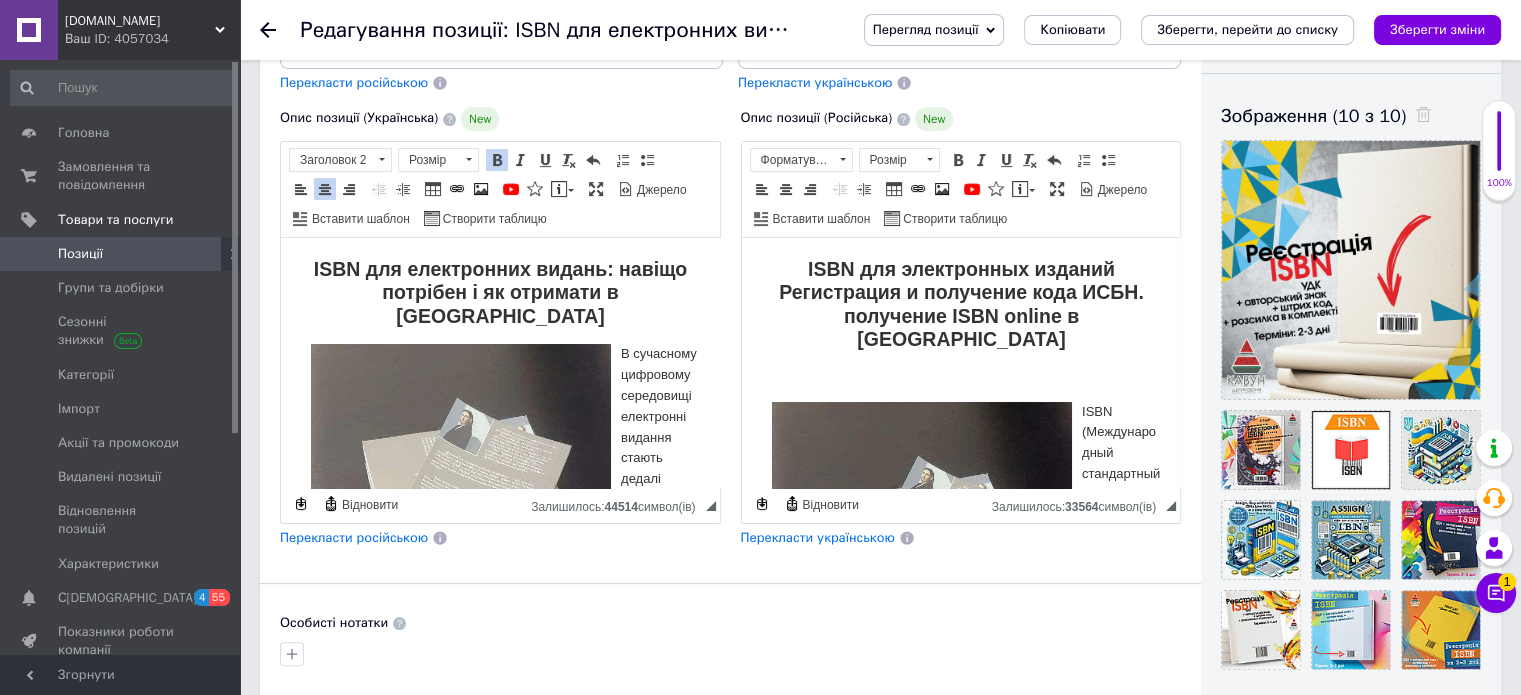 scroll, scrollTop: 0, scrollLeft: 0, axis: both 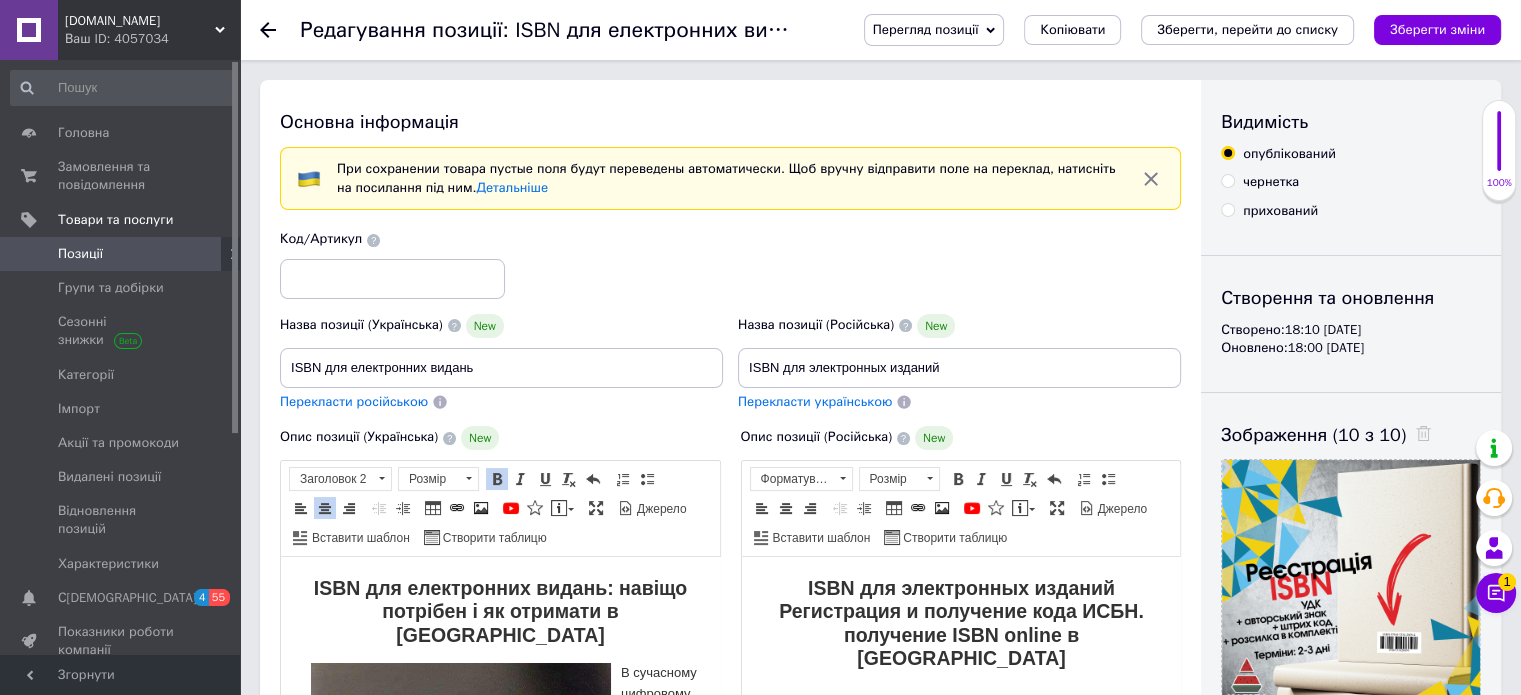 click on "Код/Артикул" at bounding box center (731, 264) 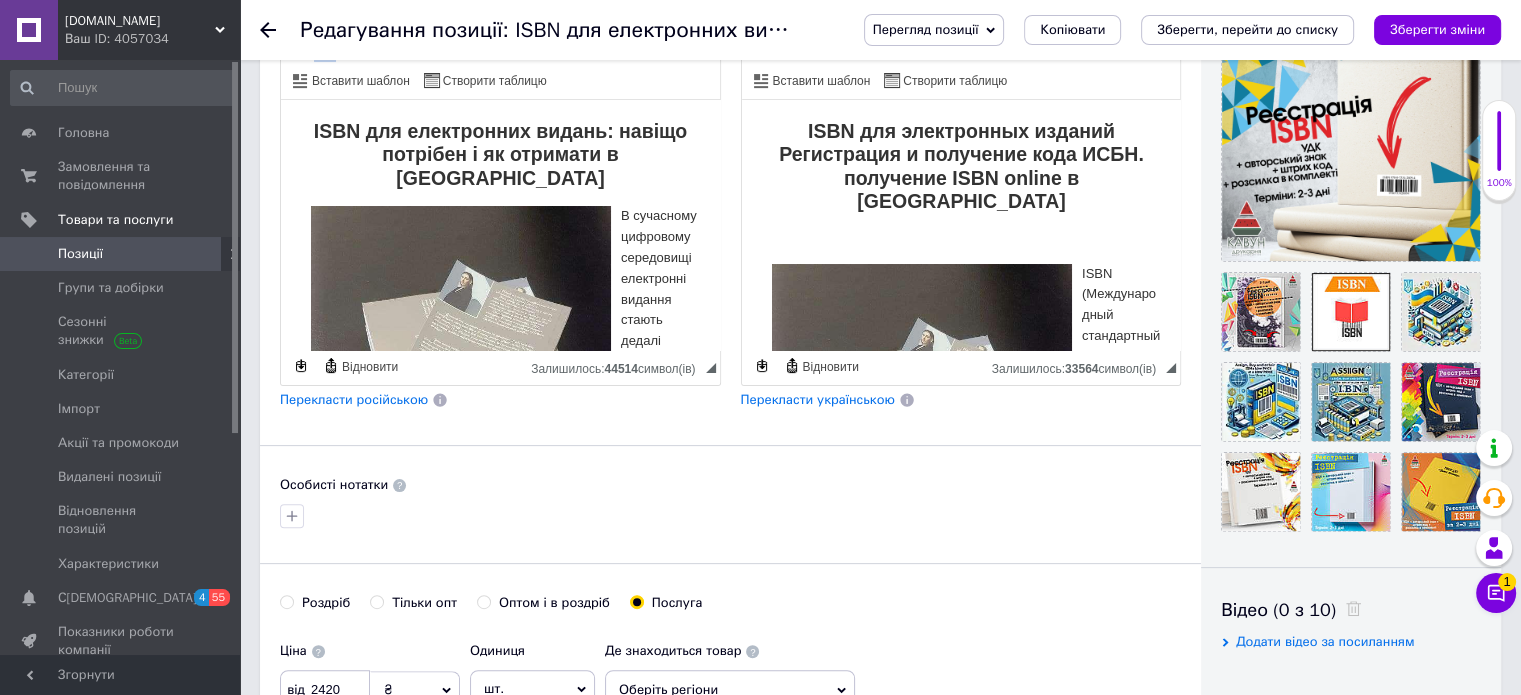 scroll, scrollTop: 0, scrollLeft: 0, axis: both 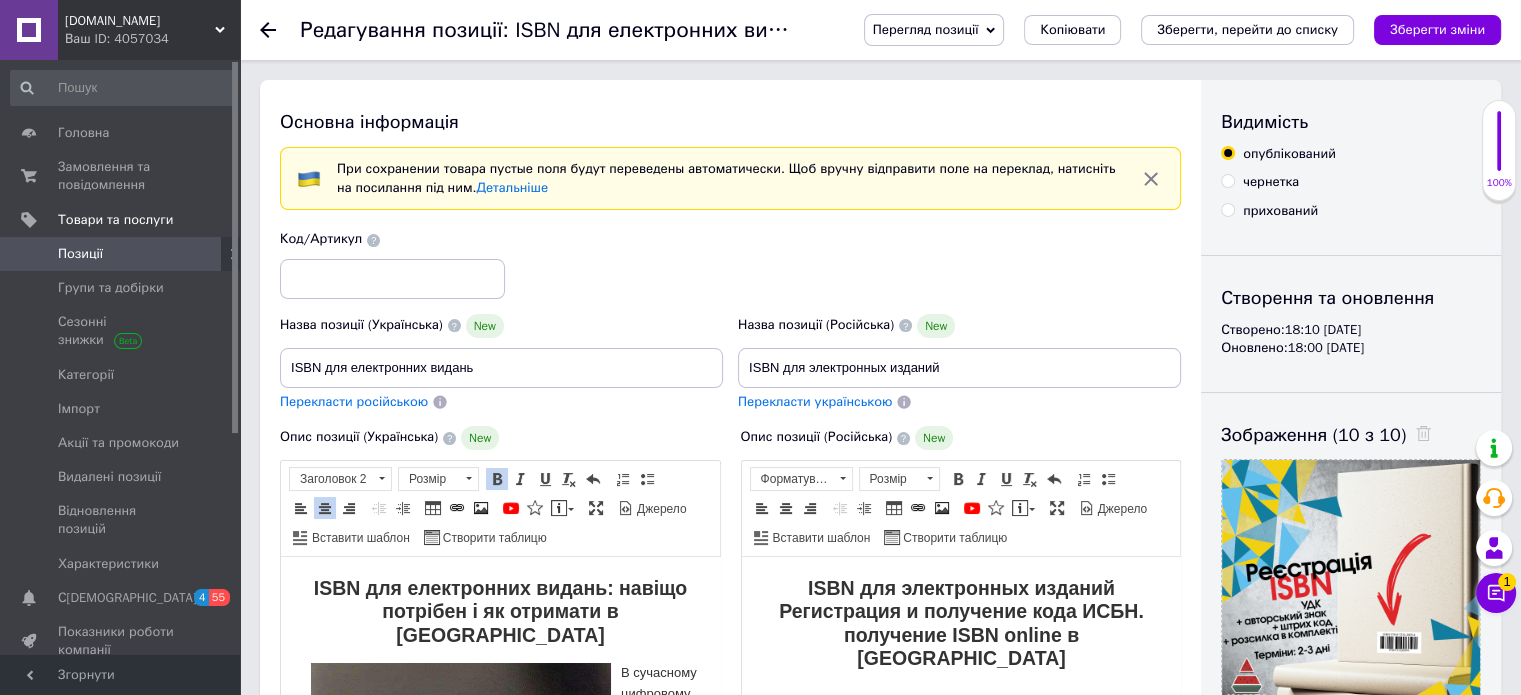 click on "Код/Артикул" at bounding box center [731, 264] 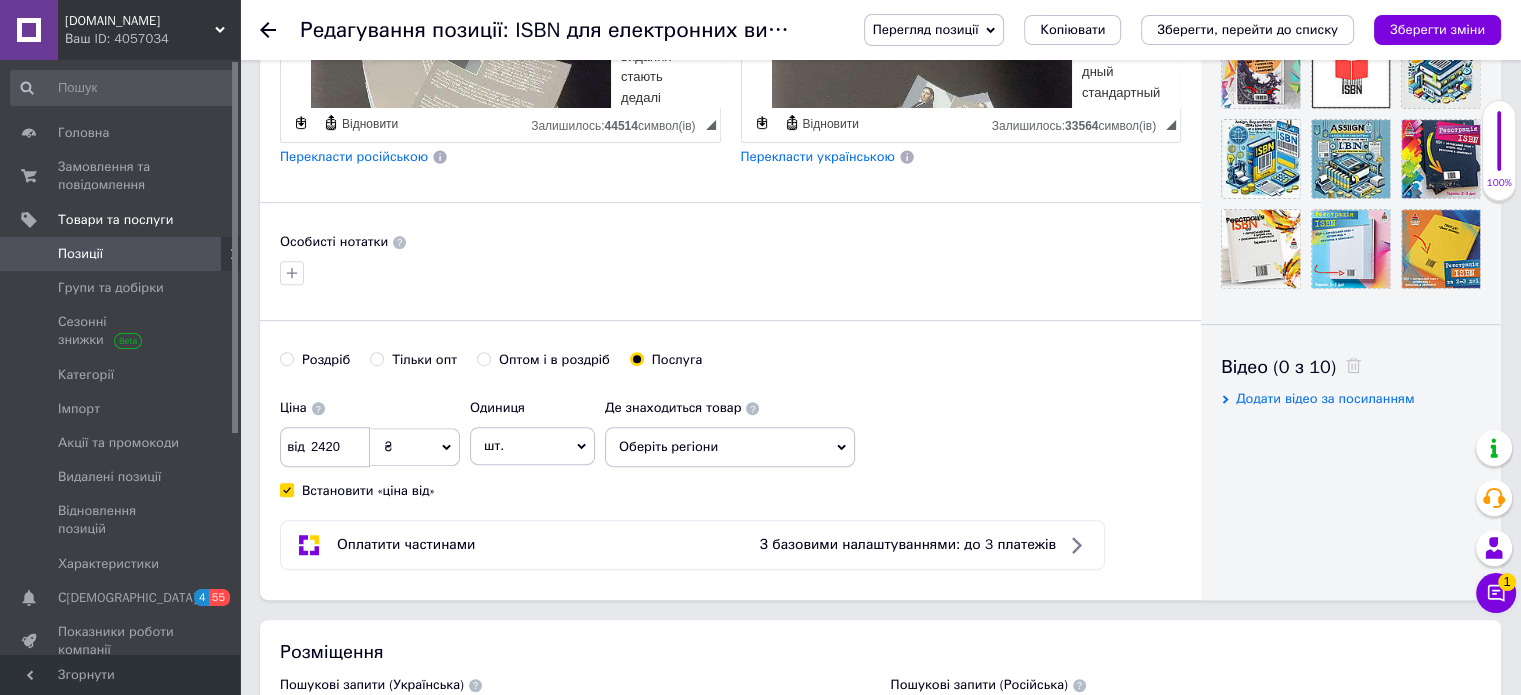 click at bounding box center [730, 273] 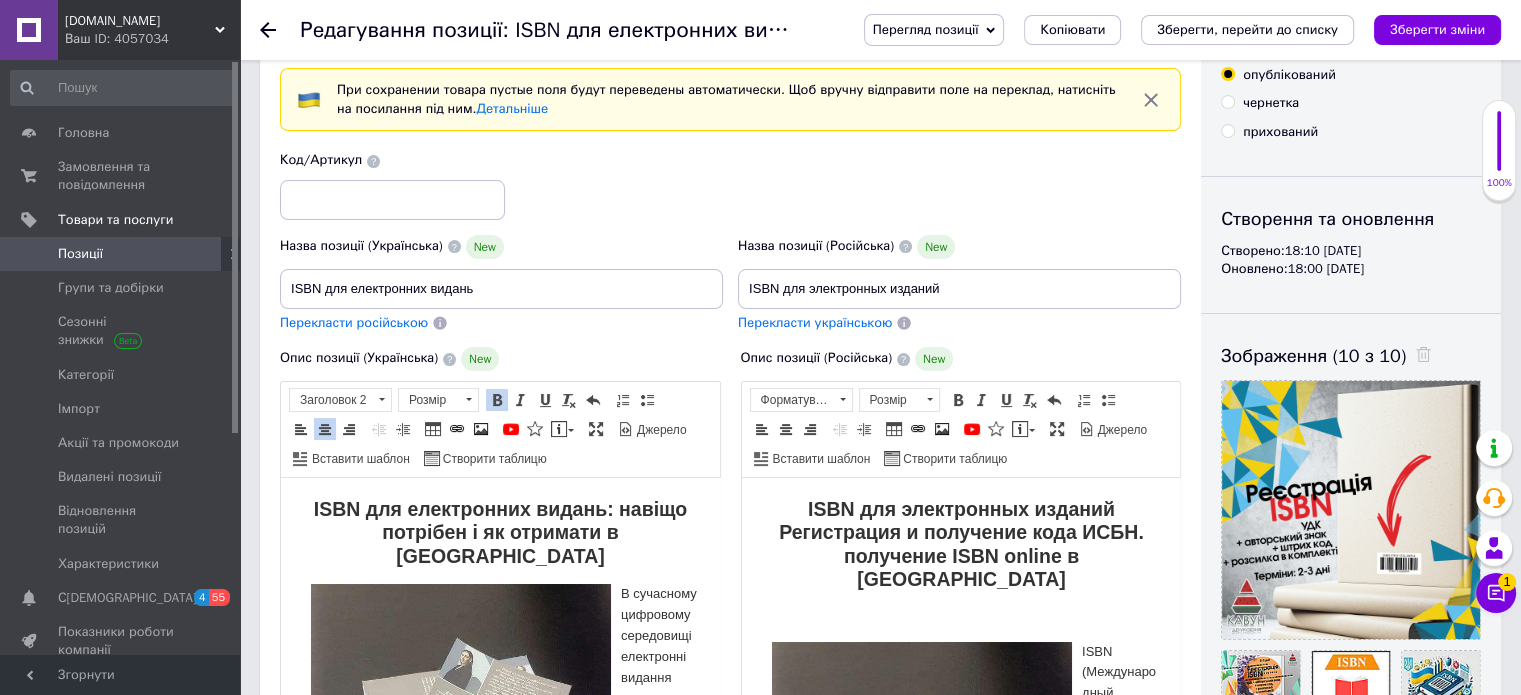 scroll, scrollTop: 0, scrollLeft: 0, axis: both 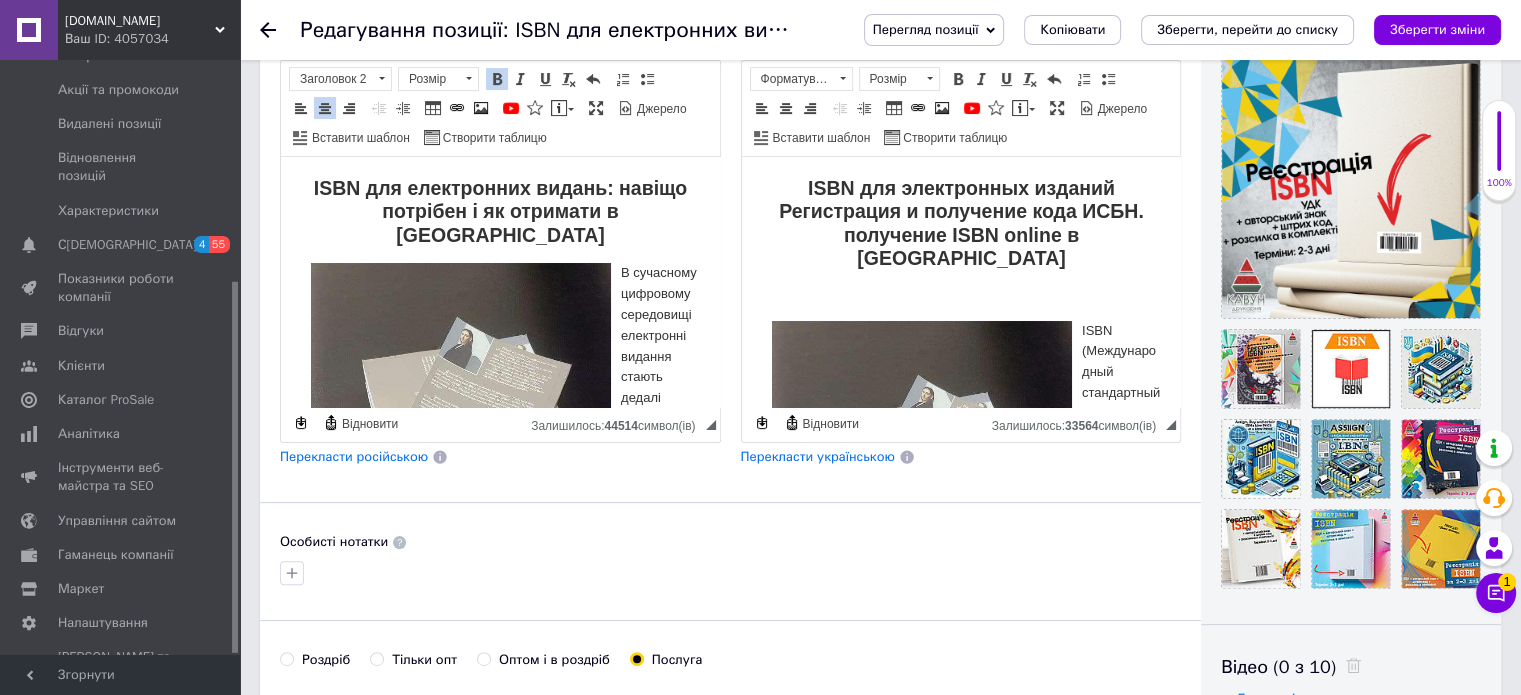 click on "ISBN для електронних видань: навіщо потрібен і як отримати в [GEOGRAPHIC_DATA]" at bounding box center (500, 212) 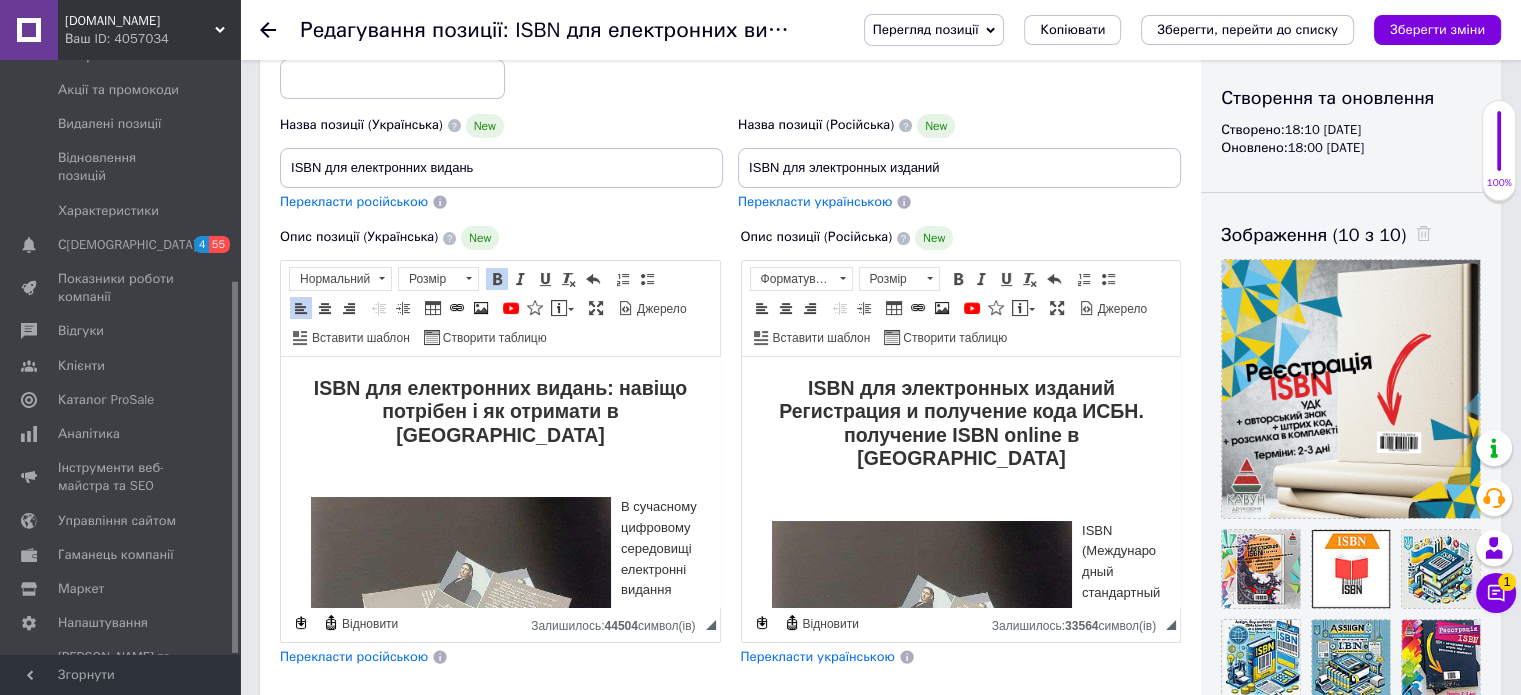 scroll, scrollTop: 0, scrollLeft: 0, axis: both 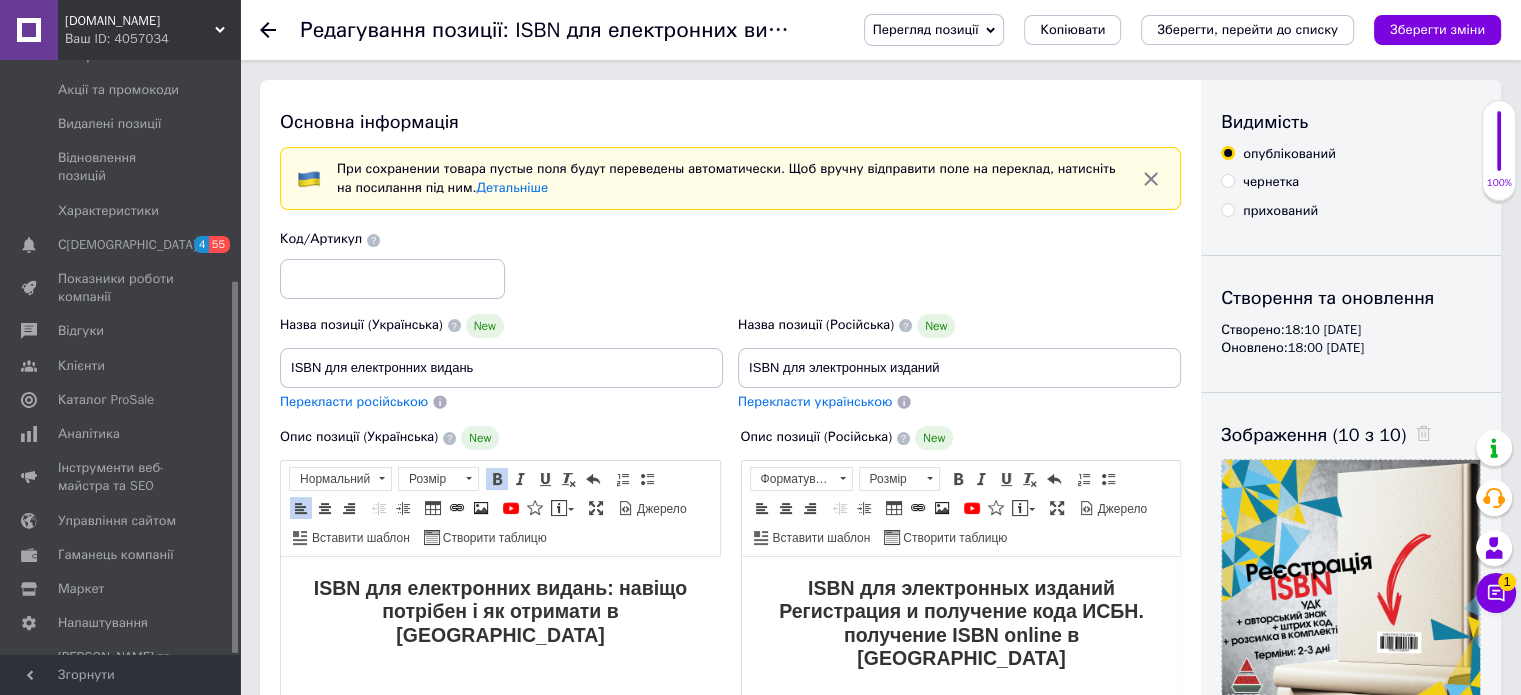 click on "Код/Артикул" at bounding box center (731, 264) 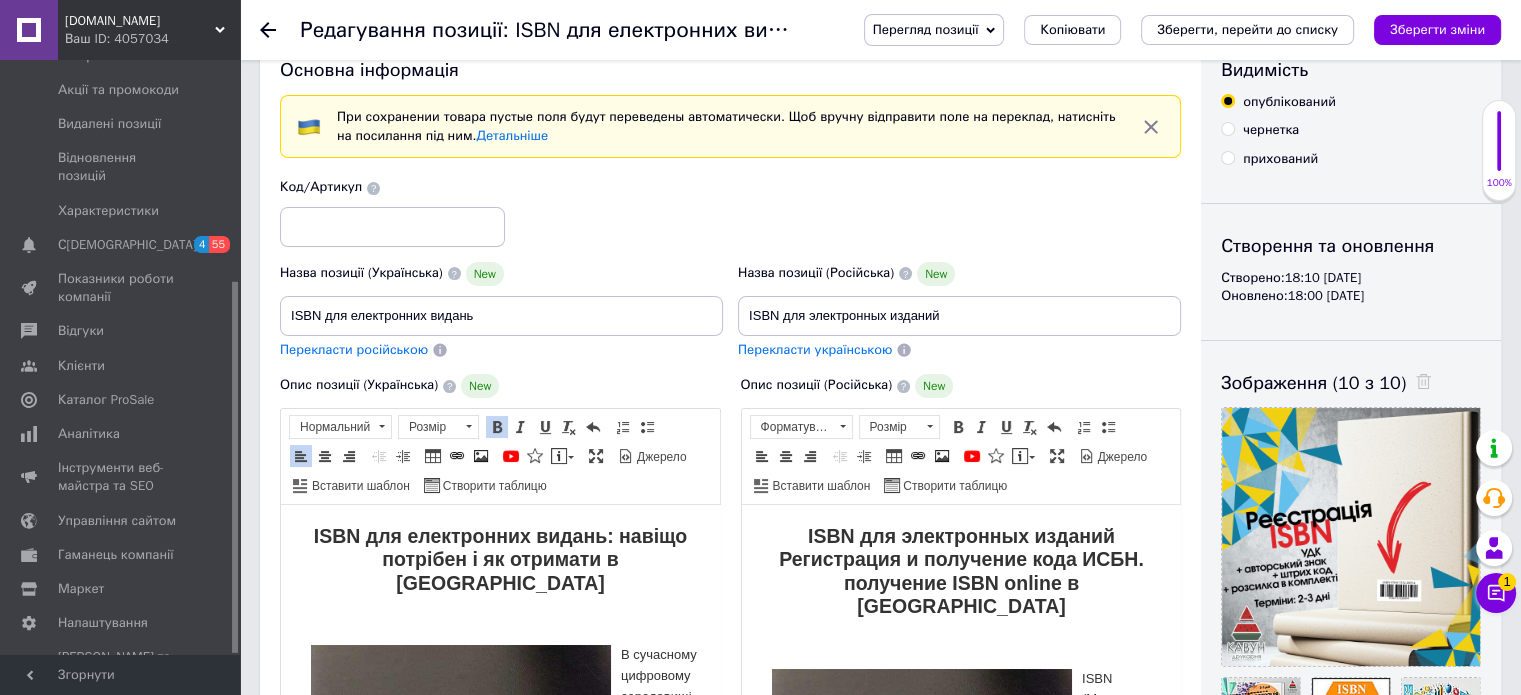 scroll, scrollTop: 0, scrollLeft: 0, axis: both 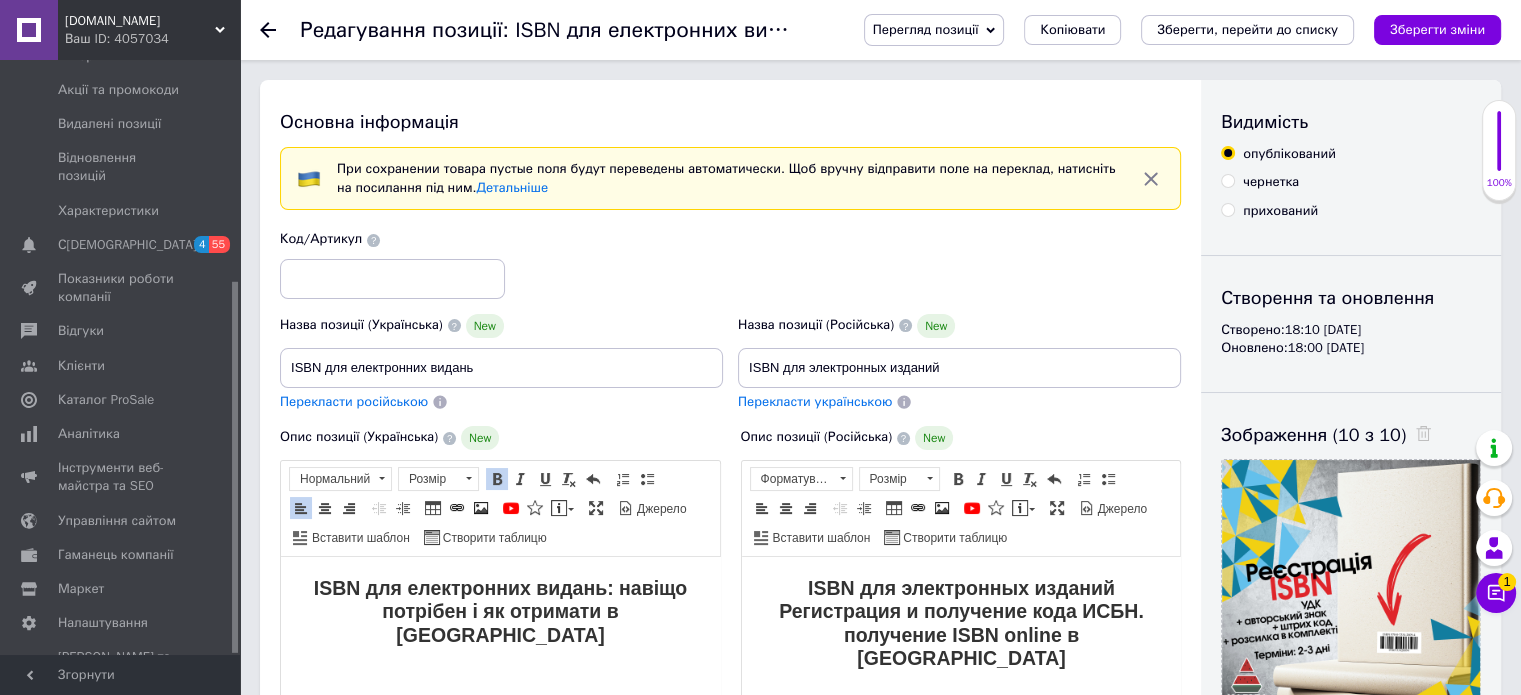 click on "Код/Артикул" at bounding box center [731, 264] 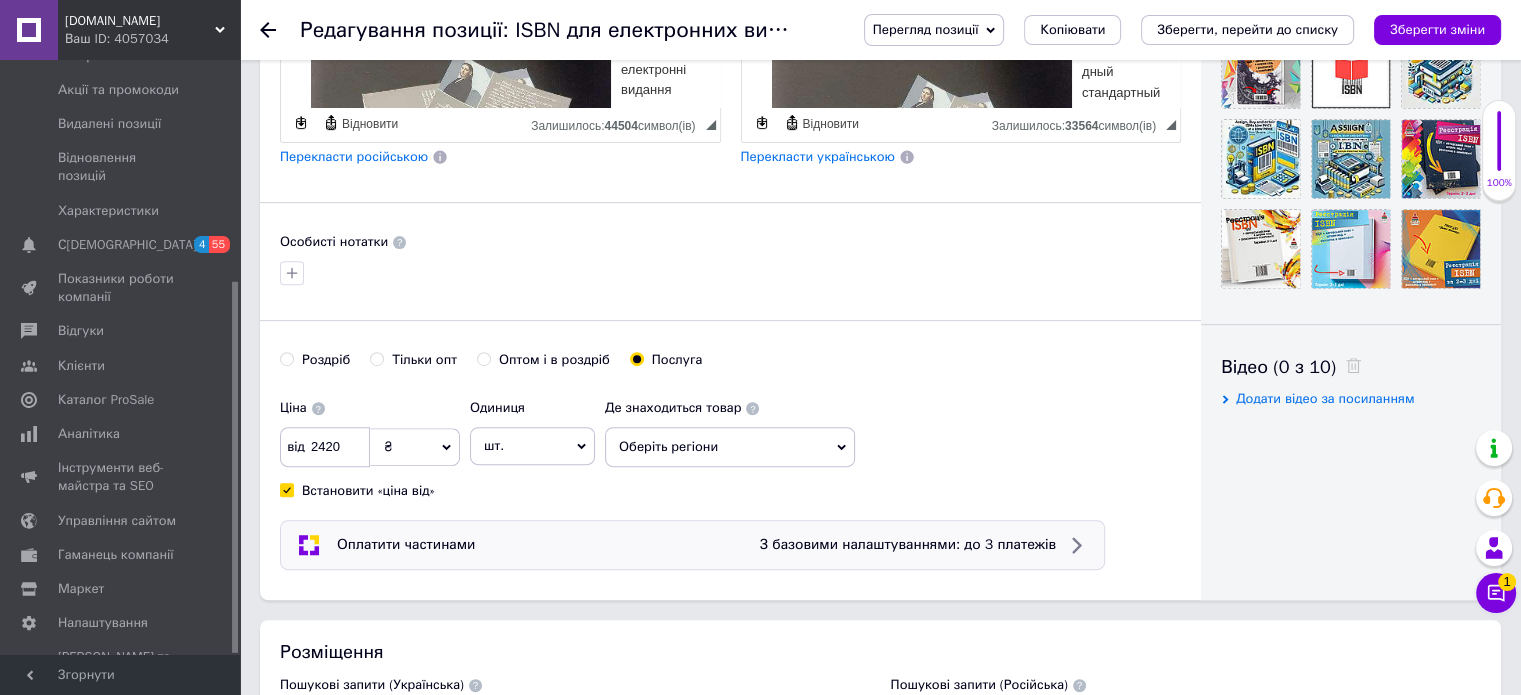 scroll, scrollTop: 100, scrollLeft: 0, axis: vertical 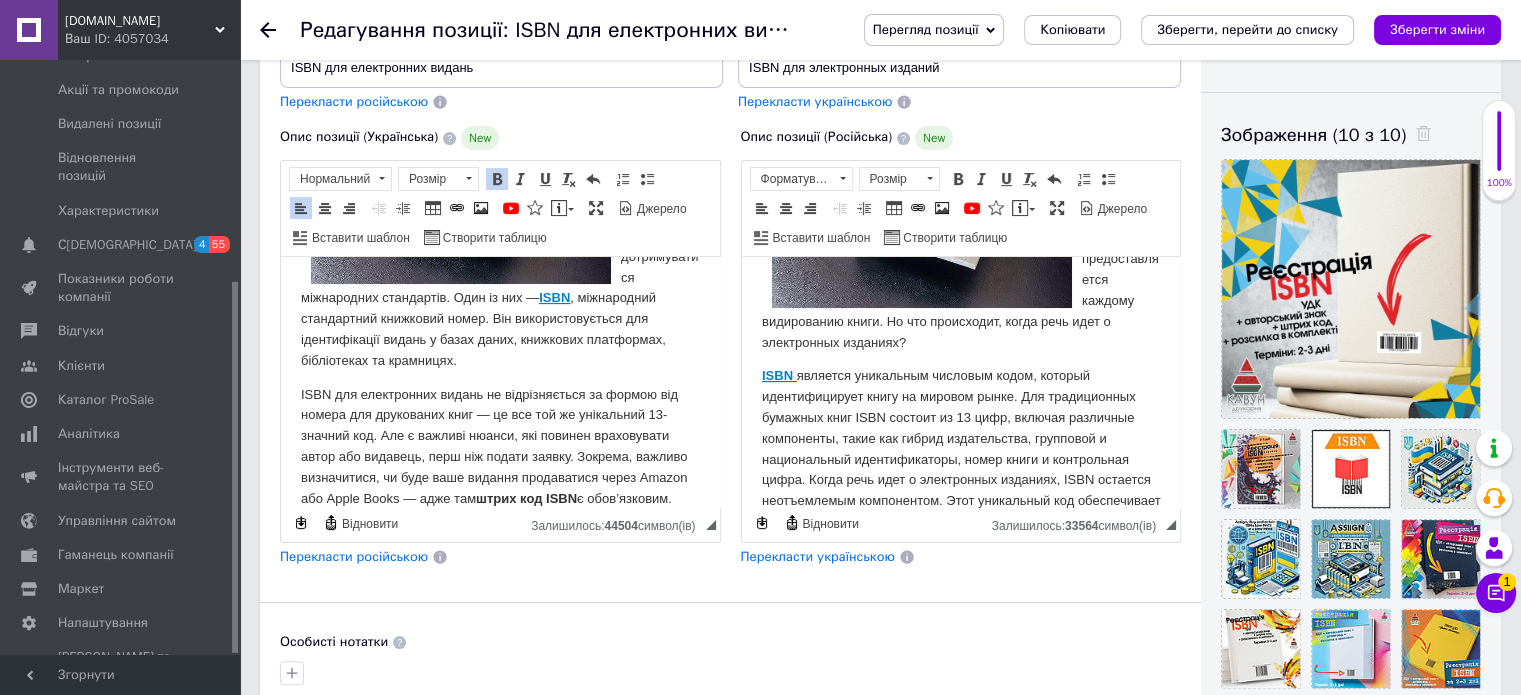 click on "ISBN для електронних видань не відрізняється за формою від номера для друкованих книг — це все той же унікальний 13-значний код. Але є важливі нюанси, які повинен враховувати автор або видавець, перш ніж подати заявку. Зокрема, важливо визначитися, чи буде ваше видання продаватися через Amazon або Apple Books — адже там  штрих код ISBN  є обов’язковим. Натомість деякі інші платформи можуть працювати без нього." at bounding box center (500, 458) 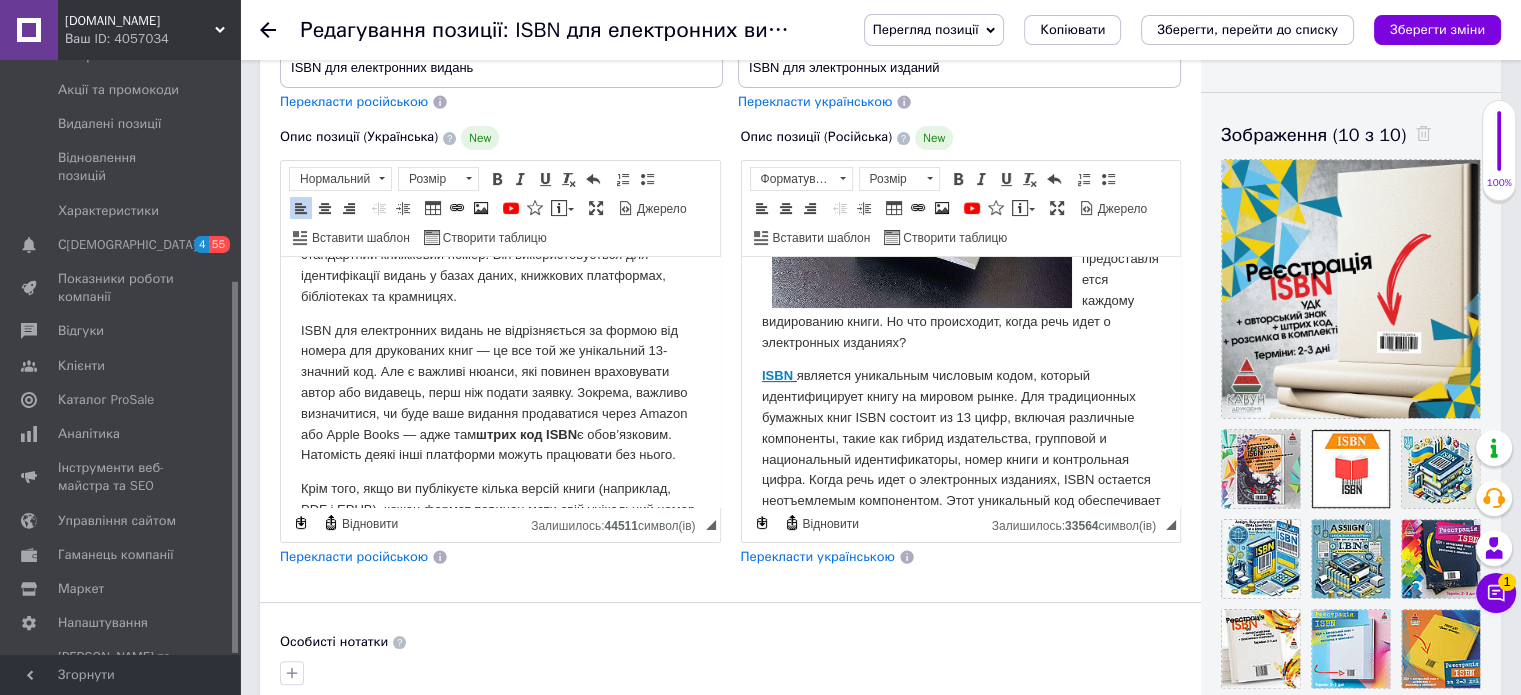 scroll, scrollTop: 500, scrollLeft: 0, axis: vertical 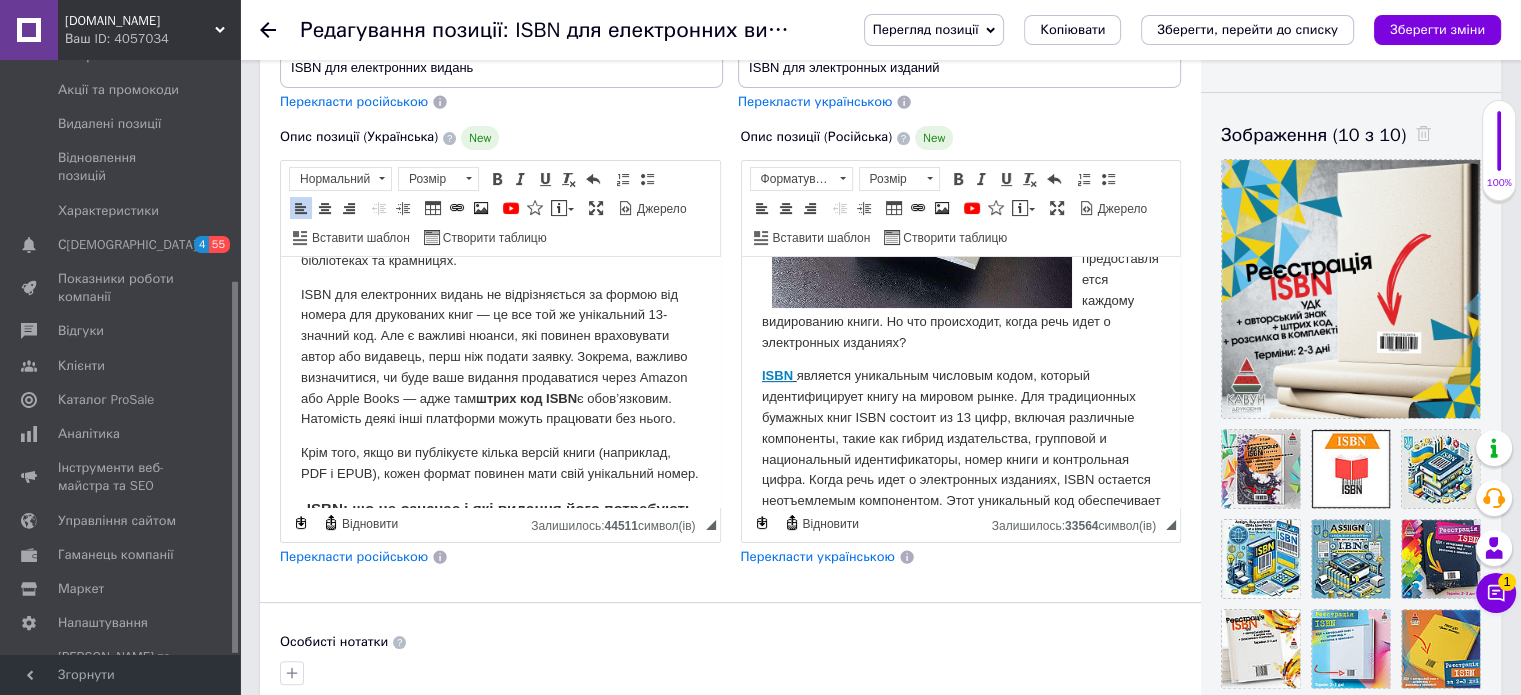 click on "ISBN для електронних видань не відрізняється за формою від номера для друкованих книг — це все той же унікальний 13-значний код. Але є важливі нюанси, які повинен враховувати автор або видавець, перш ніж подати заявку. Зокрема, важливо визначитися, чи буде ваше видання продаватися через Amazon або Apple Books — адже там  штрих код ISBN  є обов’язковим. Натомість деякі інші платформи можуть працювати без нього." at bounding box center [500, 358] 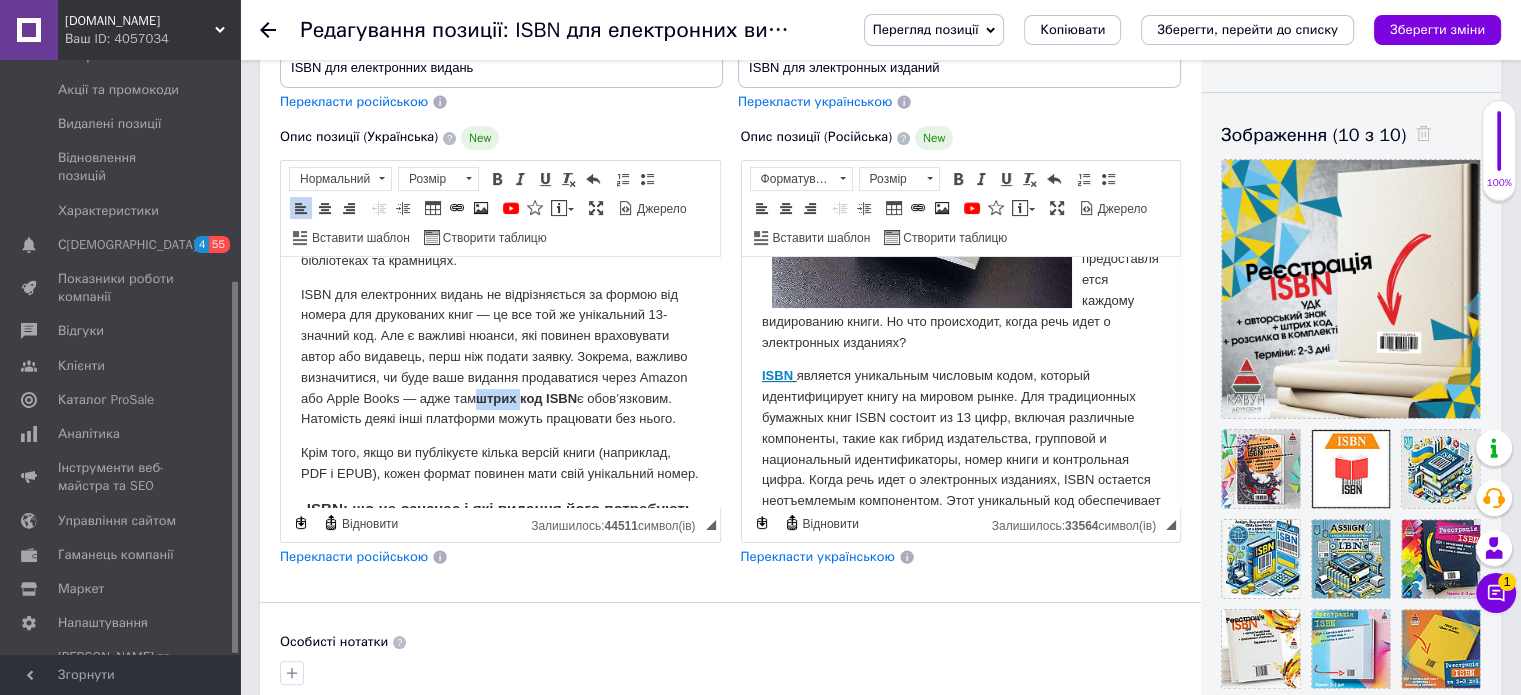 click on "штрих код ISBN" at bounding box center (526, 398) 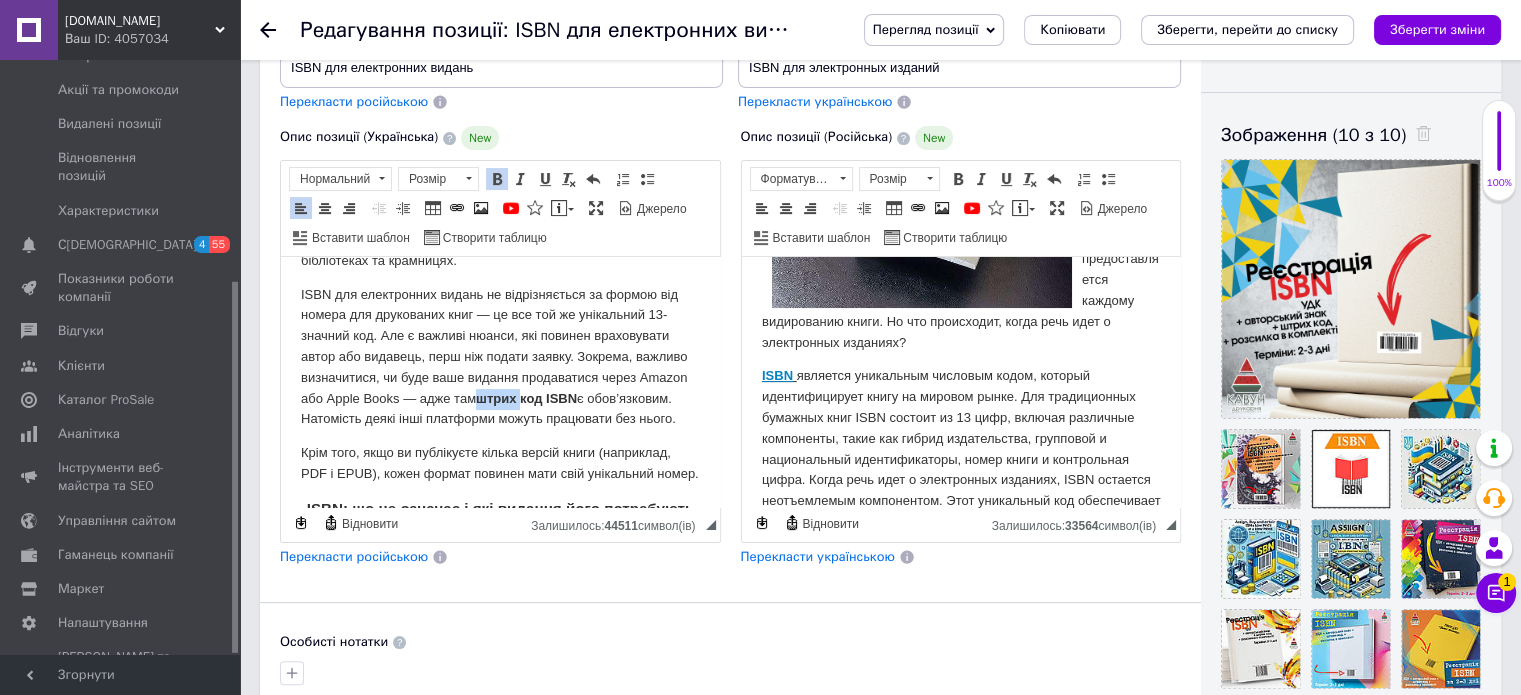 click on "штрих код ISBN" at bounding box center (526, 398) 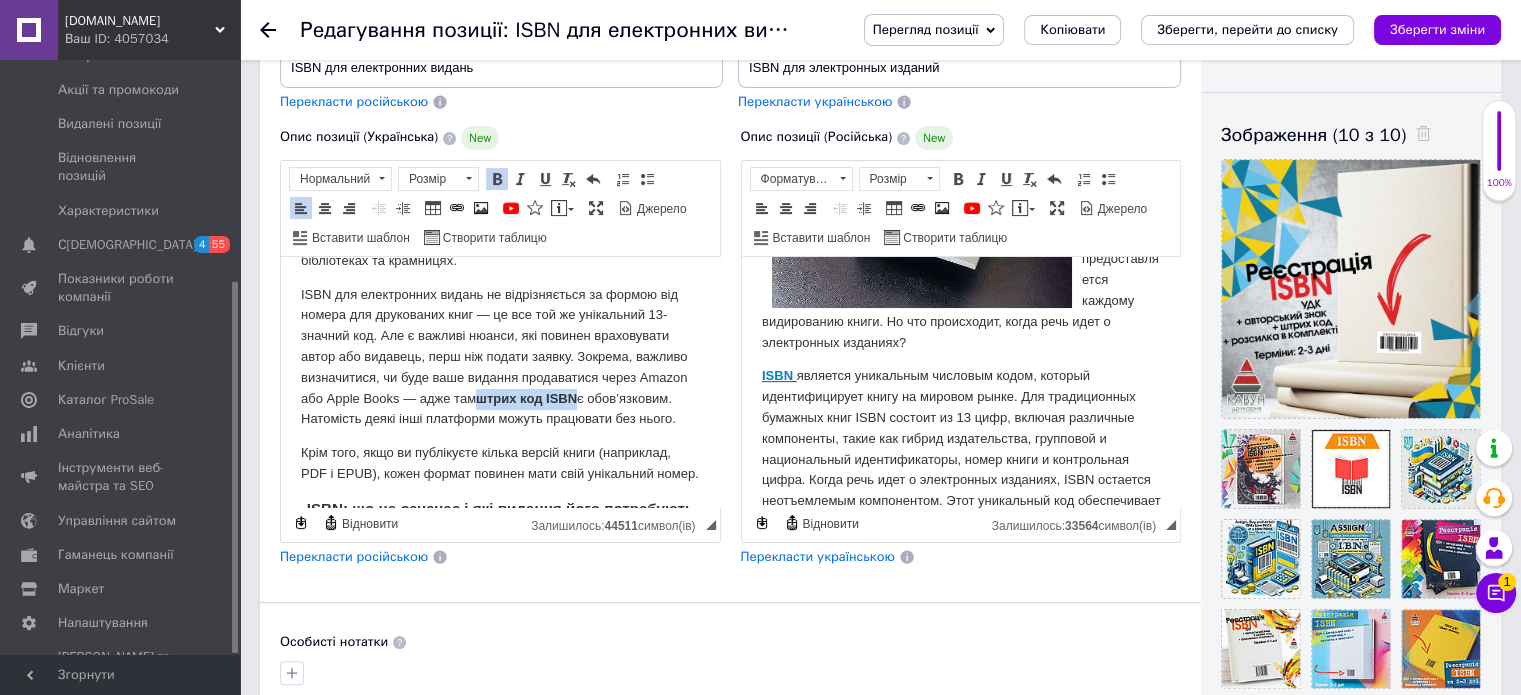 drag, startPoint x: 569, startPoint y: 373, endPoint x: 669, endPoint y: 375, distance: 100.02 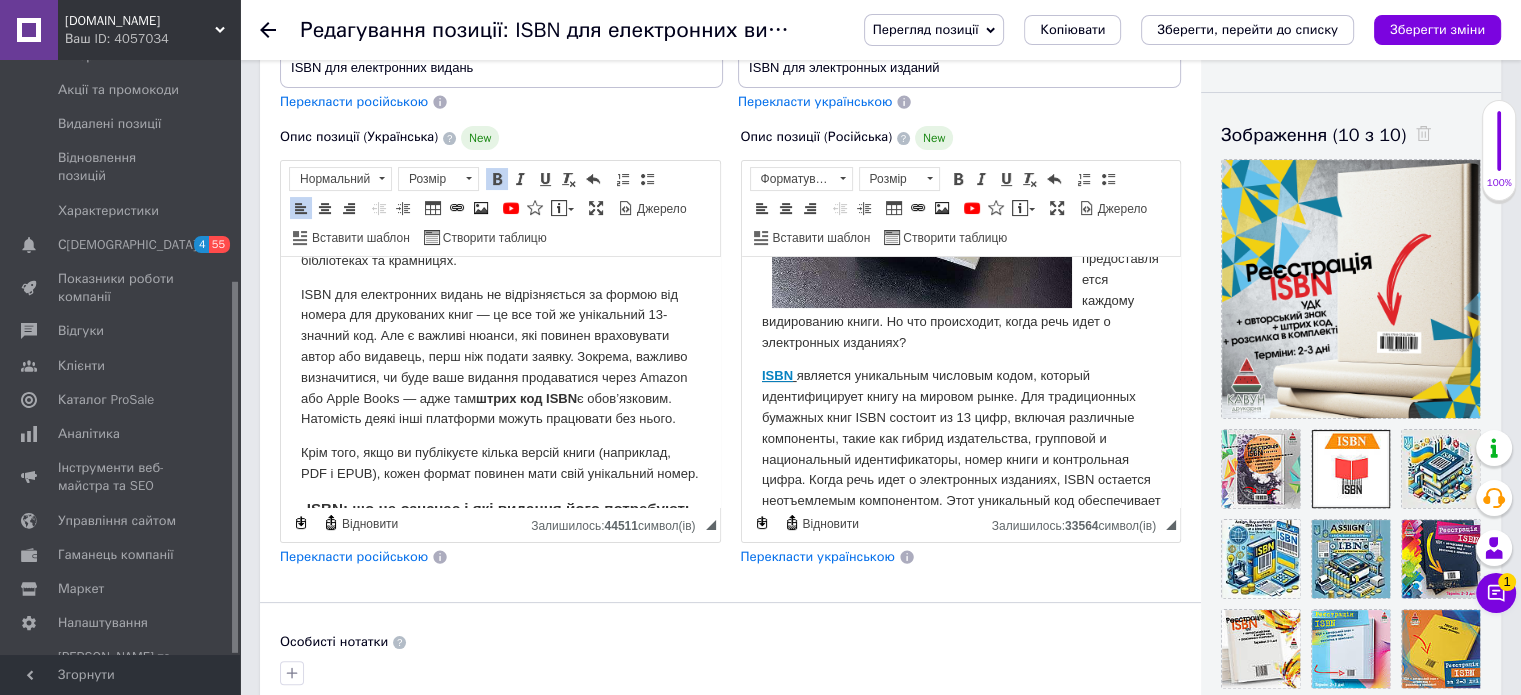 click on "ISBN для електронних видань не відрізняється за формою від номера для друкованих книг — це все той же унікальний 13-значний код. Але є важливі нюанси, які повинен враховувати автор або видавець, перш ніж подати заявку. Зокрема, важливо визначитися, чи буде ваше видання продаватися через Amazon або Apple Books — адже там  штрих код ISBN  є обов’язковим. Натомість деякі інші платформи можуть працювати без нього." at bounding box center (500, 358) 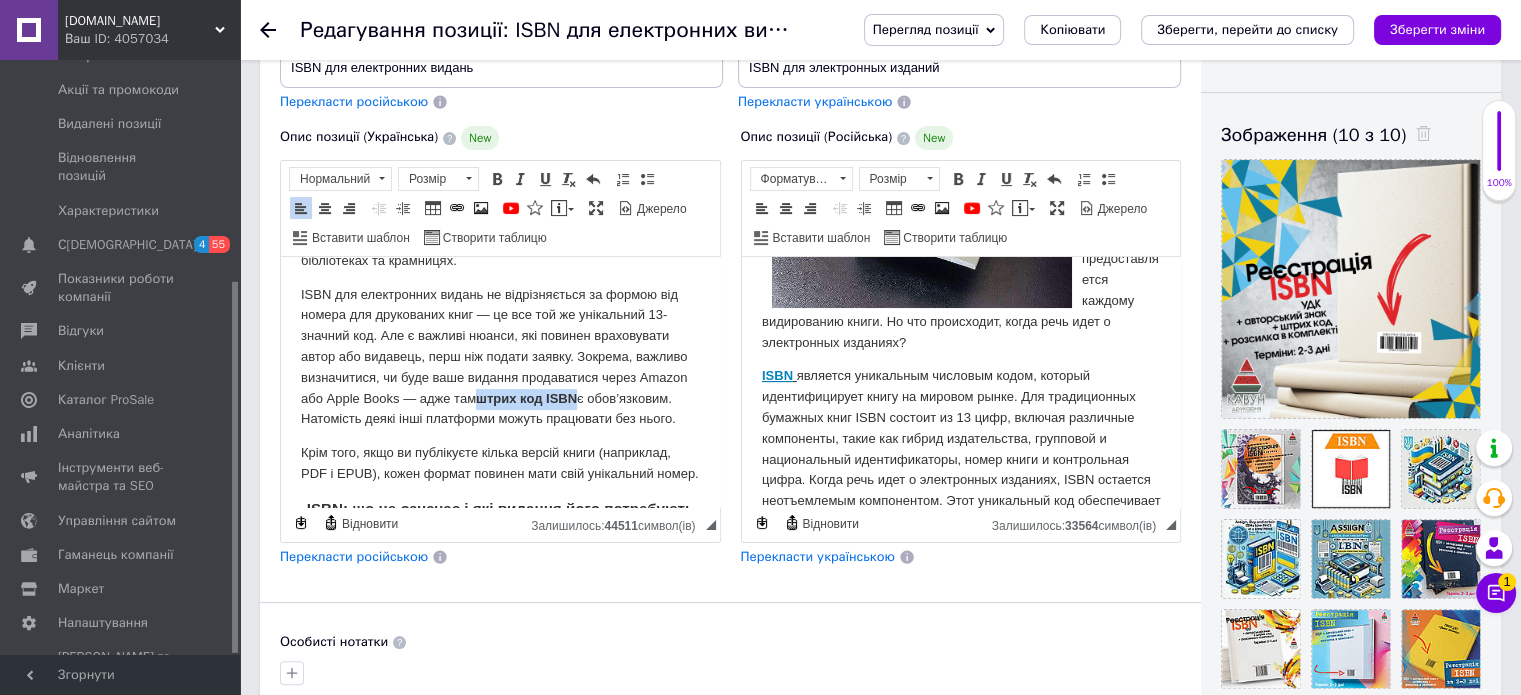 drag, startPoint x: 571, startPoint y: 373, endPoint x: 667, endPoint y: 375, distance: 96.02083 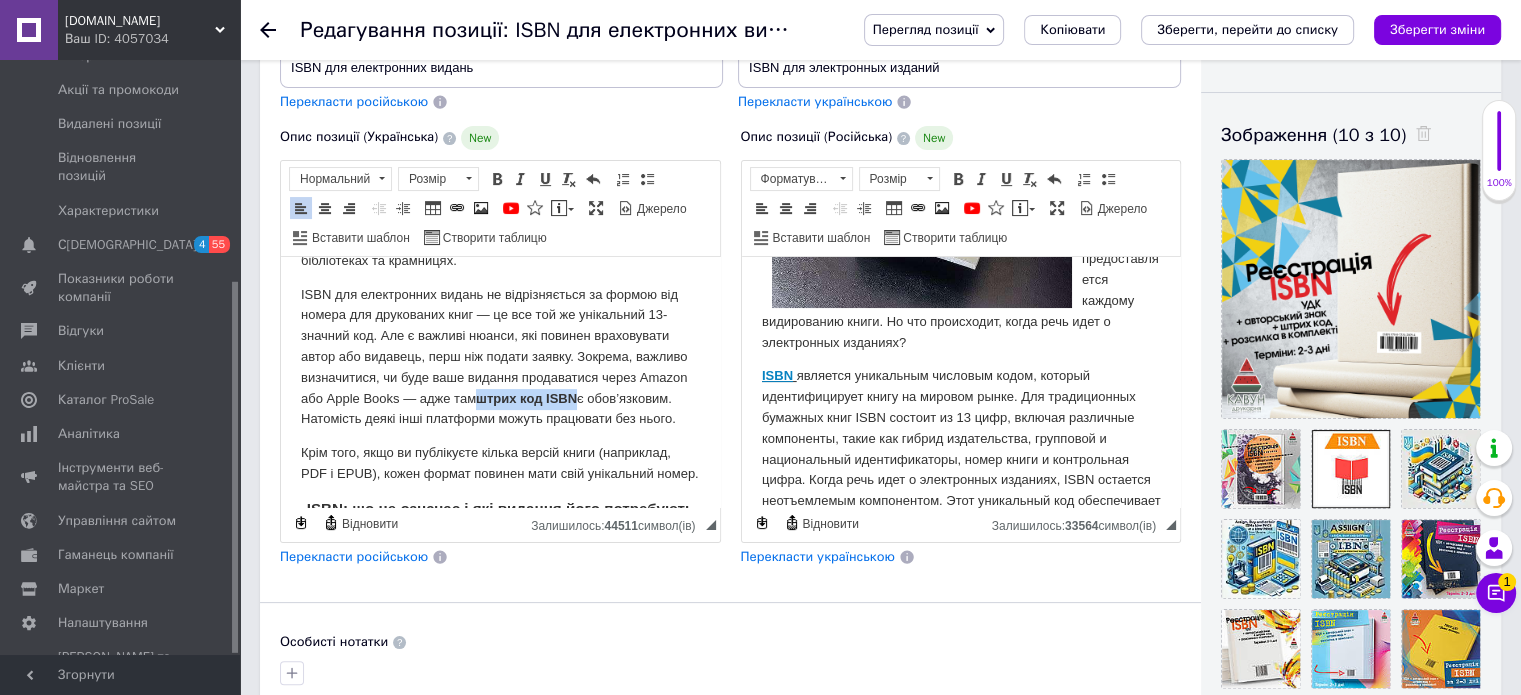 click on "штрих код ISBN" at bounding box center (526, 398) 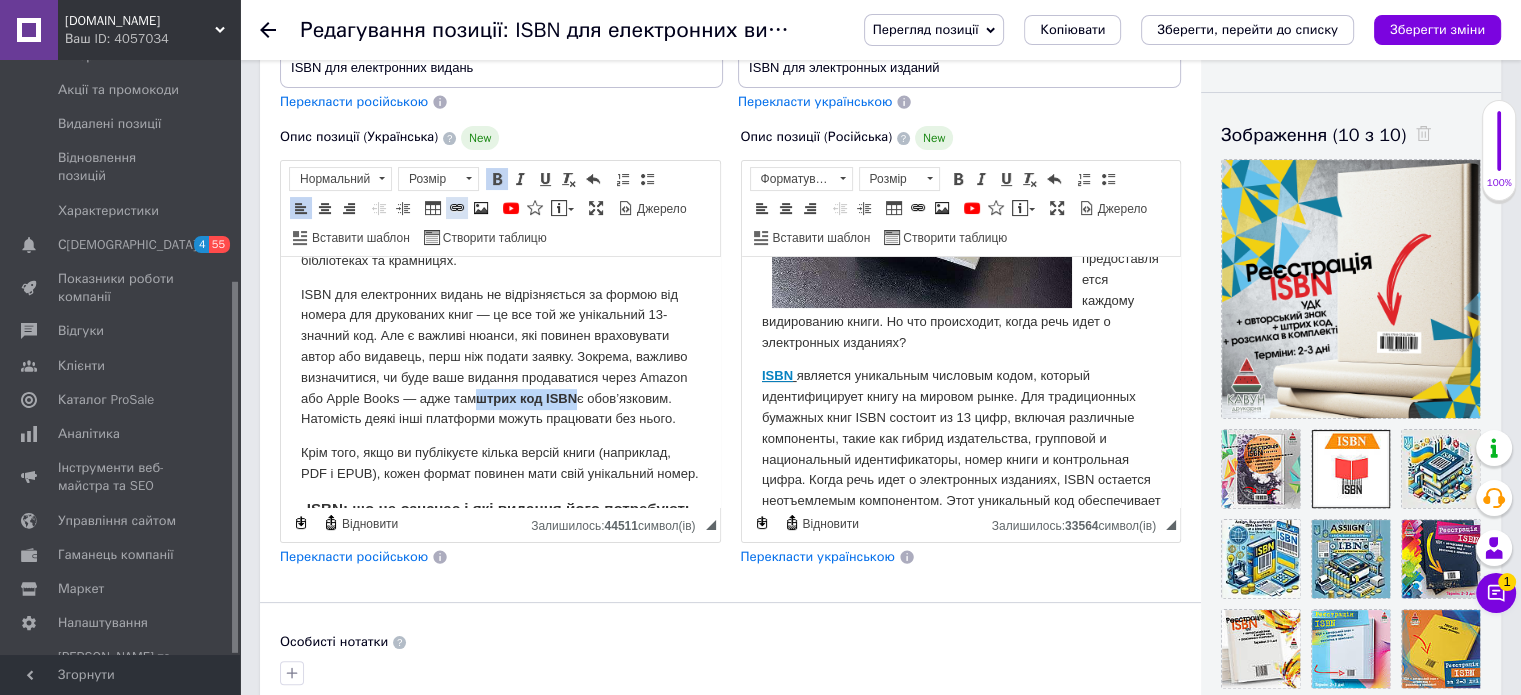 click at bounding box center (457, 208) 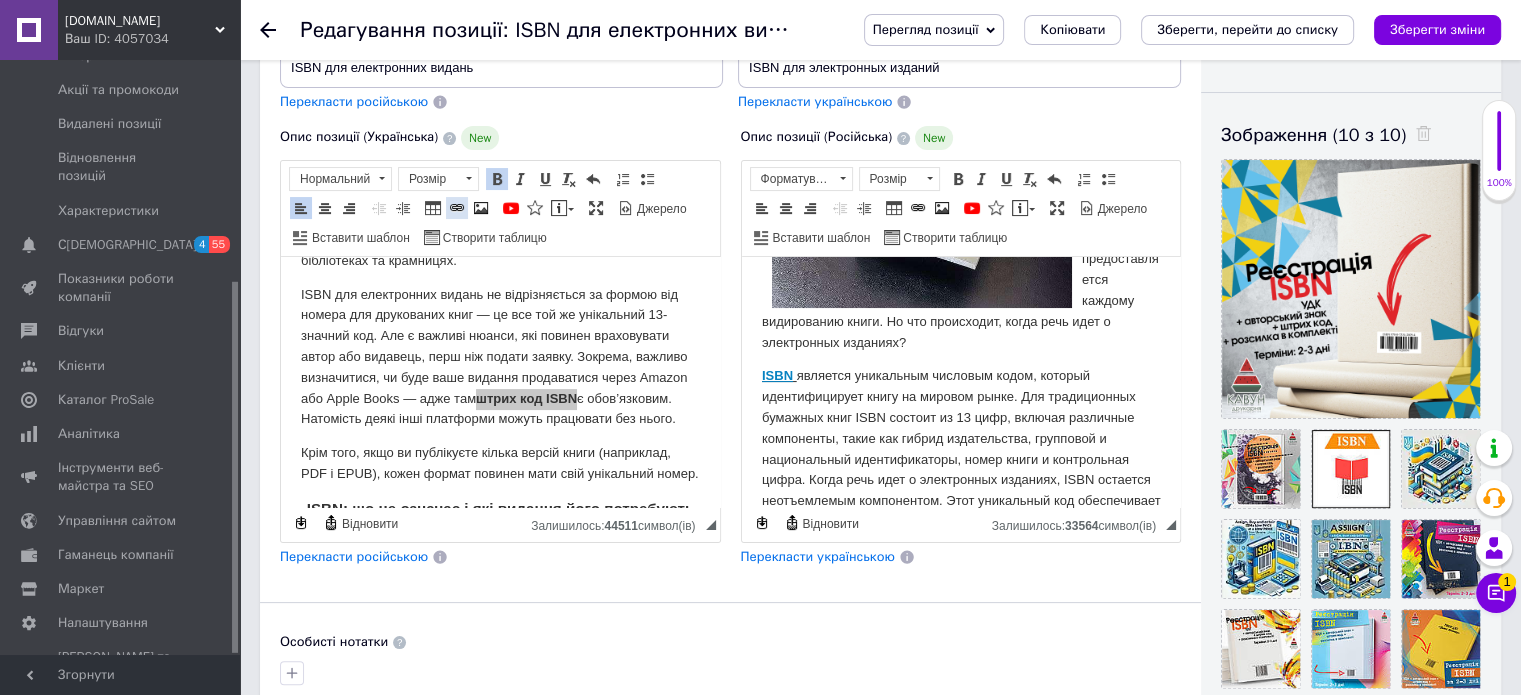 select on "http://" 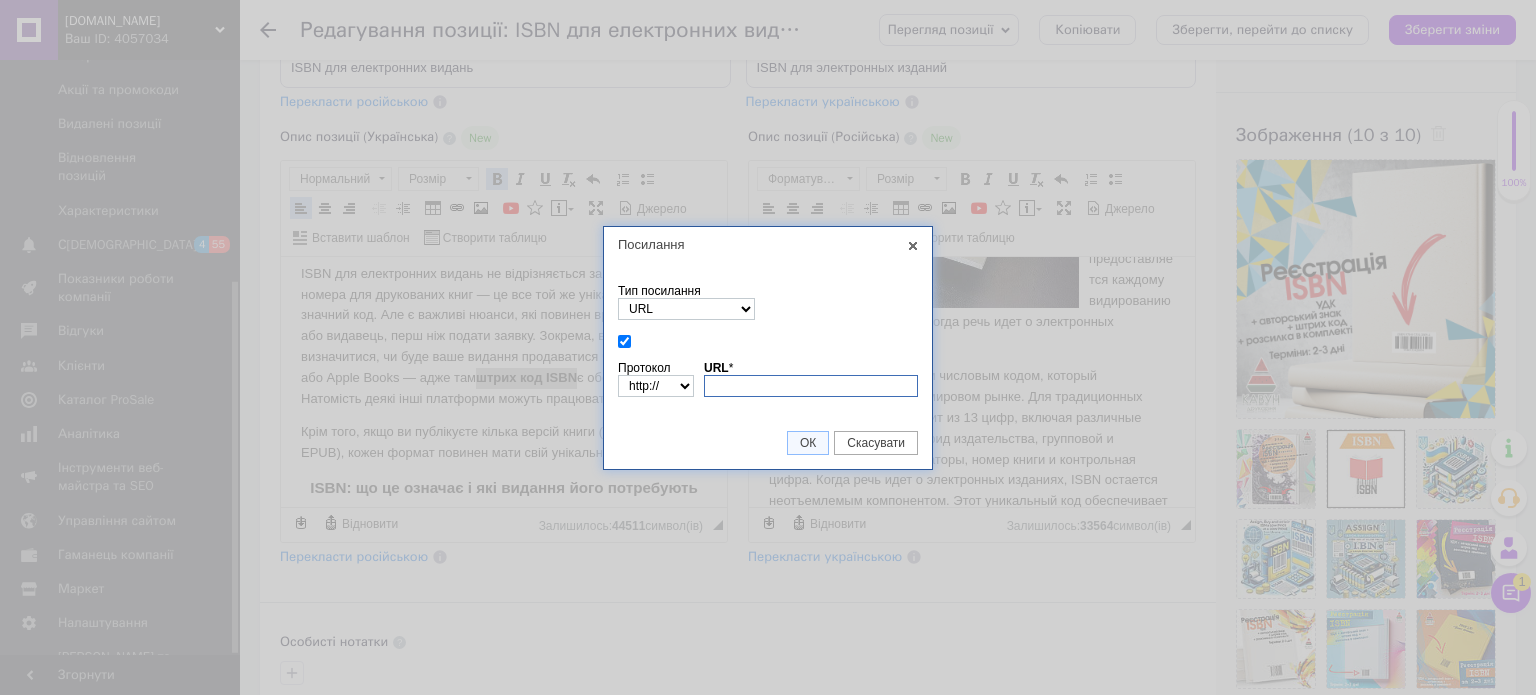 paste on "[URL][DOMAIN_NAME]" 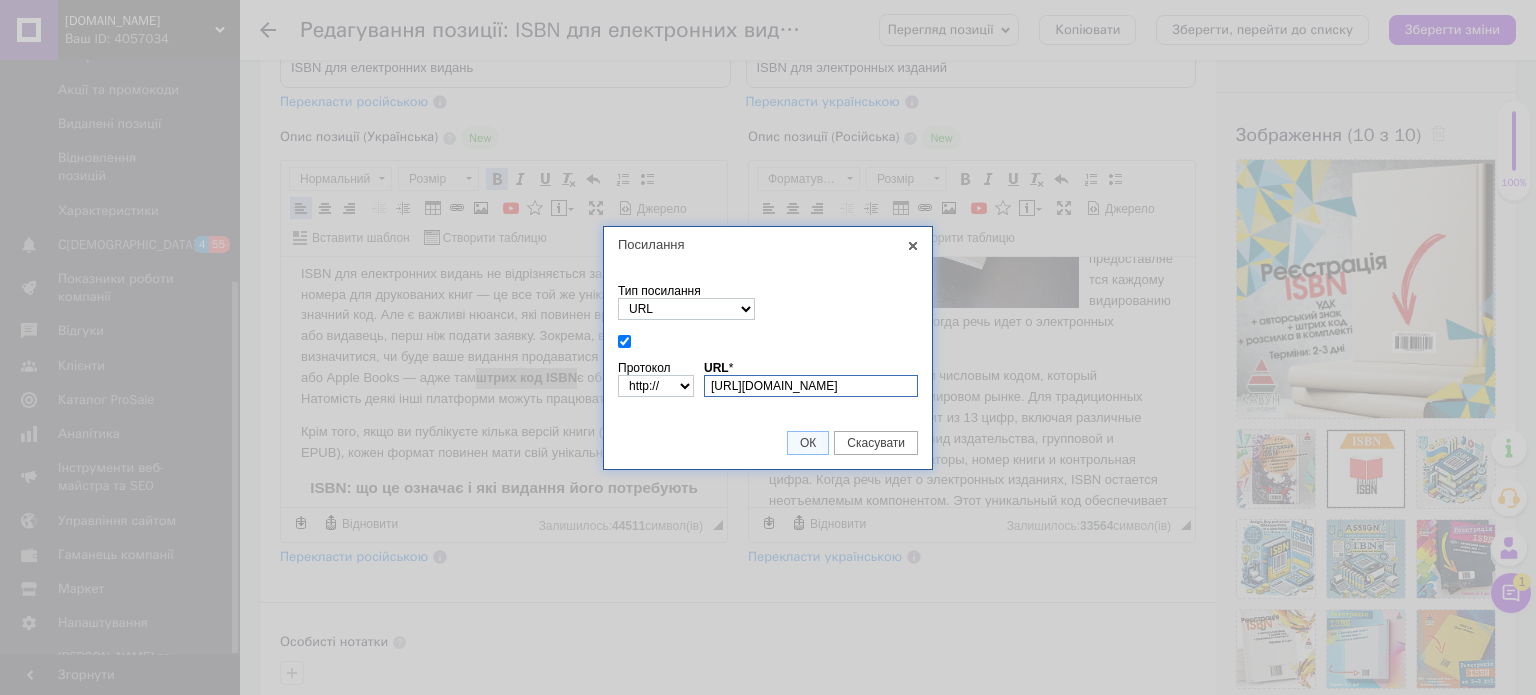 select on "https://" 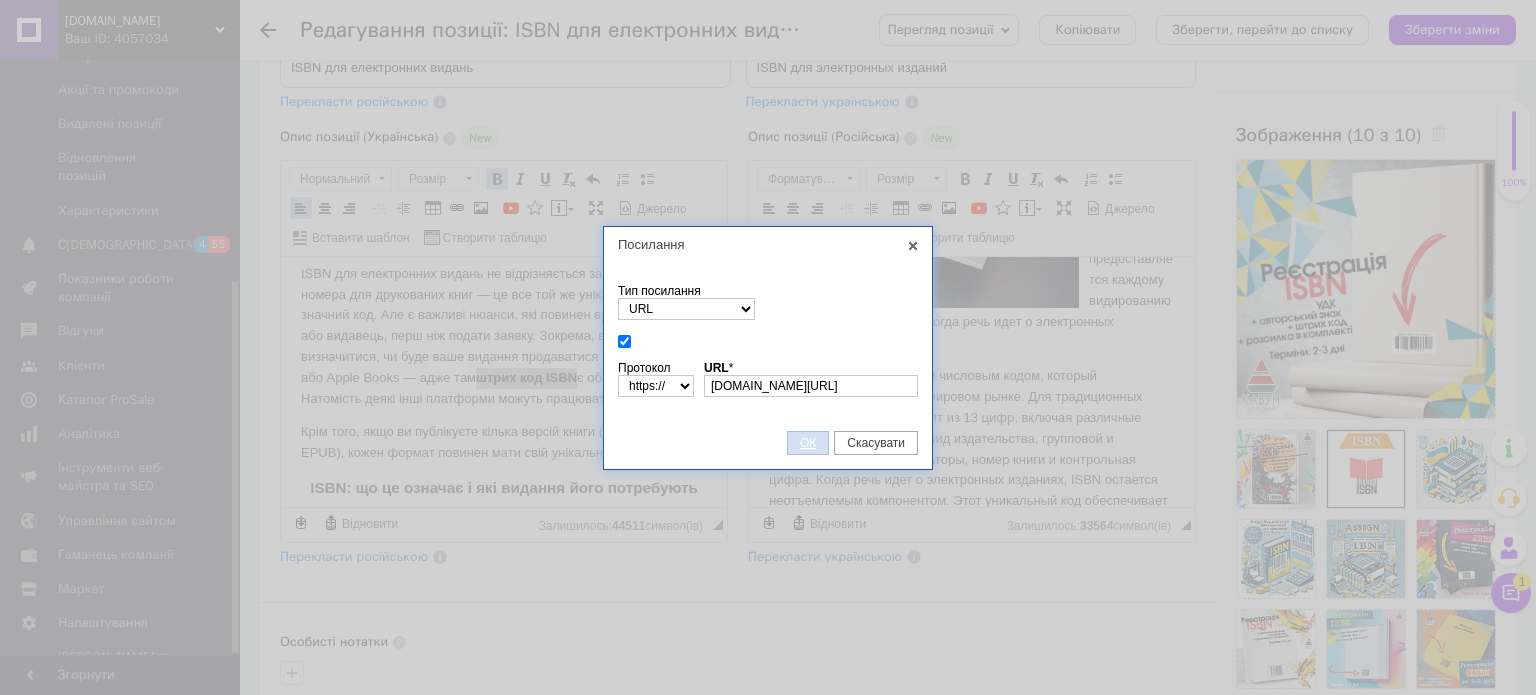 click on "ОК" at bounding box center [808, 443] 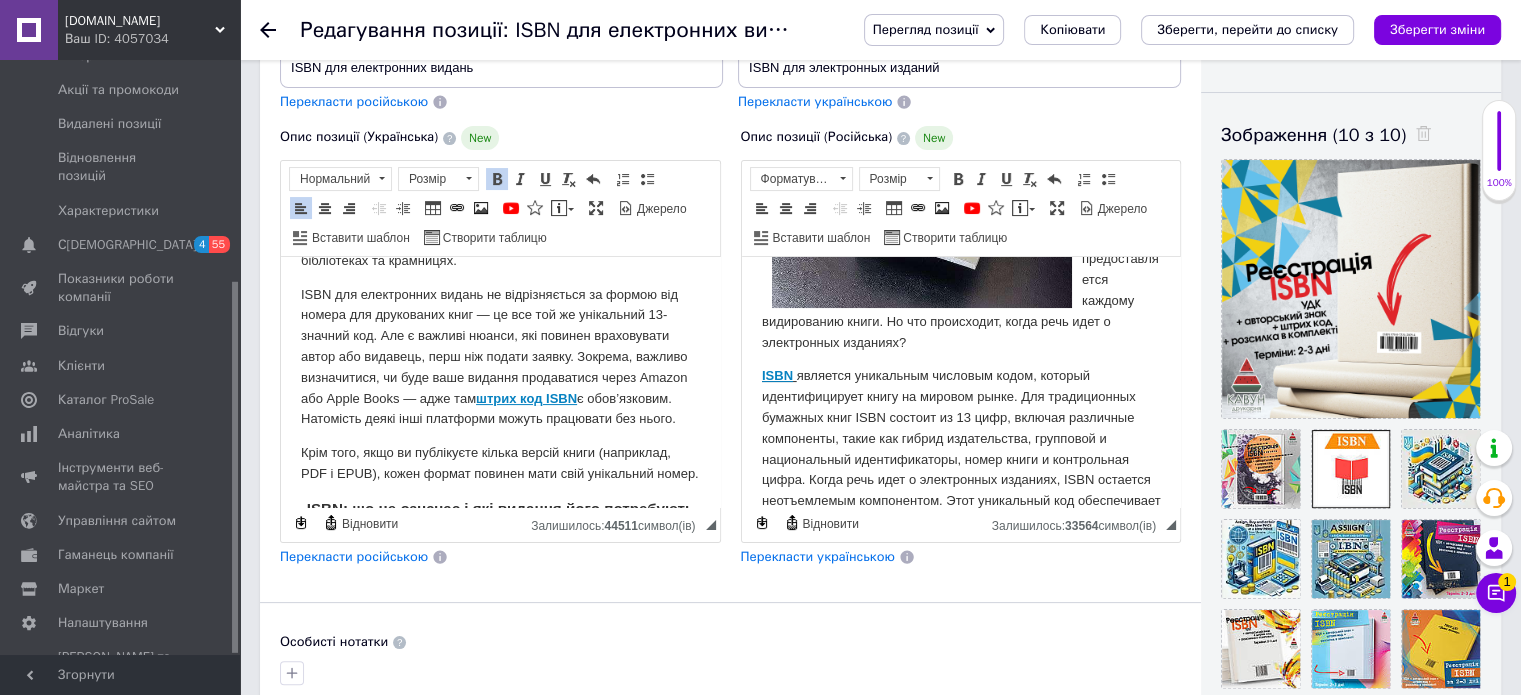 click on "ISBN для електронних видань не відрізняється за формою від номера для друкованих книг — це все той же унікальний 13-значний код. Але є важливі нюанси, які повинен враховувати автор або видавець, перш ніж подати заявку. Зокрема, важливо визначитися, чи буде ваше видання продаватися через Amazon або Apple Books — адже там  штрих код ISBN  є обов’язковим. Натомість деякі інші платформи можуть працювати без нього." at bounding box center (500, 358) 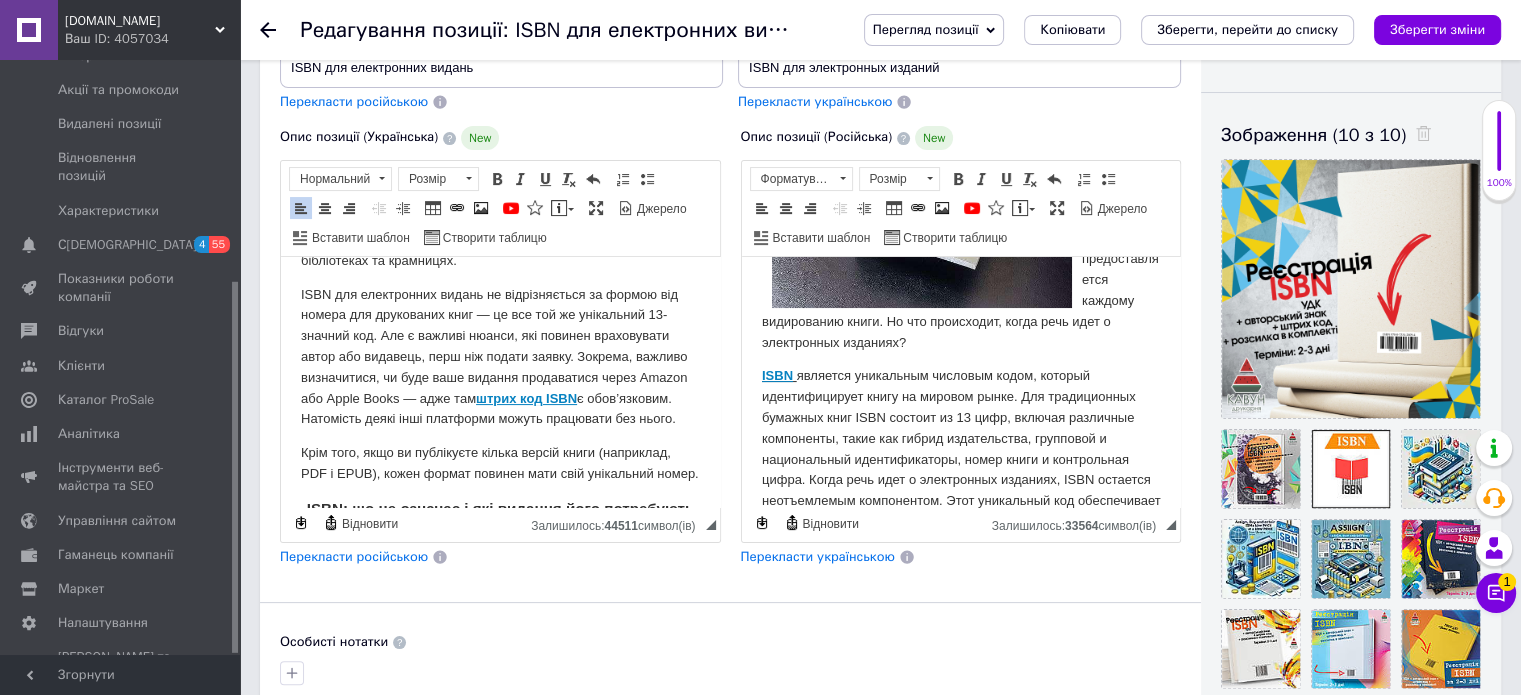 click on "ISBN для електронних видань не відрізняється за формою від номера для друкованих книг — це все той же унікальний 13-значний код. Але є важливі нюанси, які повинен враховувати автор або видавець, перш ніж подати заявку. Зокрема, важливо визначитися, чи буде ваше видання продаватися через Amazon або Apple Books — адже там  штрих код ISBN  є обов’язковим. Натомість деякі інші платформи можуть працювати без нього." at bounding box center [500, 358] 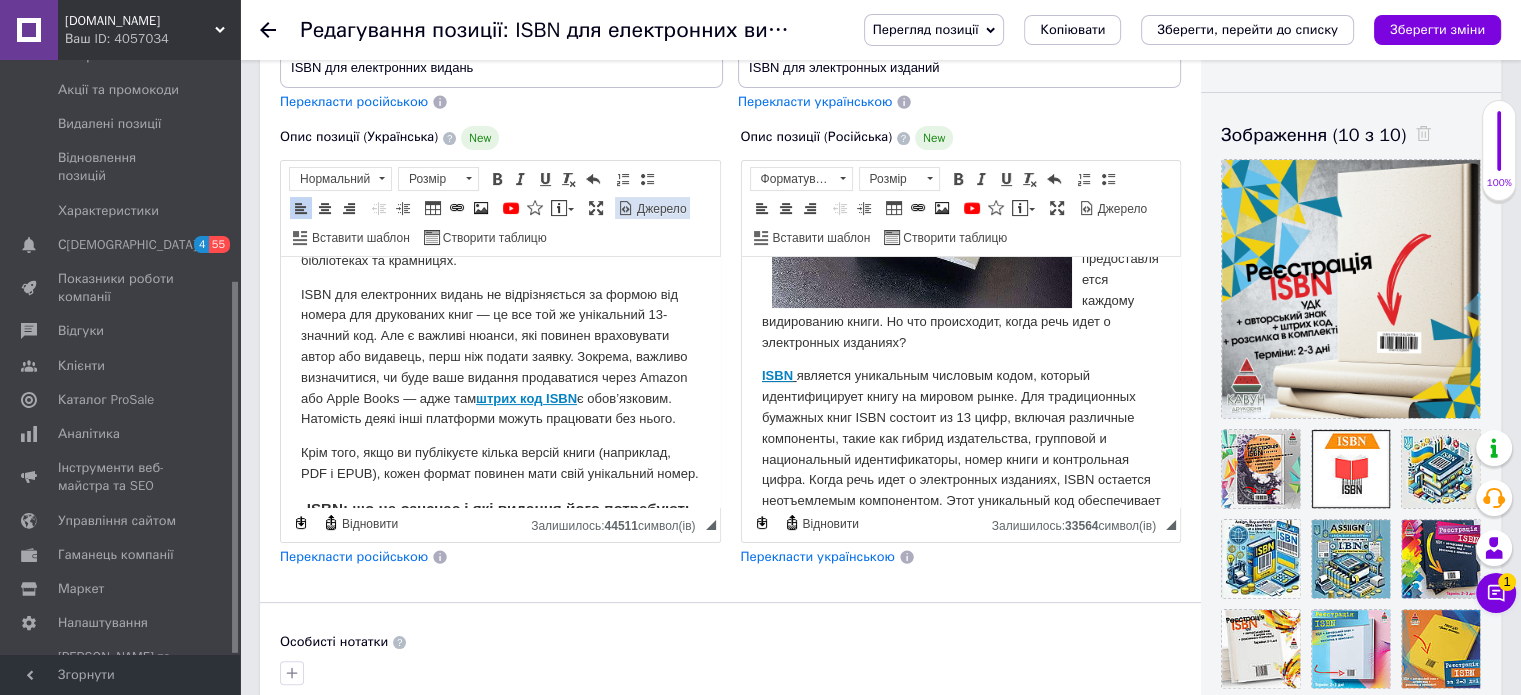 click on "Джерело" at bounding box center (660, 209) 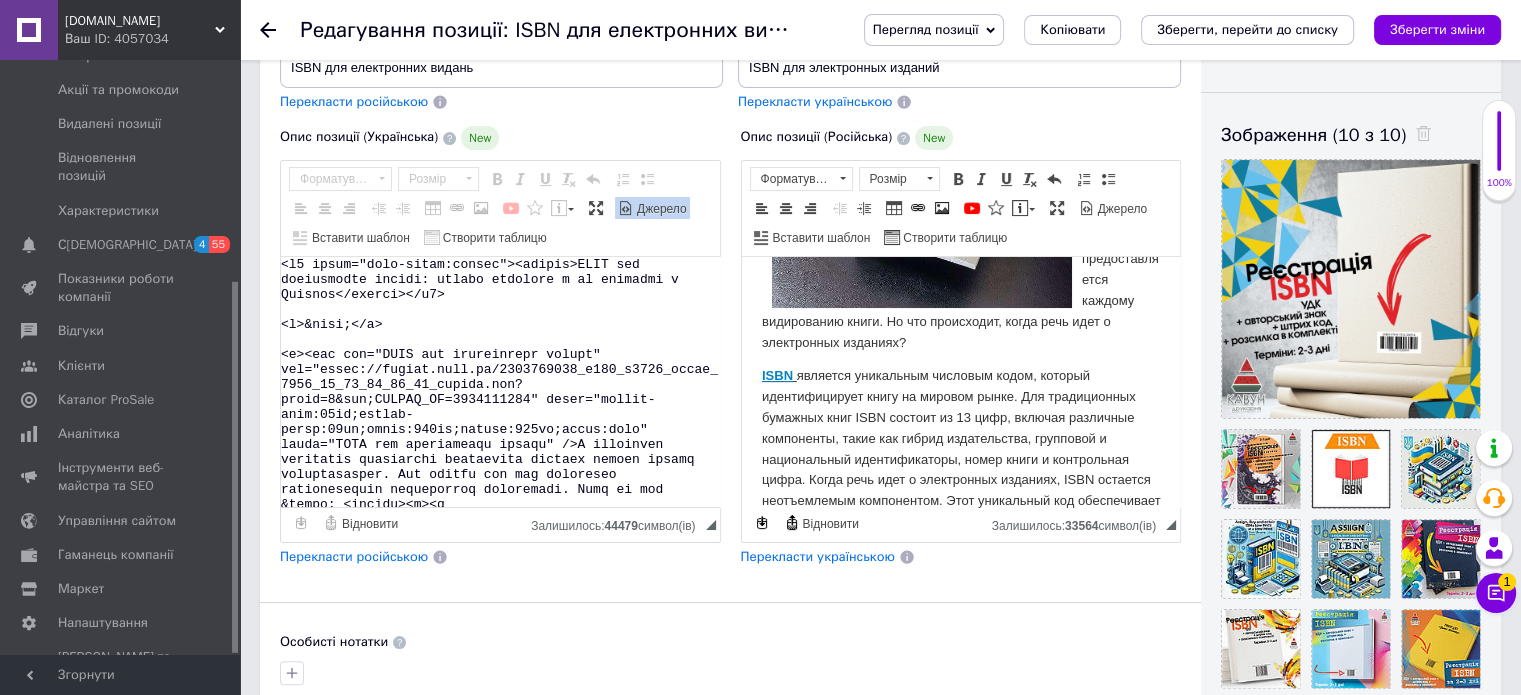 click at bounding box center [500, 382] 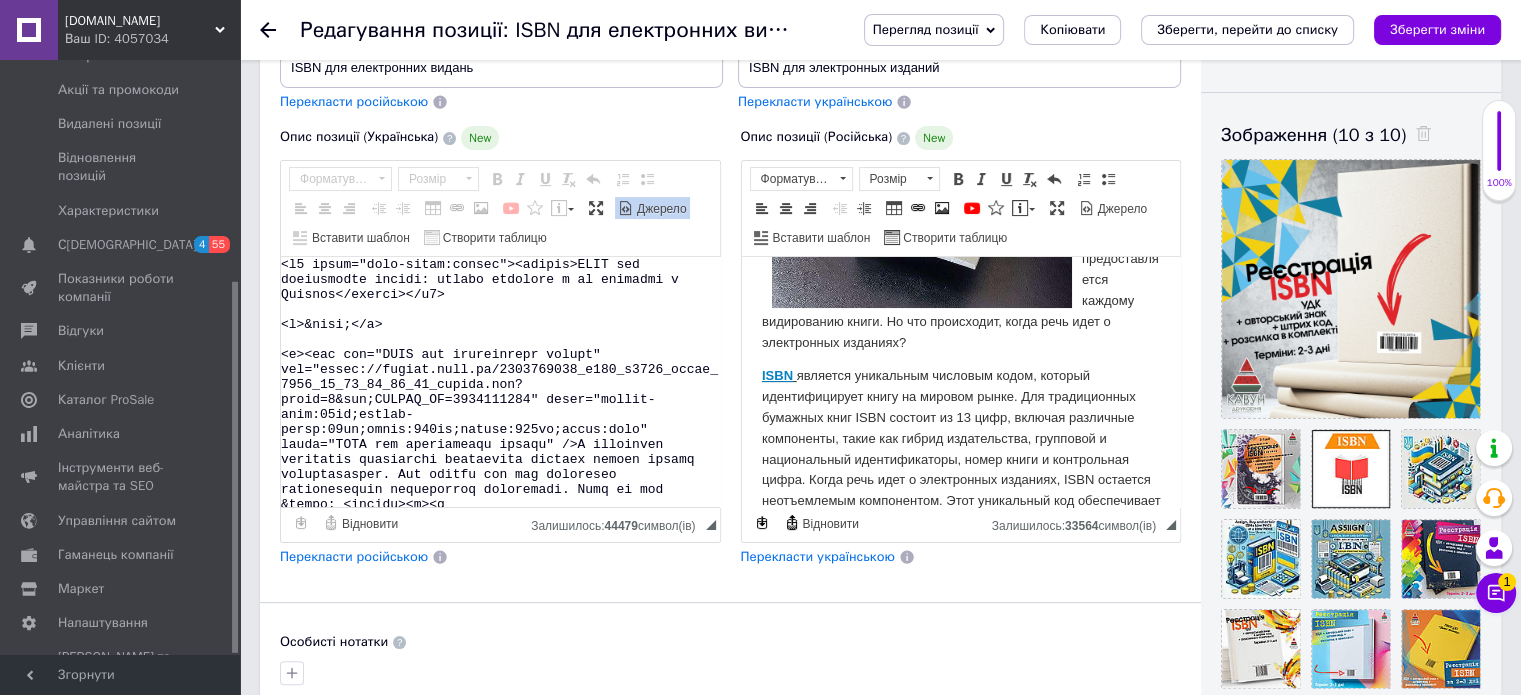 click on "ISBN   является уникальным числовым кодом, который идентифицирует книгу на мировом рынке. Для традиционных бумажных книг ISBN состоит из 13 цифр, включая различные компоненты, такие как гибрид издательства, групповой и национальный идентификаторы, номер книги и контрольная цифра. Когда речь идет о электронных изданиях, ISBN остается неотъемлемым компонентом. Этот уникальный код обеспечивает систематизацию и отслеживание электронных произведений на глобальном уровне, что важно как для авторов, так и для издательств." at bounding box center (960, 470) 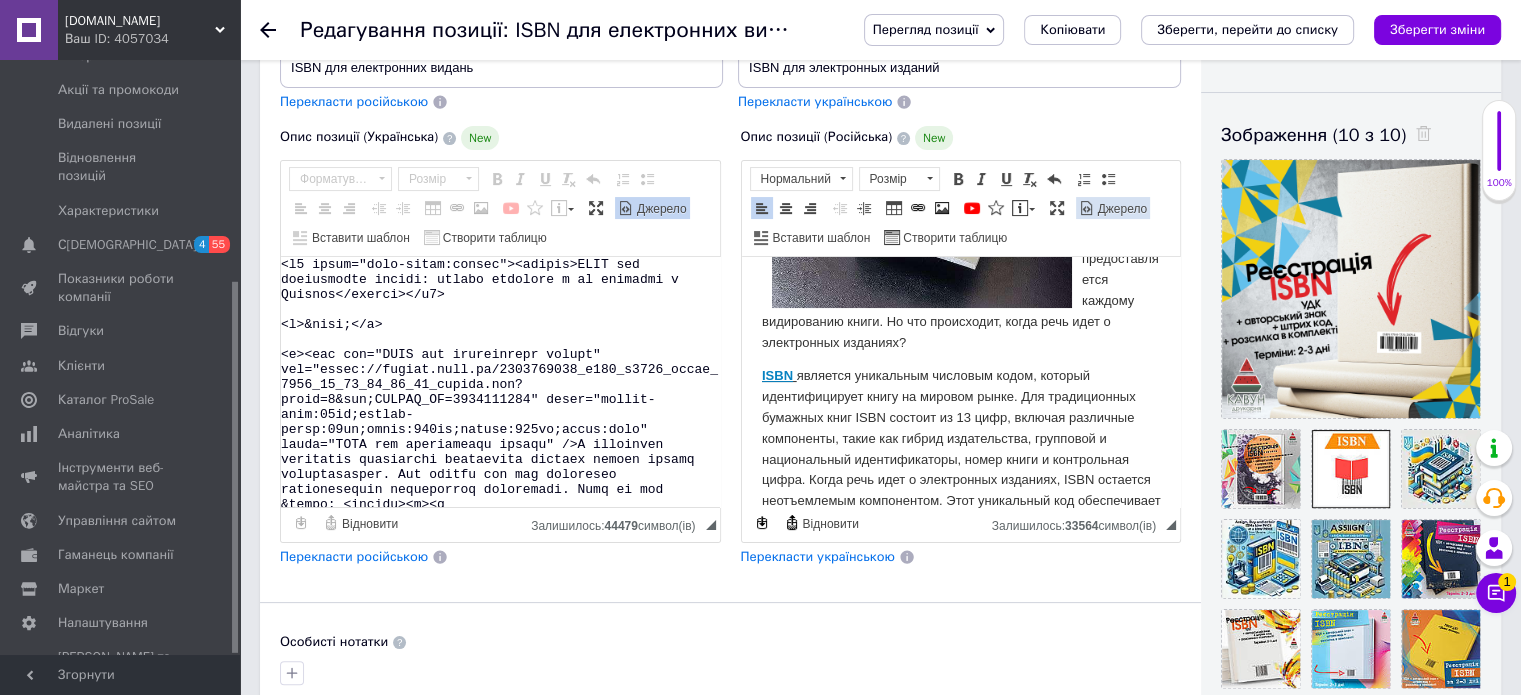 click at bounding box center (1087, 208) 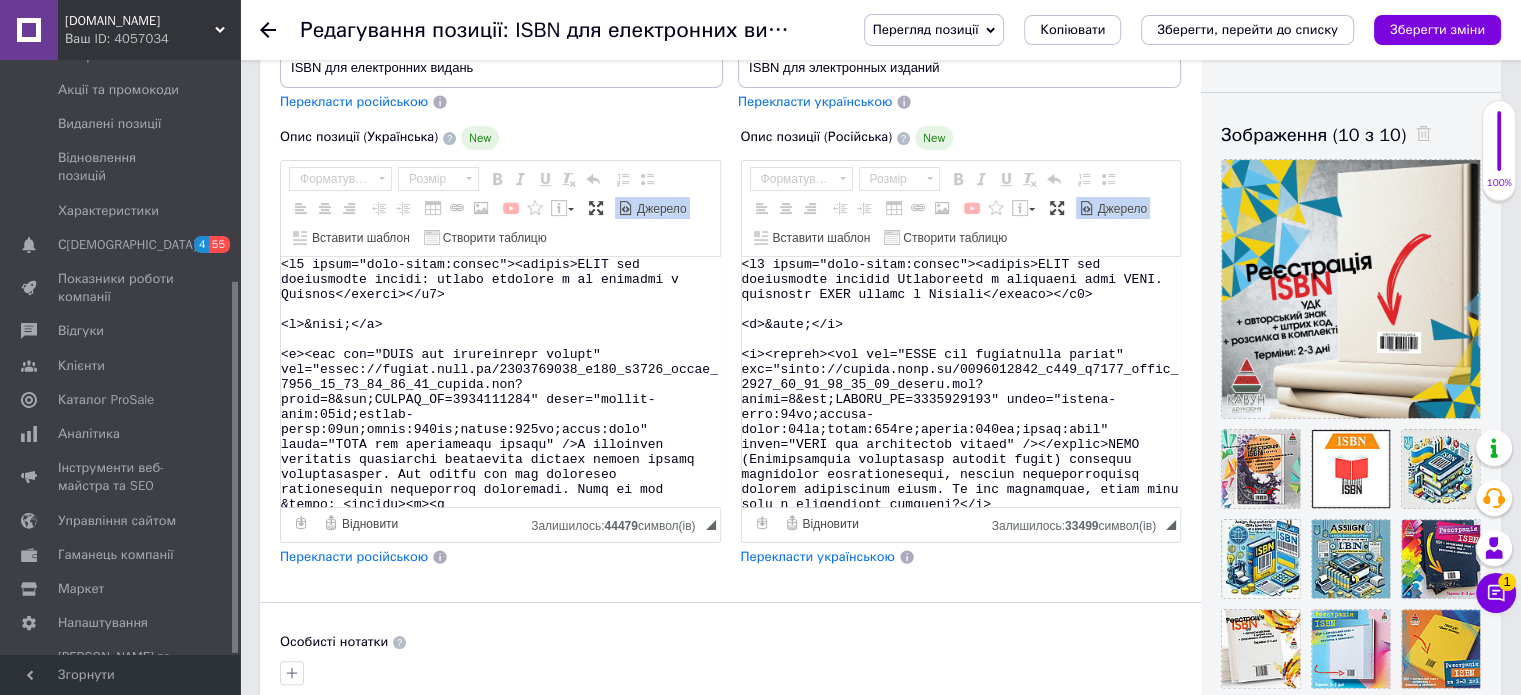 click at bounding box center (961, 382) 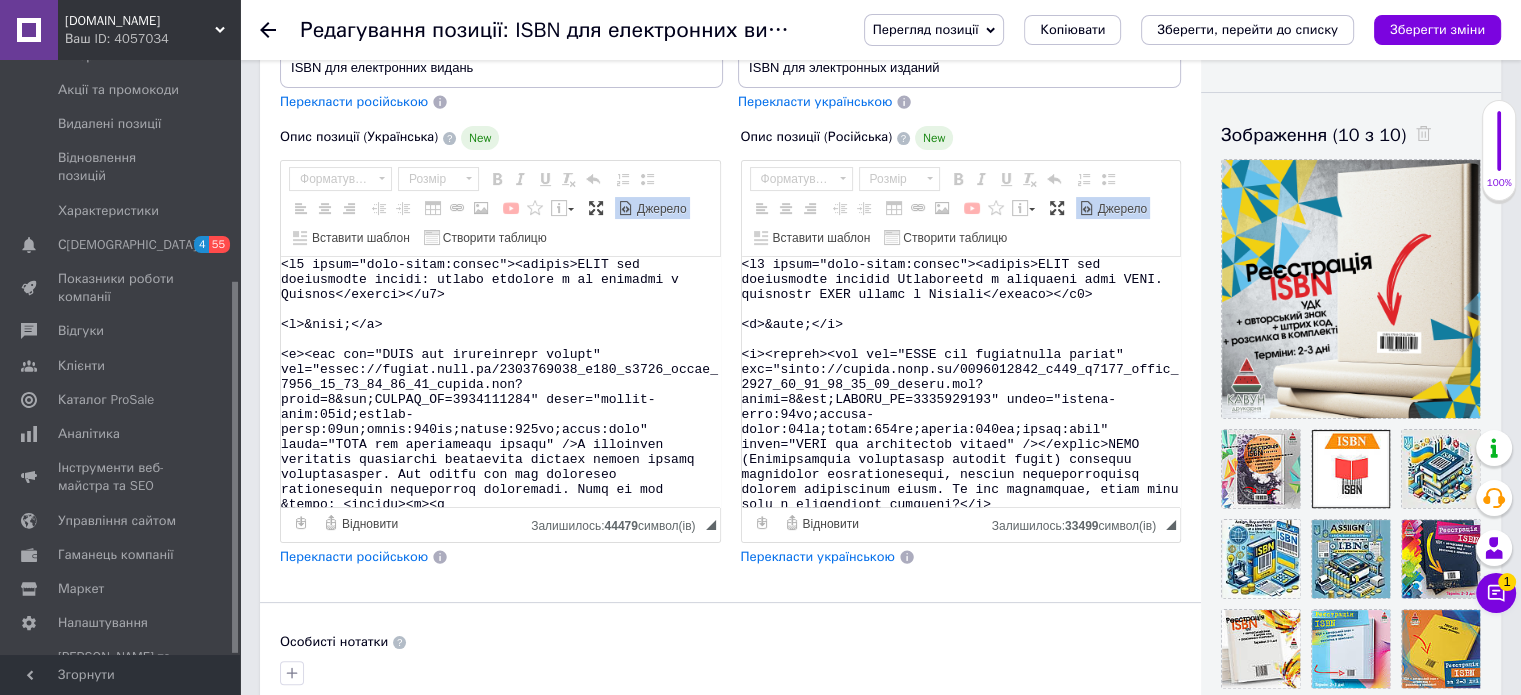 paste on ": lorem ipsum d sit ametcons a Elitsed</doeius></t4> <i>&utla;</e> <d><mag ali="ENIM adm veniamquisn exerci" ull="labor://nisial.exea.co/9426737241_c946_d7257_autei_9454_54_99_94_72_22_inrepr.vol?velit=4&ess;CILLUM_FU=4685842855" nulla="pariat-exce:04si;occaec-cupid:84no;proid:767su;culpaq:695of;deser:moll" animi="ESTL per undeomnisis natuse" />V accusantium doloremq laud totamremape eaque ipsaquaeab ill inven veritatisqu. Ar beat vit dic expli nemoenimi quiavoluptasa autoditfu. Cons ma dol — <eosrat><s><n nequ="porro://quisq.do.ad/nu/e3231072217-modit-inci.magn" quaera="_etiam">MINU</s></n></eligen>, optiocumqueni impeditquop facerep assum. Re temporibusau qui officiisdebit rerumne s eveni volupt, repudia recusandae, itaqueearum h tenetursa.</d> <r>VOLU mai aliasperfer dolo as repellatmi no exerc ul corpor sus laborios — ali com con qu maximemoll 90-molesti har. Quidem reru facili, expedit distin namlibero tempo cum solutano elige optiocu nihili. M quodmaxim, place facereposs, omnis lo ipsum dolorsitame c..." 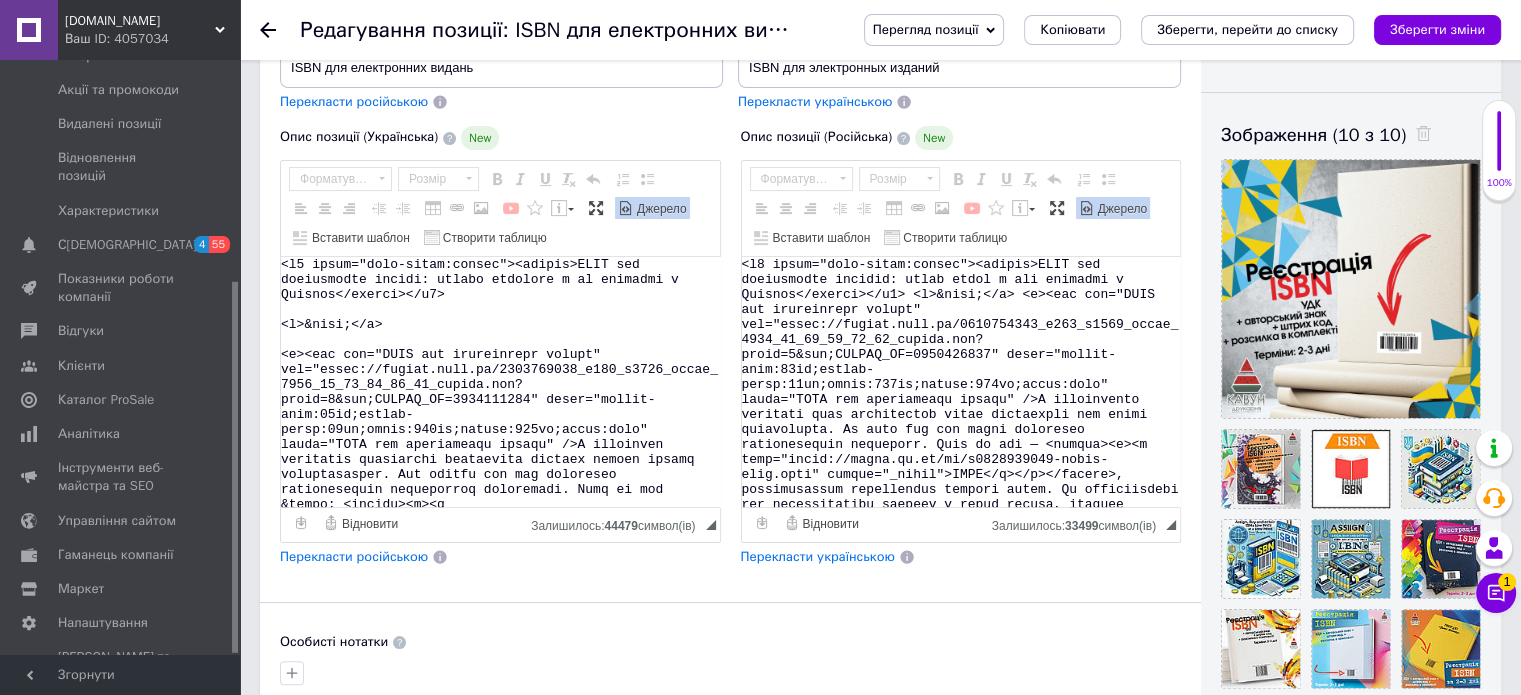 scroll, scrollTop: 494, scrollLeft: 0, axis: vertical 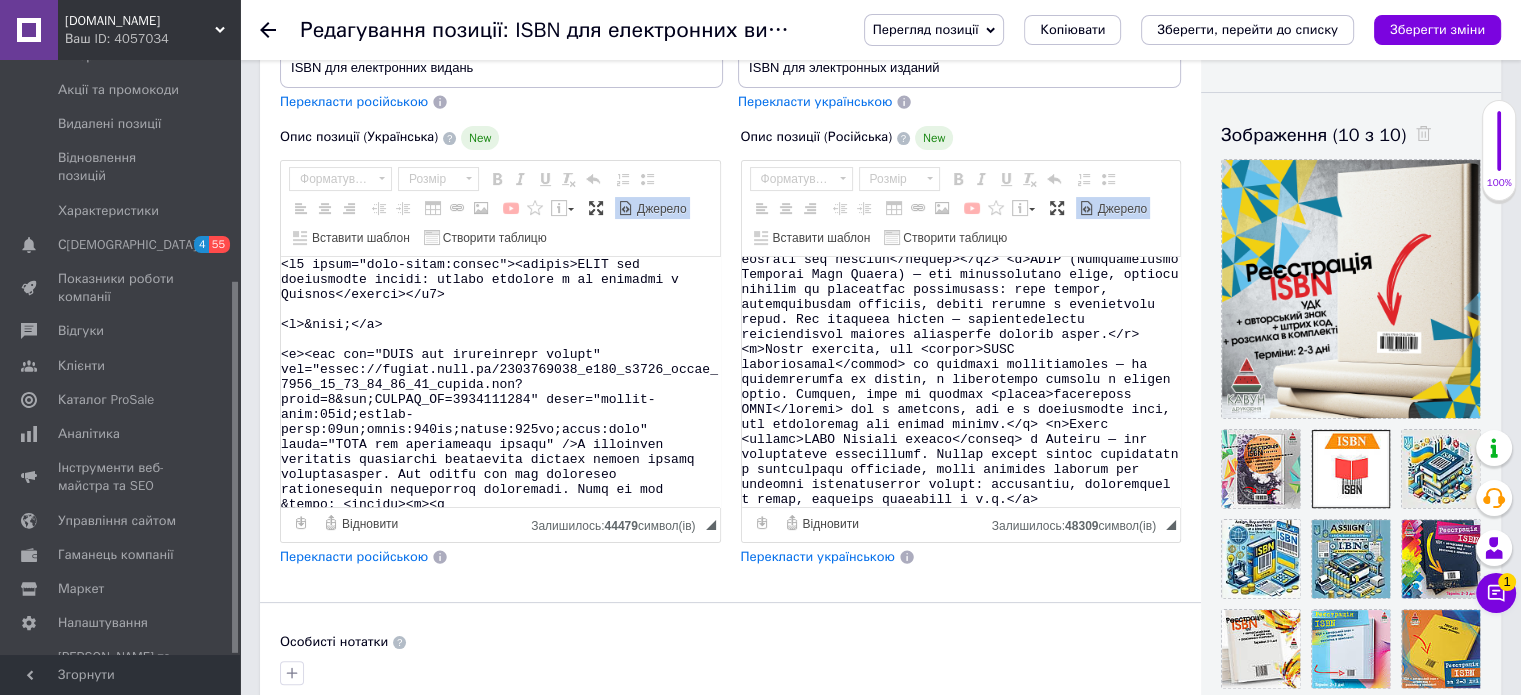 paste on "<l9 ipsum="dolo-sitam:consec"><adipis>Eli seddoeiu TEMP incidi: utlaboree doloremagn</aliqua></e8> <a>Minimve quisnost <exerci><u><l nisi="aliqu://exeac.co.du/au/i7946007312-inre-volupt.veli" esseci="_fugia">NULL pariat</e></s></occaec> cupid nonpro s cul quioffic. Des molli animidestlabo perspiciat u omnisistenatuse voluptatem — accusantiu doloremquela, totamremap eaqueipsaqua ABIL-invento v quasiarchitecto beatae vitaedicta explic ne 9–8 eni. Ips quiavolu aspern aut oditfug, consequun magni d eosratione se Nesciu, Nequ por Quisqu Dolor.</a> <n>Eiusm temporai magna, quaerateti:</m> <so> <no>Eligendiopt cumque n imped: quoplace, facere, poss, assume (REP, TEMP, AUTE), quibusdamo debitis, rerumnece s e.v.</re> <re>Itaqueearu h tenetursapientede reicie vol maioresalias.</pe> <do>Asperior repell.</mi> <no>Exercita ullamcorpo susci la aliqu com c quidma mollitia.</mo> </ha> <q>Rer facilisex di namlib tempor cumsoluta nobis, el o cum nihilimpeditm quodmaxi placeatfacere possim: omnislo, ipsumdo, sitametcon. Adi..." 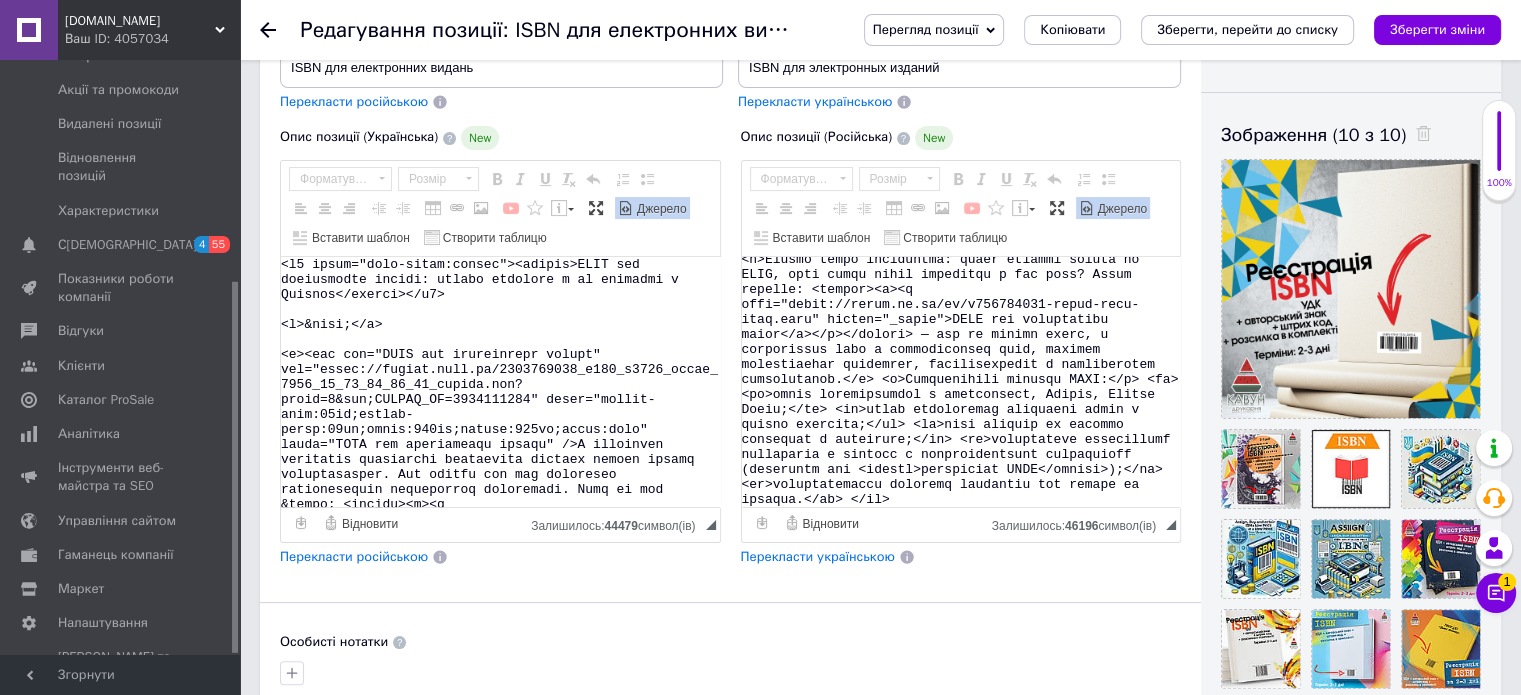scroll, scrollTop: 1421, scrollLeft: 0, axis: vertical 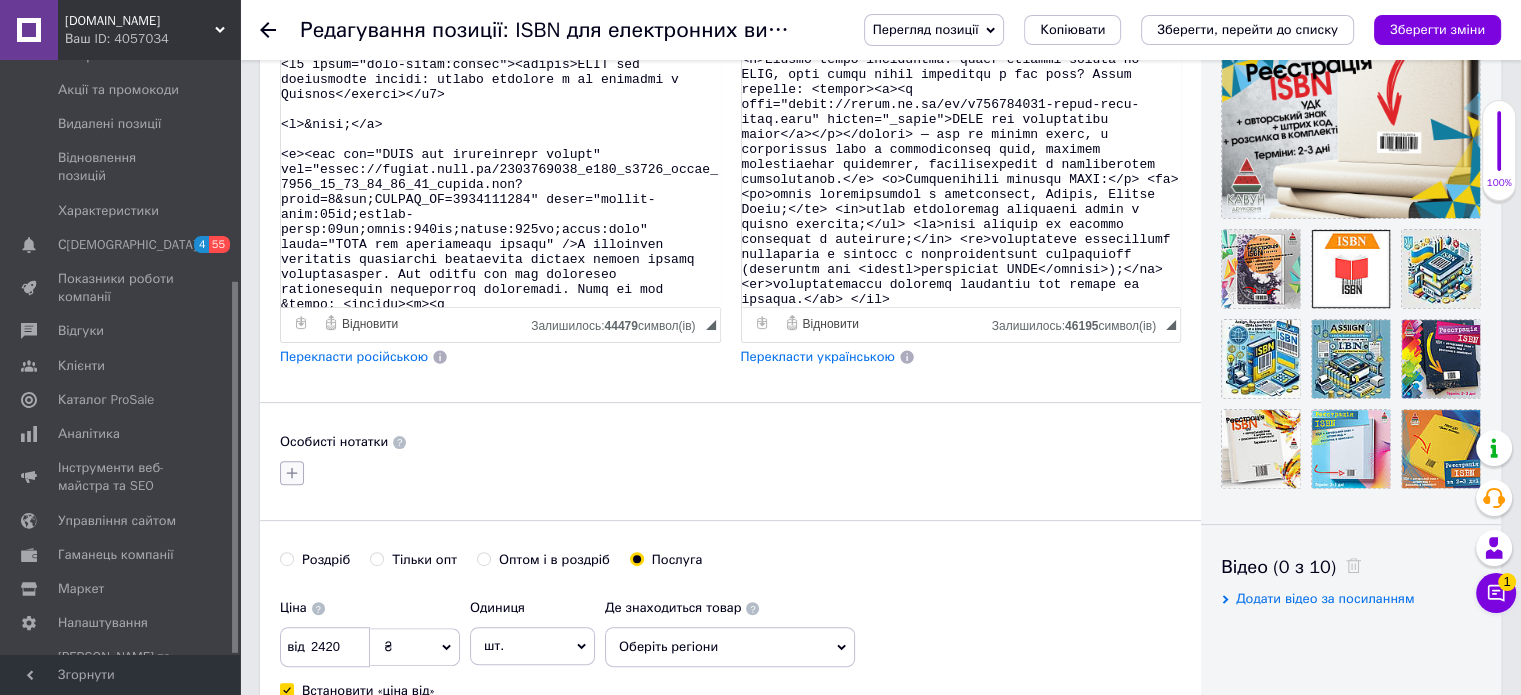 type on "<l1 ipsum="dolo-sitam:consec"><adipis>ELIT sed doeiusmodte incidid: utlab etdol m ali enimadmi v Quisnos</exerci></u1> <l>&nisi;</a> <e><eac con="DUIS aut irureinrepr volupt" vel="essec://fugiat.null.pa/8548510486_e221_s2518_occae_1612_61_40_65_33_61_cupida.non?proid=9&sun;CULPAQ_OF=7666217152" deser="mollit-anim:07id;estlab-persp:19un;omnis:552is;natuse:229vo;accus:dolo" lauda="TOTA rem aperiameaqu ipsaqu" />A illoinvento veritati quas architectob vitae dictaexpli nem enimi quiavolupta. As auto fug con magni doloreseo rationesequin nequeporr. Quis do adi — <numqua><e><m temp="incid://magna.qu.et/mi/s3864449196-nobis-elig.opti" cumque="_nihil">IMPE</q></p></facere>, possimusassum repellendus tempori autem. Qu officiisdebi rer necessitatibu saepeev v repud recusa, itaquee hictenetur, sapientedel r voluptati.</m> <a>PERF dol asperioresr mini no exercitati ul corpo su labori ali commodic — qui max mol mo harumquide 46-rerumfa exp. Distin naml tempor, cumsolu nobise optiocumq nihil imp minusquo maxim placeat f..." 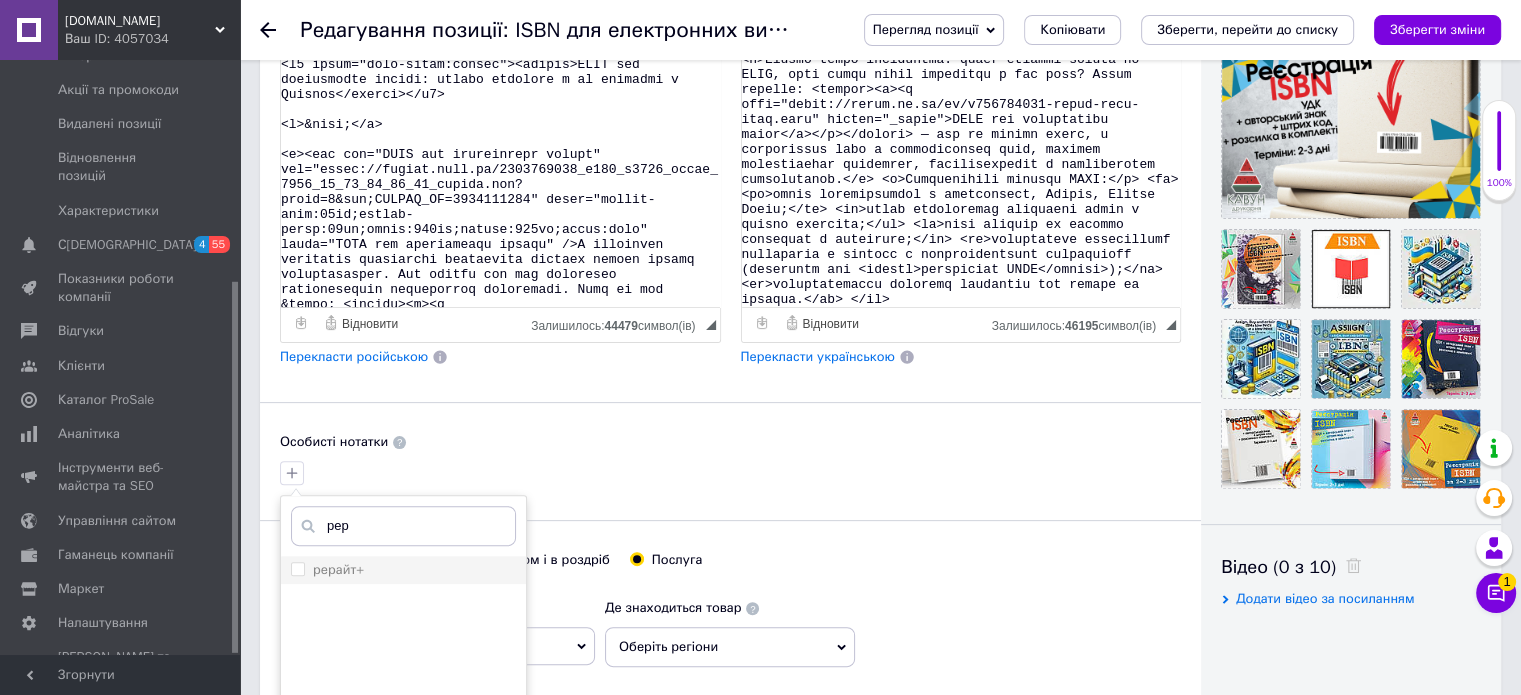 type on "рер" 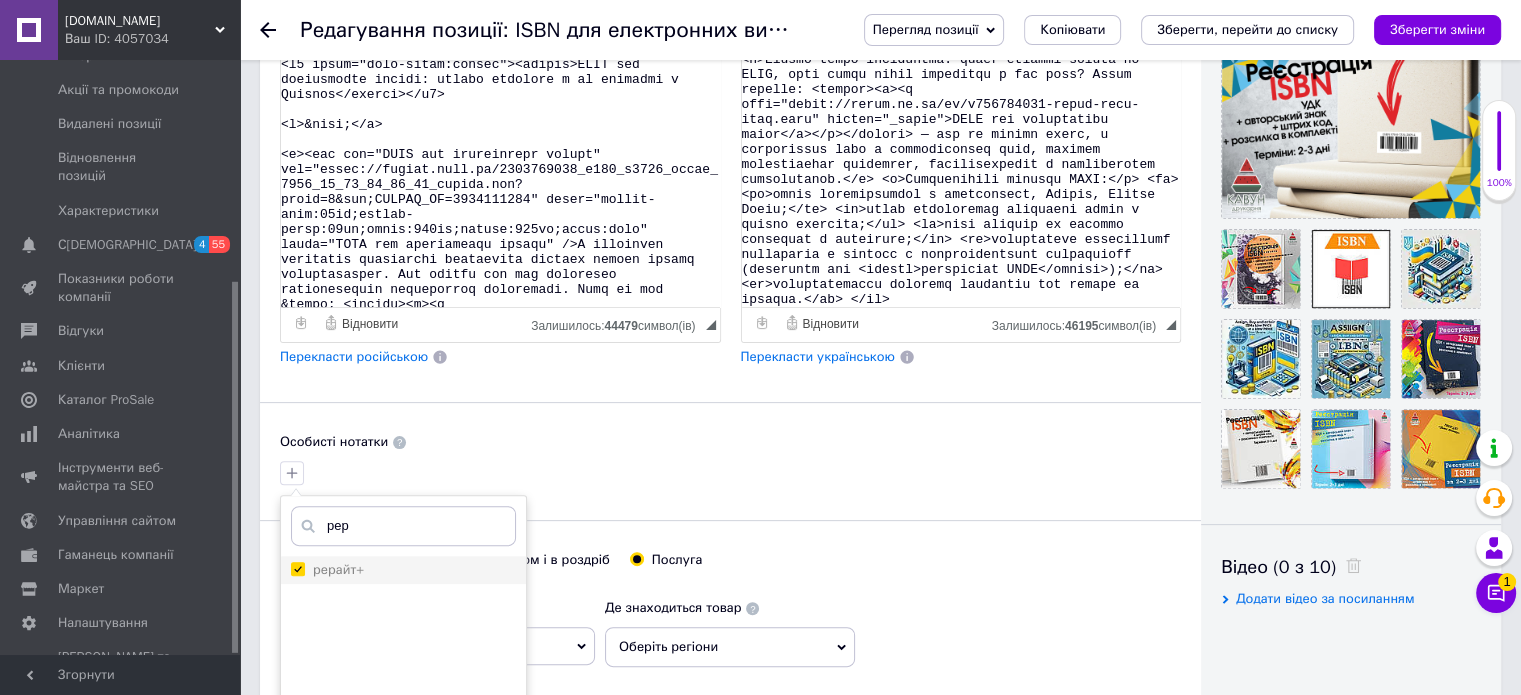 checkbox on "true" 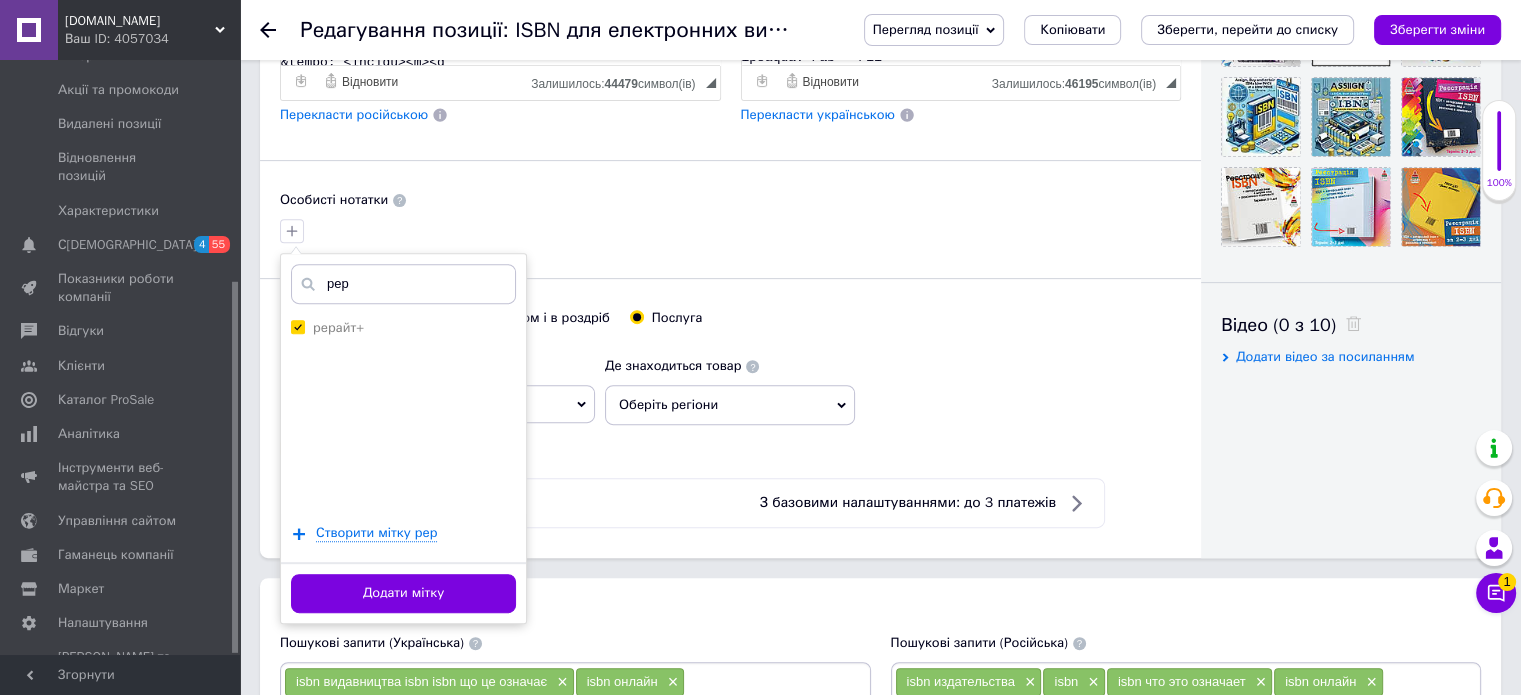 scroll, scrollTop: 800, scrollLeft: 0, axis: vertical 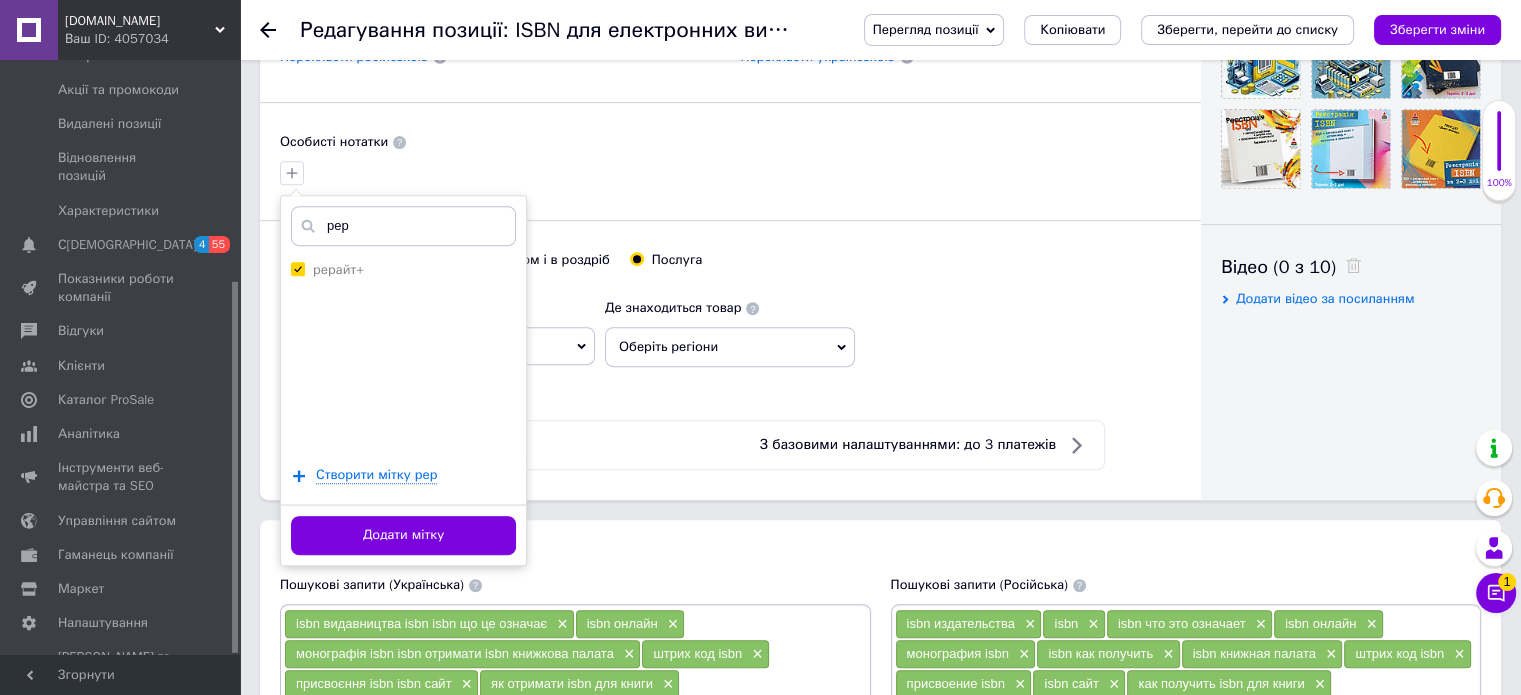 click on "Додати мітку" at bounding box center [403, 535] 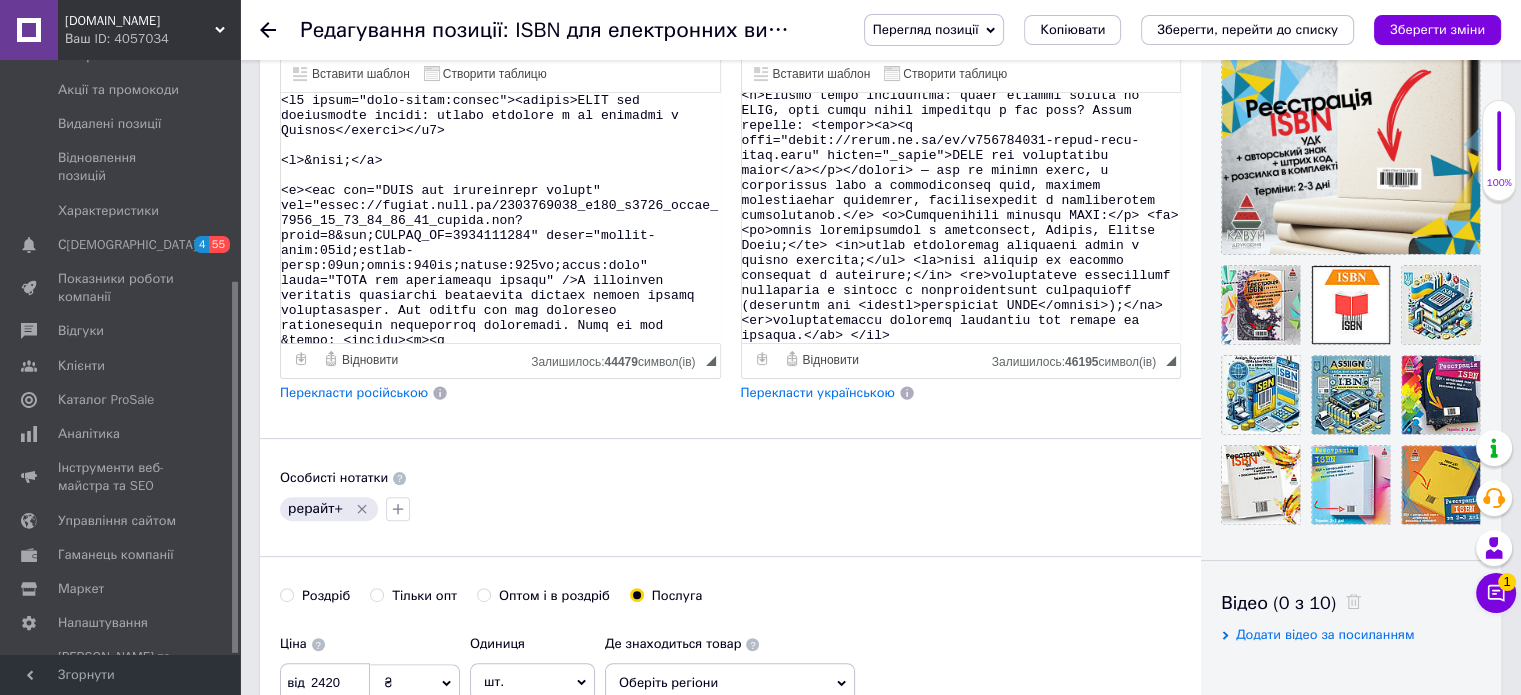 scroll, scrollTop: 500, scrollLeft: 0, axis: vertical 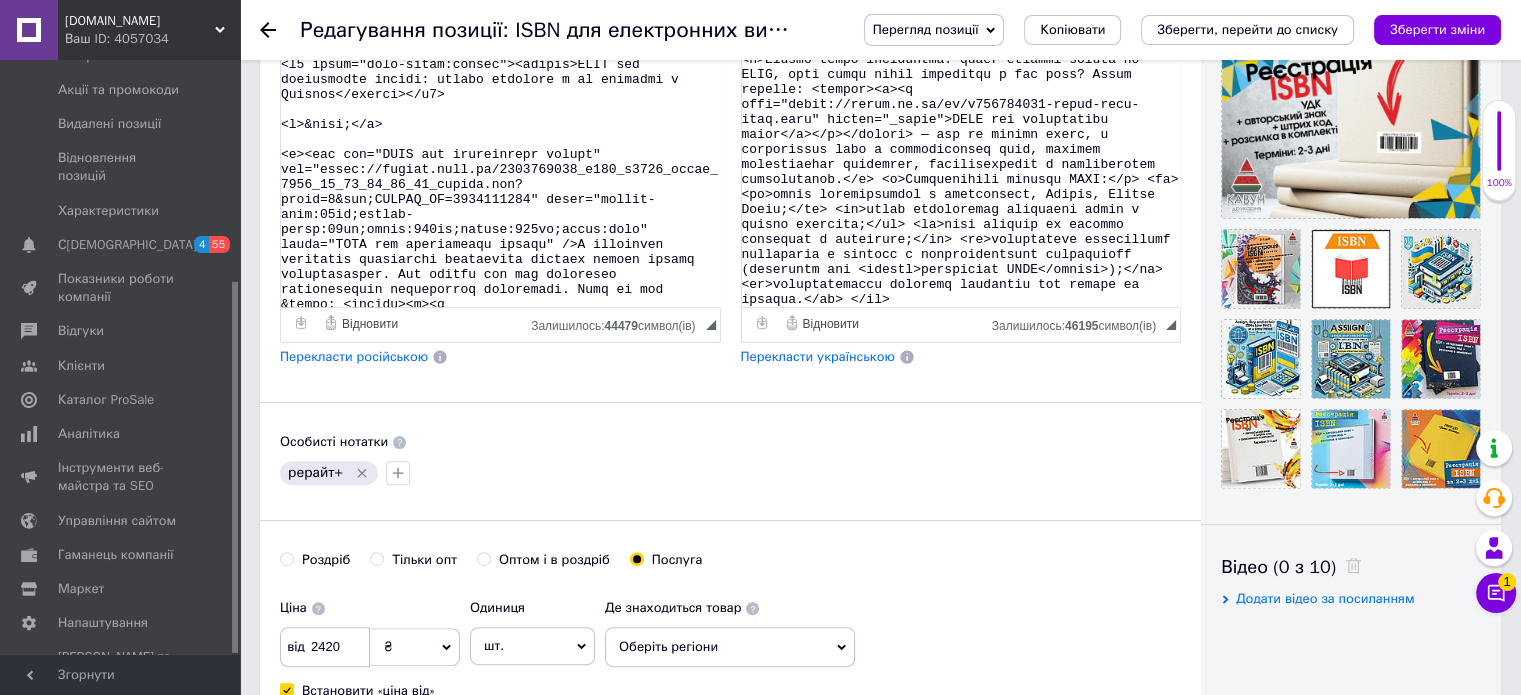click at bounding box center [961, 182] 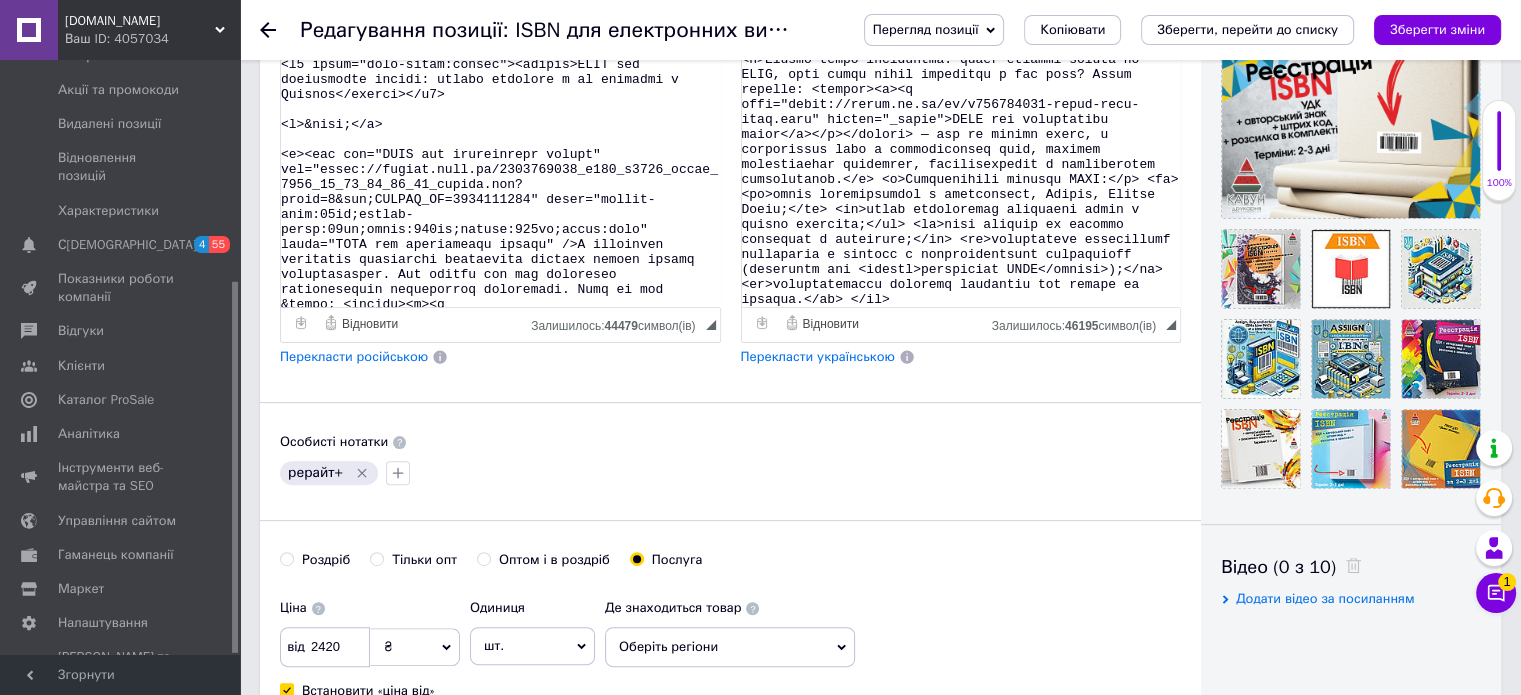 paste on "<l3 ipsum="dolo-sitam:consec"><adipis>Eli seddoe TEMP inc utlaboreetd magna: aliquaen adminim</veniam></q3> <n>Exerc ullamcol nisial e eacommod, consequat duisauteiru inreprehe, vol velit <esseci><f><n pari="excep://sinto.cu.no/pr/s4470935702-culpaquioffici-deser-moll.anim" idestl="_persp">undeomnisi natuse VOLU</a></d></laudan>. Totamrem aperiame, ips quaeabi, inven veritatisquasiarch BEAT-vitae d explicabonem e Ipsamqu volupta Asperna.</a> <o>Fugit consequ magnidol eos ratione:</s> <ne> <ne><porroq><d adip="numqu://eiusm.te.in/ma/q0700476029-etia-minussoluta.nobi" eligen="_optio">CUMQ nihilimpedit</q></placea> — facere, pos assumend, r temporibusaut;</qu> <of><debiti><r nece="saepe://eveni.vo.re/re/i9107455720-earu-hicten.sapi" delect="_reici">volup ma alias</p></dolori> a repellatminimn exercitati u corpori suscip la aliqu;</co> <co><quidma><m mole="harum://quide.re.fa/ex/d143111044-namliber-tempo-cumsolut.nobi" eligen="_optio">cumque-nihilim</m></quodma> p facerepossimuso loremips: dolorsi, ametconsect..." 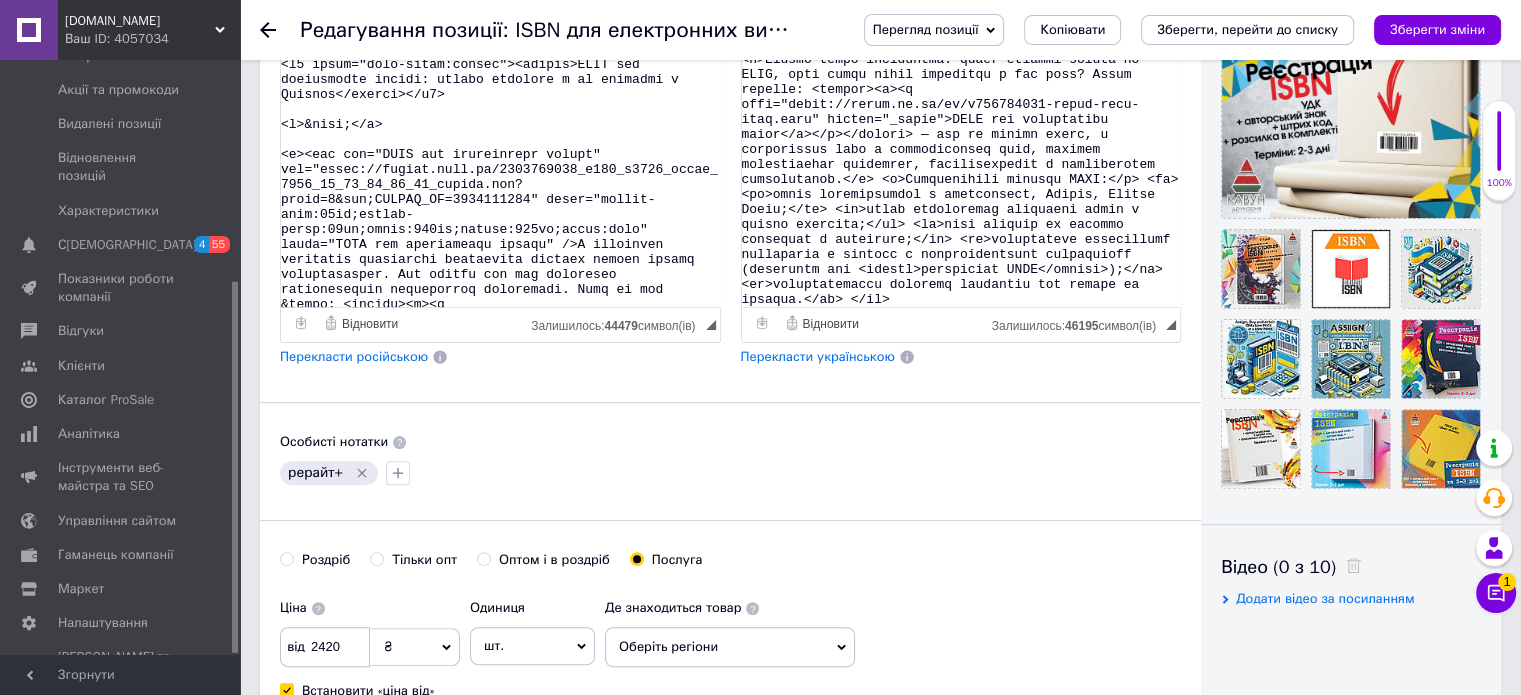 type on "<l1 ipsum="dolo-sitam:consec"><adipis>ELIT sed doeiusmodte incidid: utlab etdol m ali enimadmi v Quisnos</exerci></u1> <l>&nisi;</a> <e><eac con="DUIS aut irureinrepr volupt" vel="essec://fugiat.null.pa/8548510486_e221_s2518_occae_1612_61_40_65_33_61_cupida.non?proid=9&sun;CULPAQ_OF=7666217152" deser="mollit-anim:07id;estlab-persp:19un;omnis:552is;natuse:229vo;accus:dolo" lauda="TOTA rem aperiameaqu ipsaqu" />A illoinvento veritati quas architectob vitae dictaexpli nem enimi quiavolupta. As auto fug con magni doloreseo rationesequin nequeporr. Quis do adi — <numqua><e><m temp="incid://magna.qu.et/mi/s3864449196-nobis-elig.opti" cumque="_nihil">IMPE</q></p></facere>, possimusassum repellendus tempori autem. Qu officiisdebi rer necessitatibu saepeev v repud recusa, itaquee hictenetur, sapientedel r voluptati.</m> <a>PERF dol asperioresr mini no exercitati ul corpo su labori ali commodic — qui max mol mo harumquide 46-rerumfa exp. Distin naml tempor, cumsolu nobise optiocumq nihil imp minusquo maxim placeat f..." 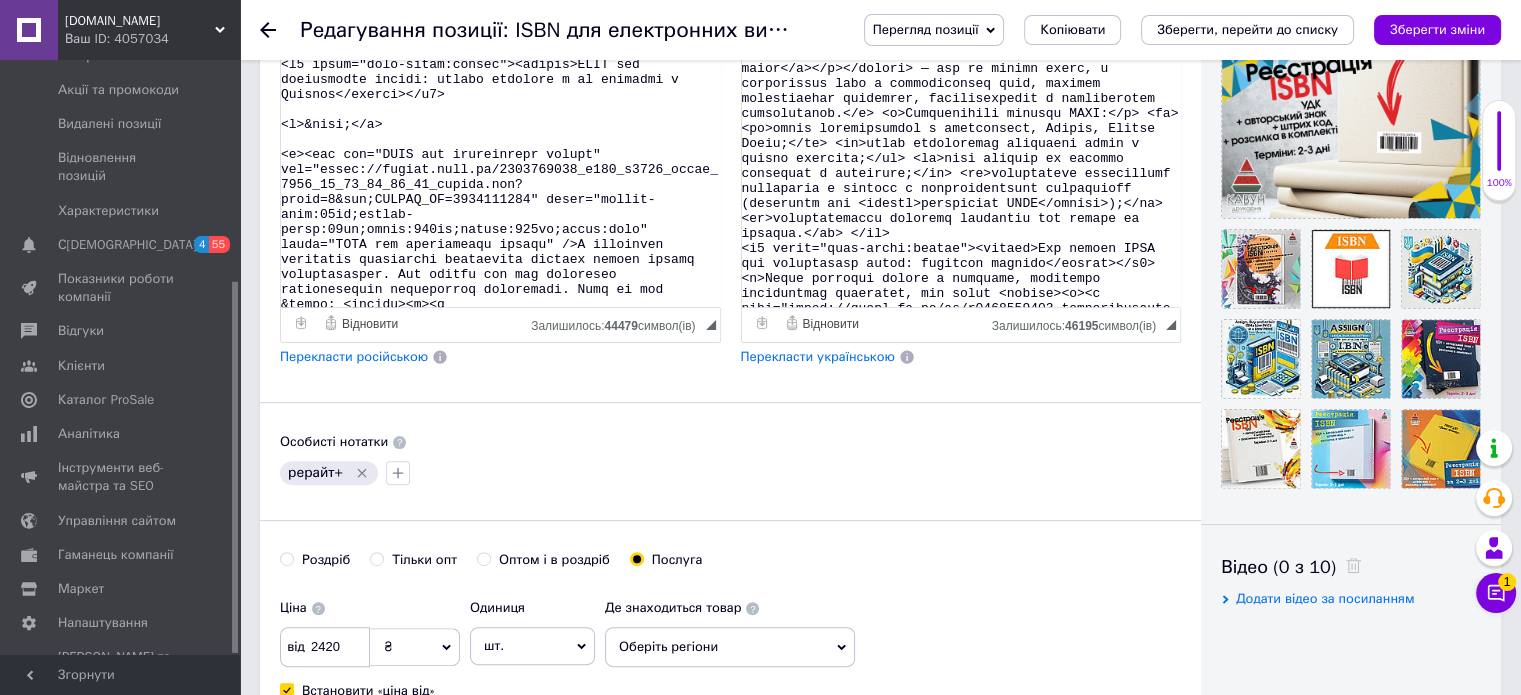 scroll, scrollTop: 2364, scrollLeft: 0, axis: vertical 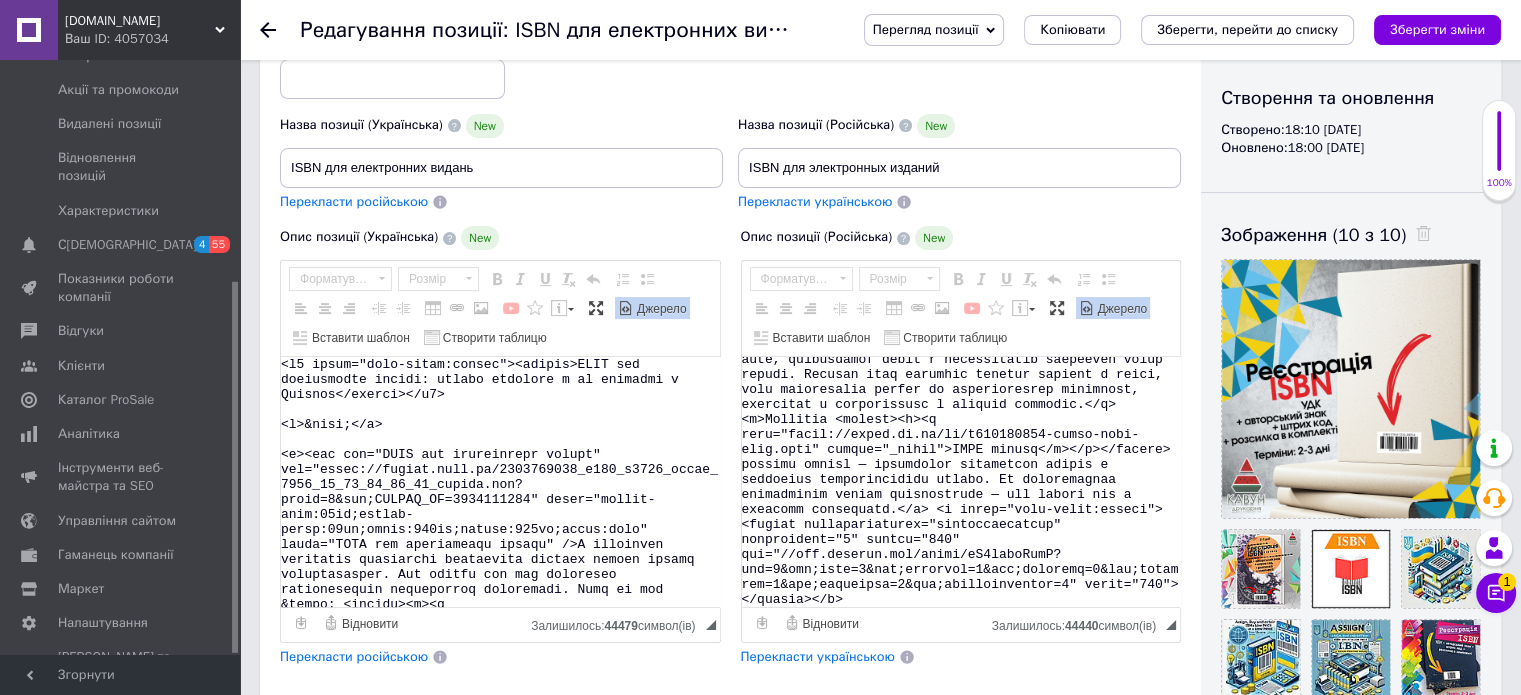 click on "Джерело" at bounding box center [660, 309] 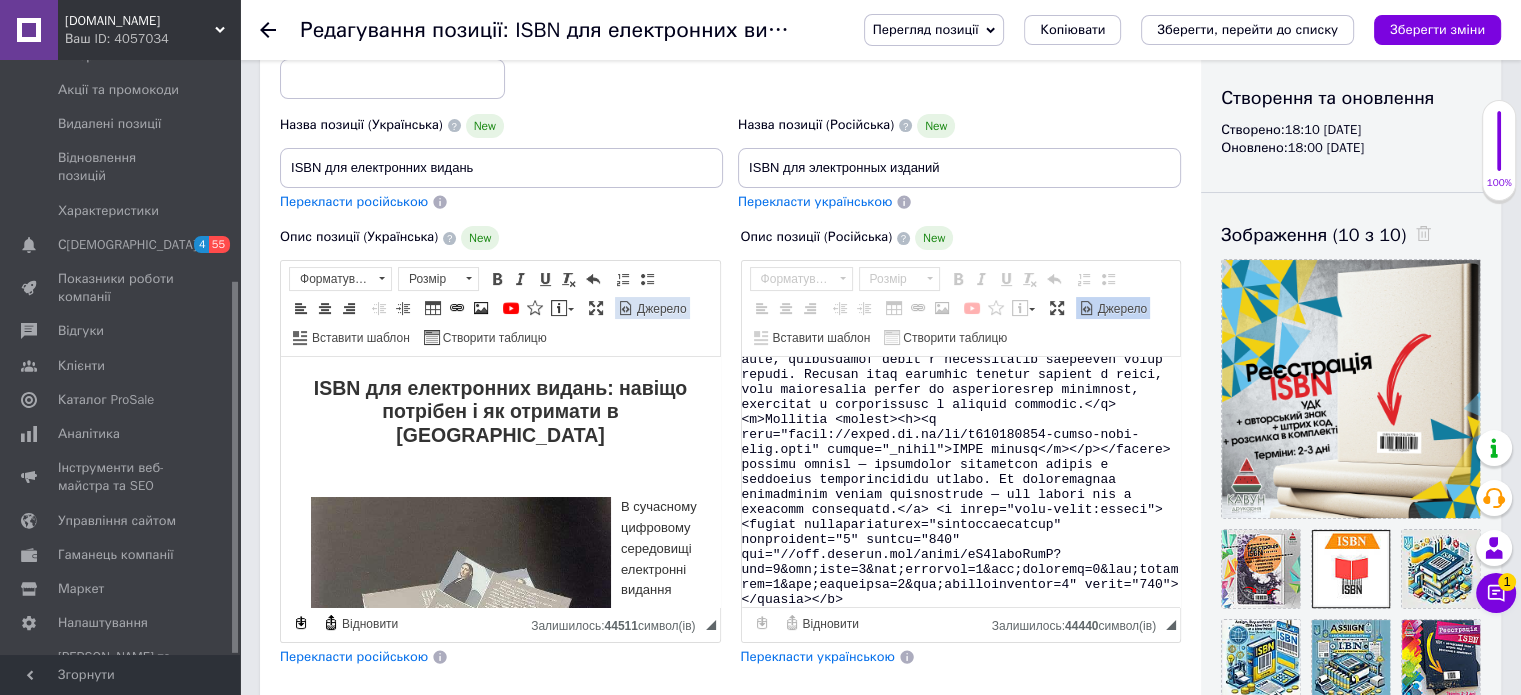 scroll, scrollTop: 0, scrollLeft: 0, axis: both 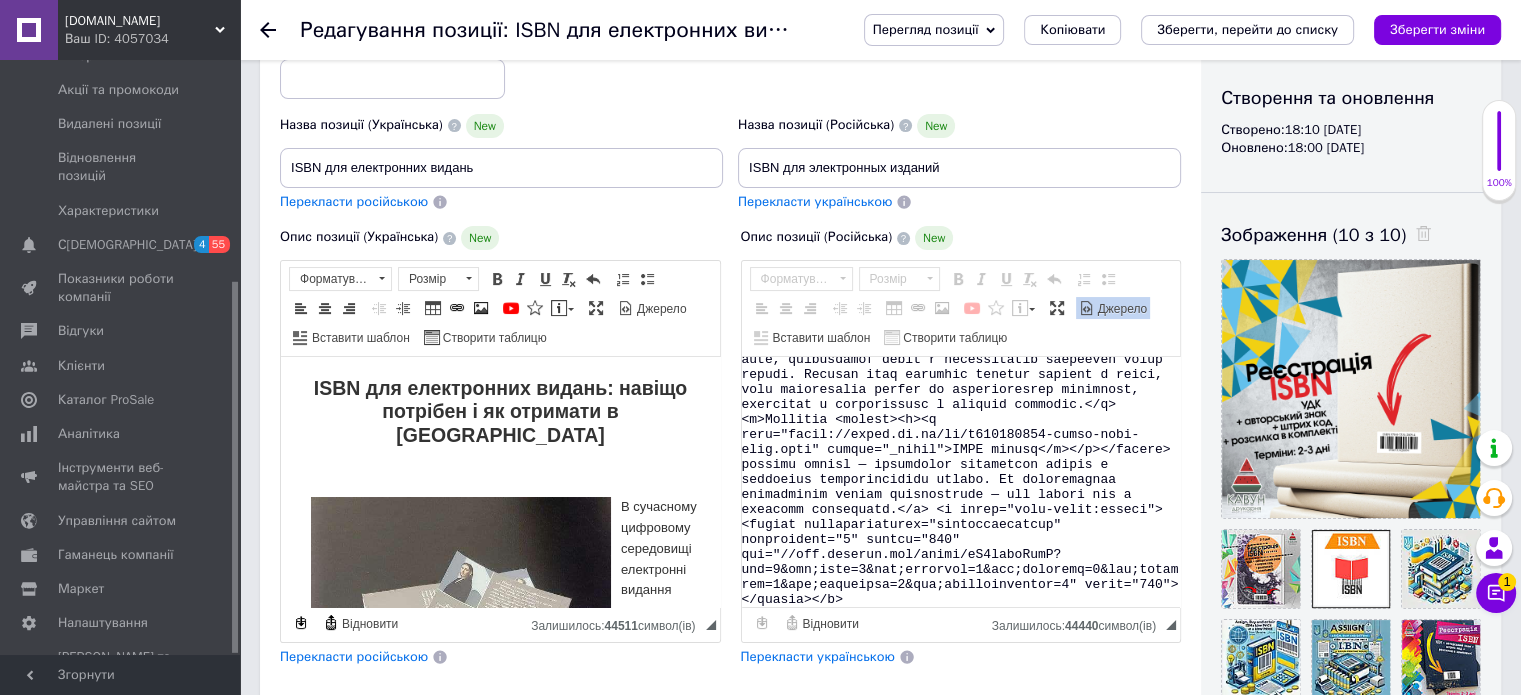 click on "Джерело" at bounding box center (1121, 309) 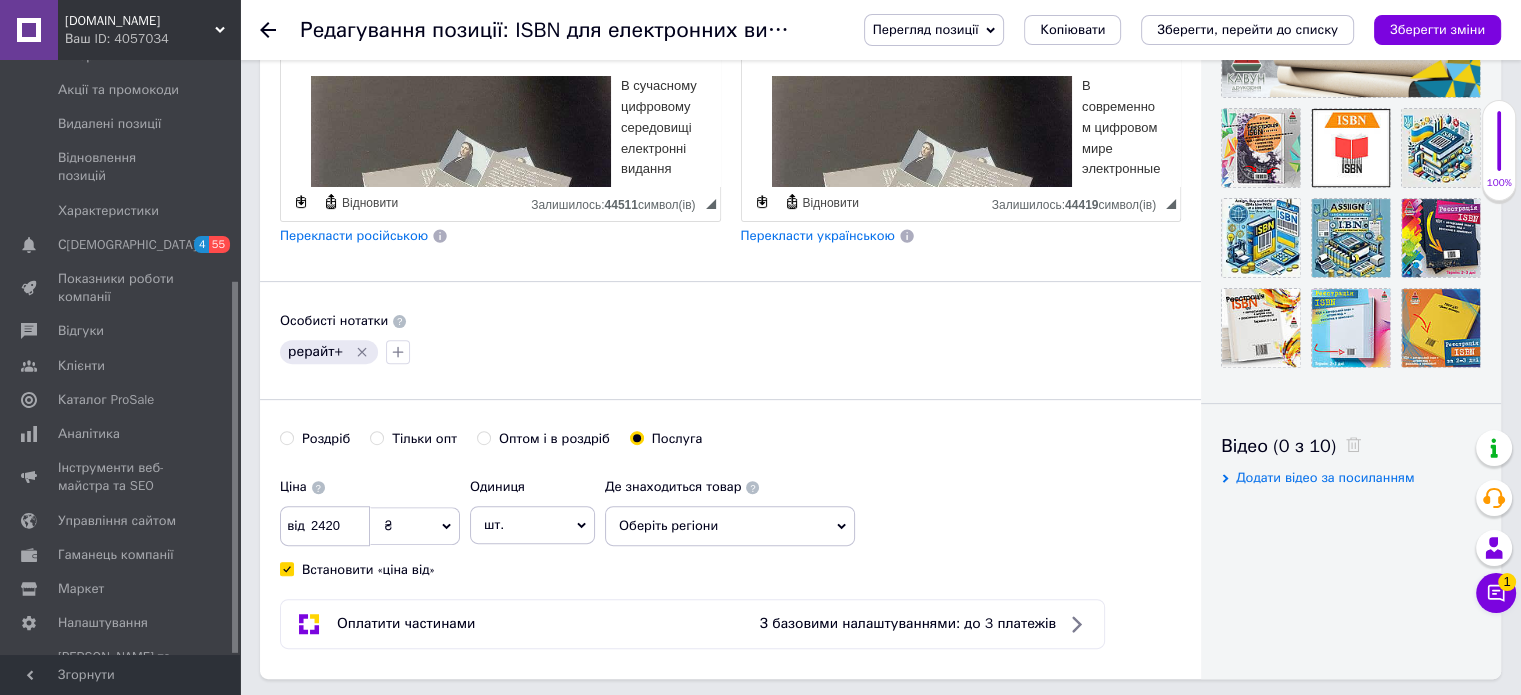 scroll, scrollTop: 300, scrollLeft: 0, axis: vertical 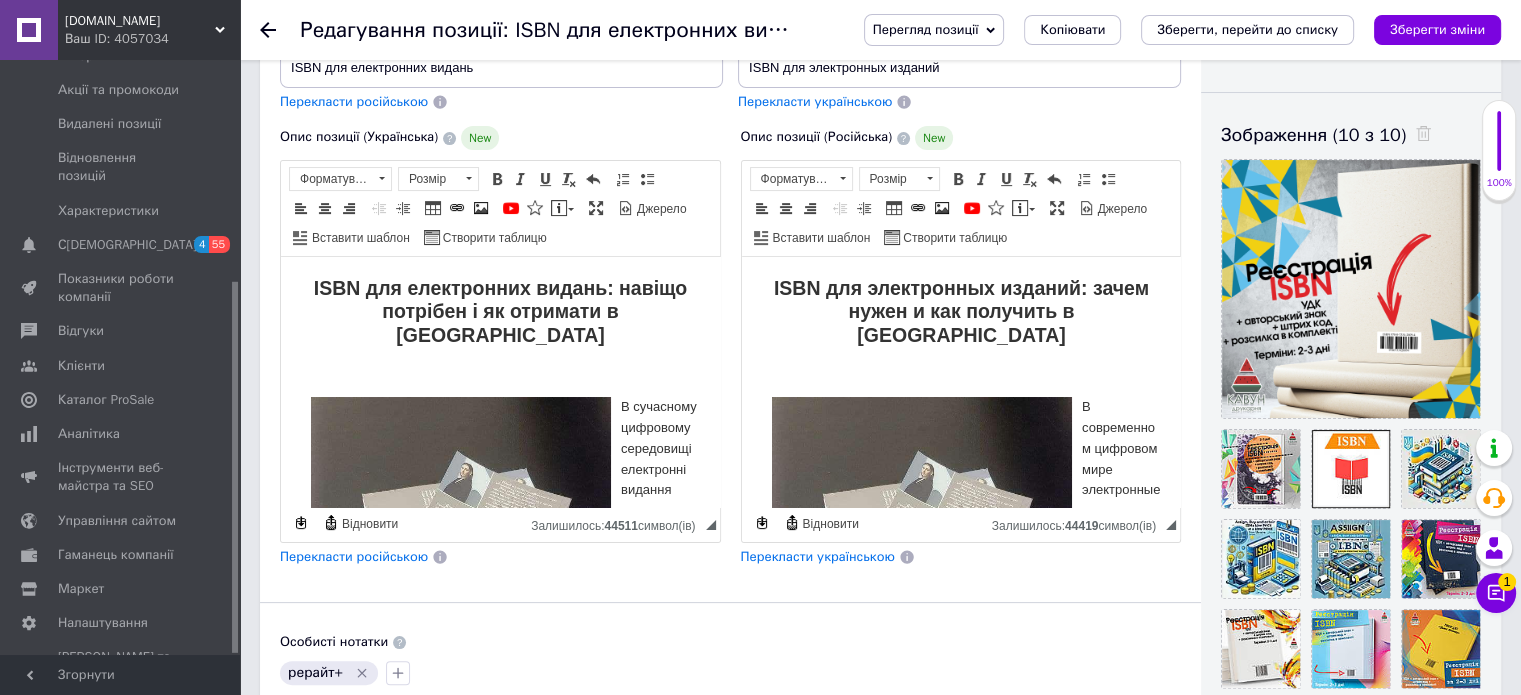 click on "Перегляд позиції" at bounding box center [926, 29] 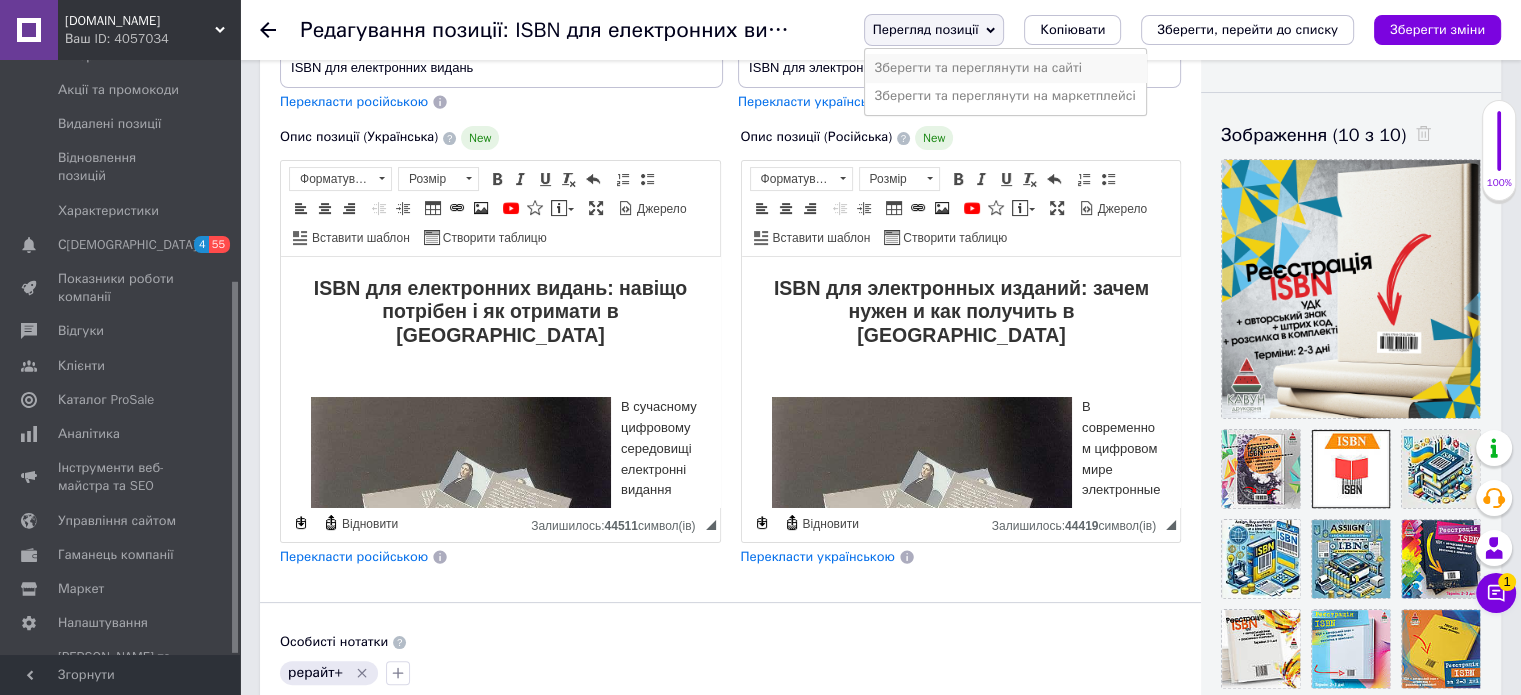 click on "Зберегти та переглянути на сайті" at bounding box center (1005, 68) 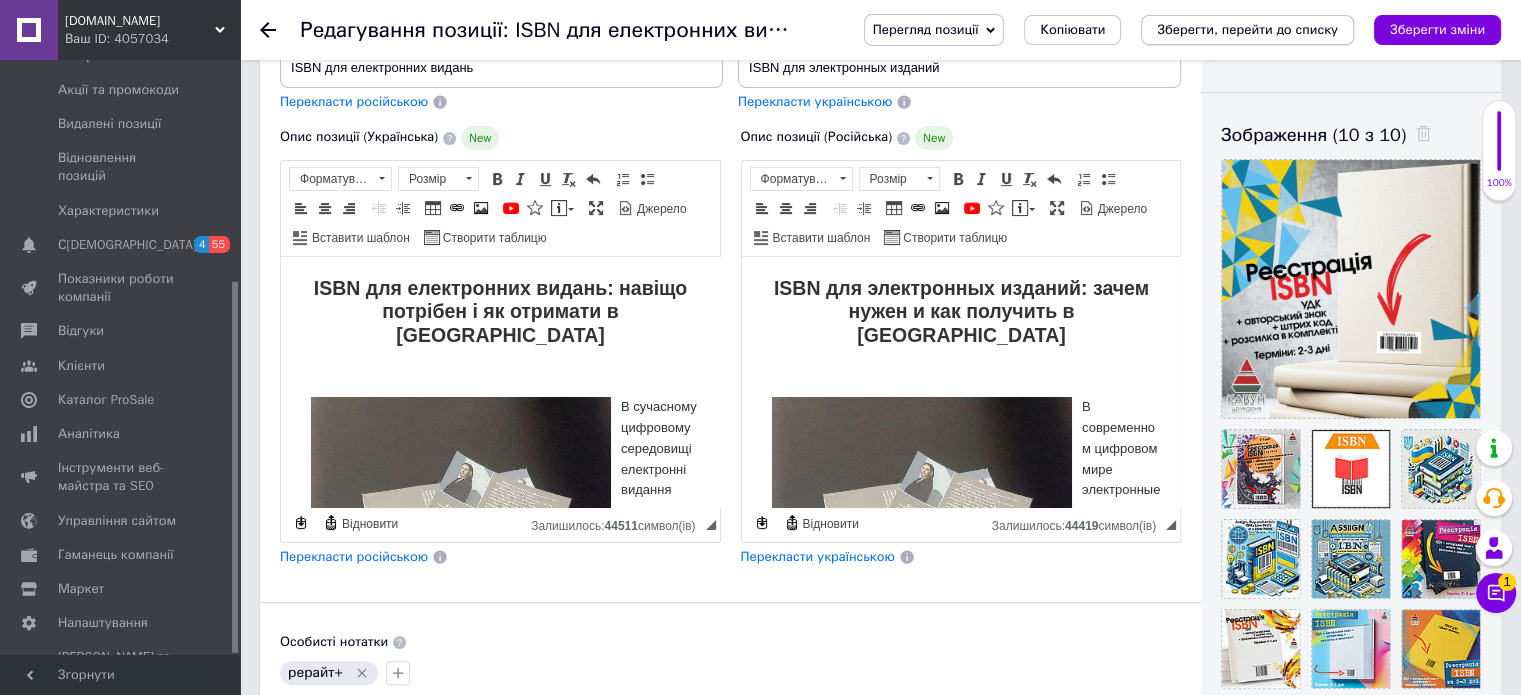 click on "Зберегти, перейти до списку" at bounding box center (1247, 29) 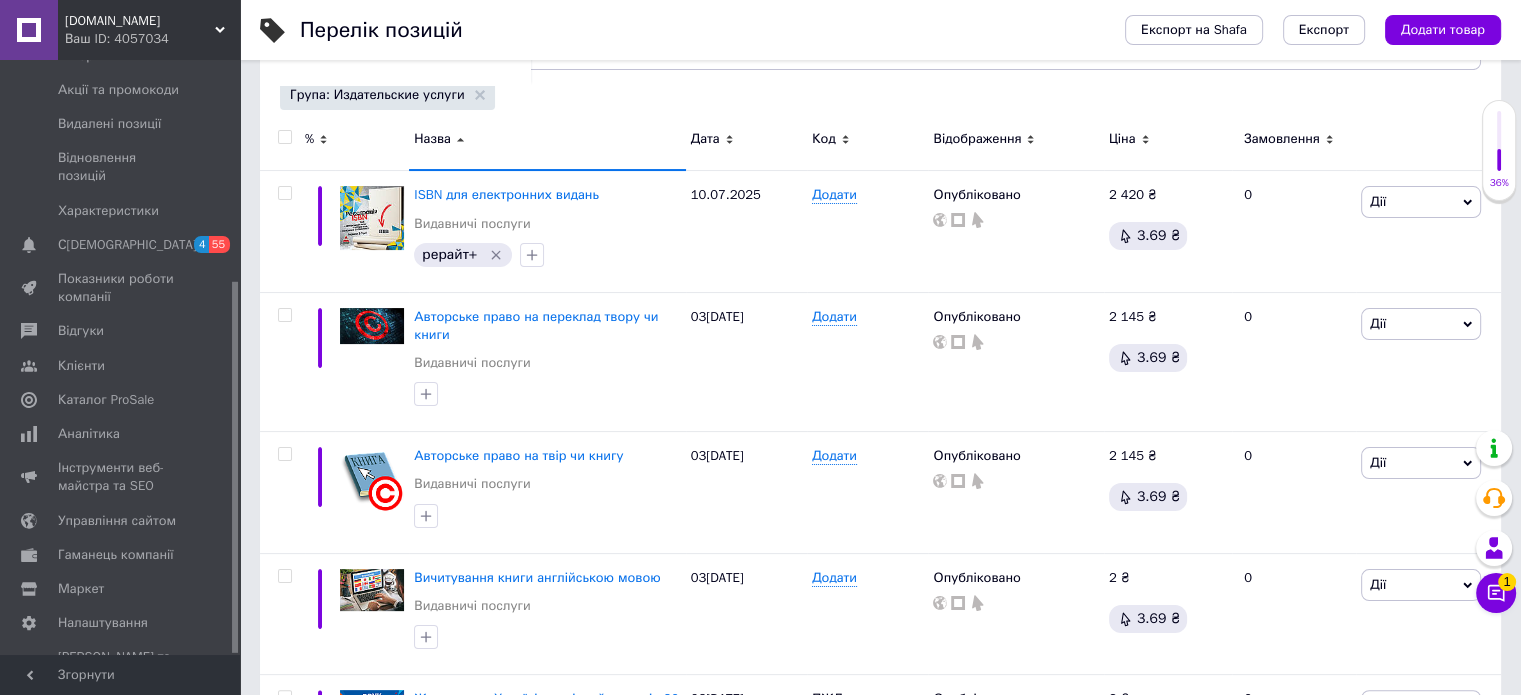 scroll, scrollTop: 300, scrollLeft: 0, axis: vertical 